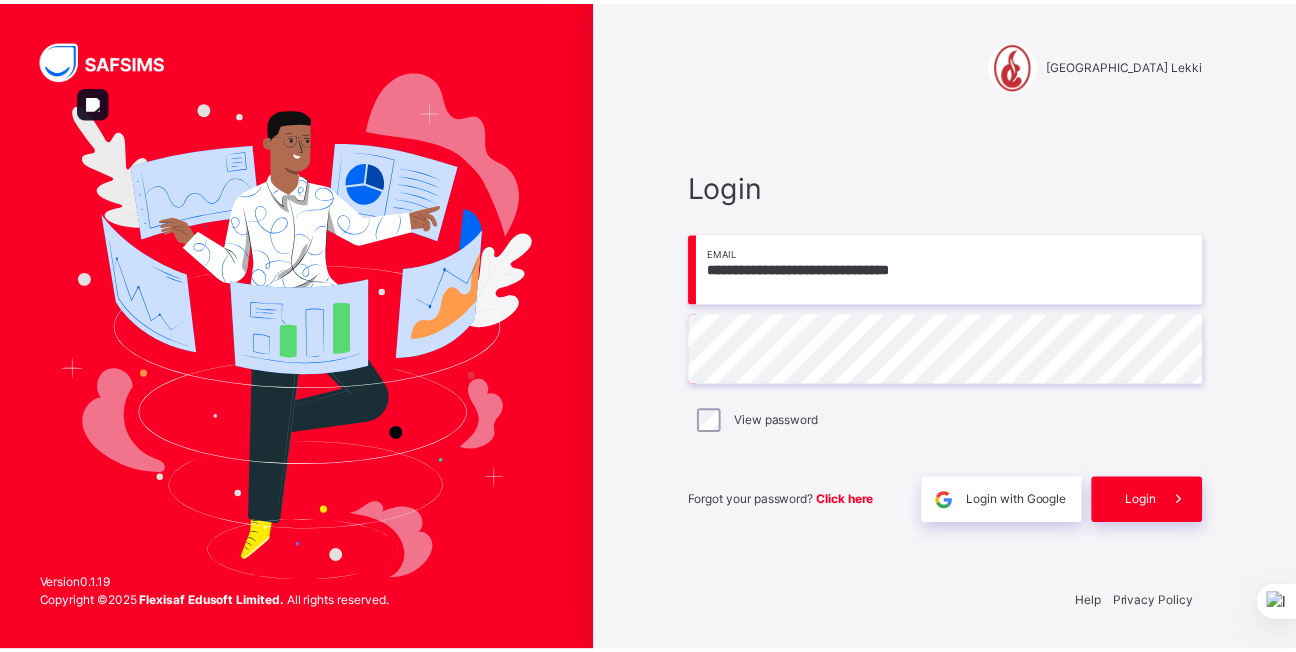 scroll, scrollTop: 0, scrollLeft: 0, axis: both 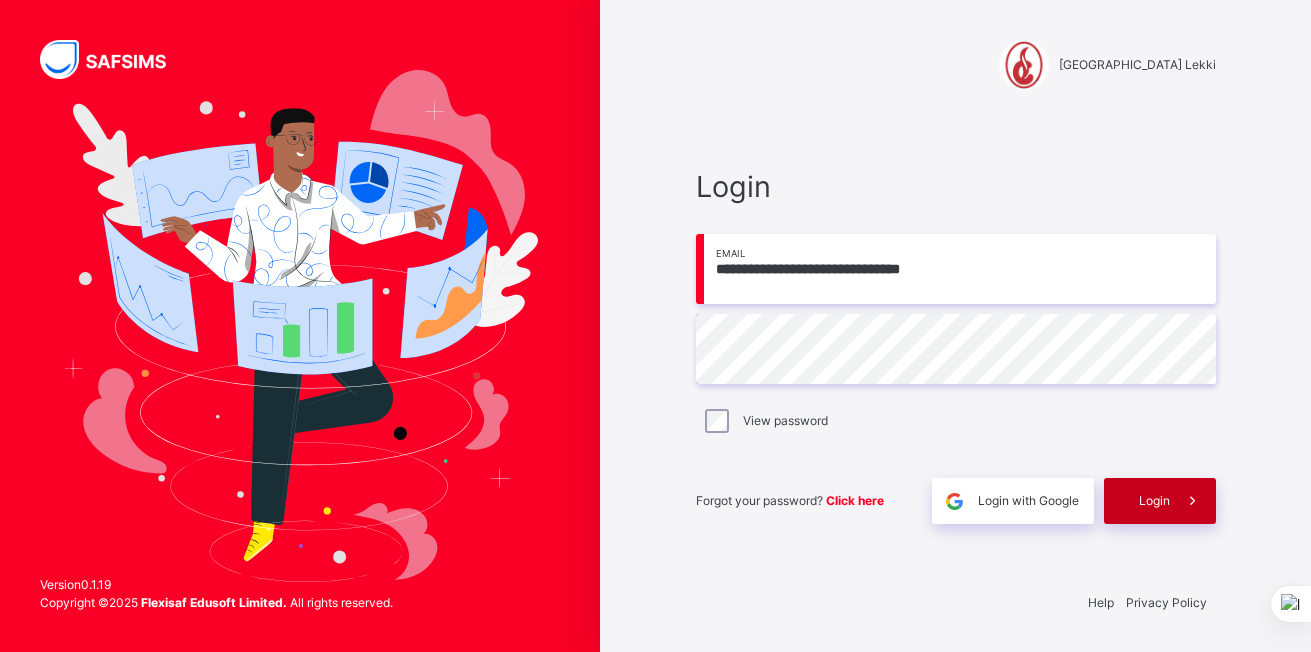 click on "Login" at bounding box center (1160, 501) 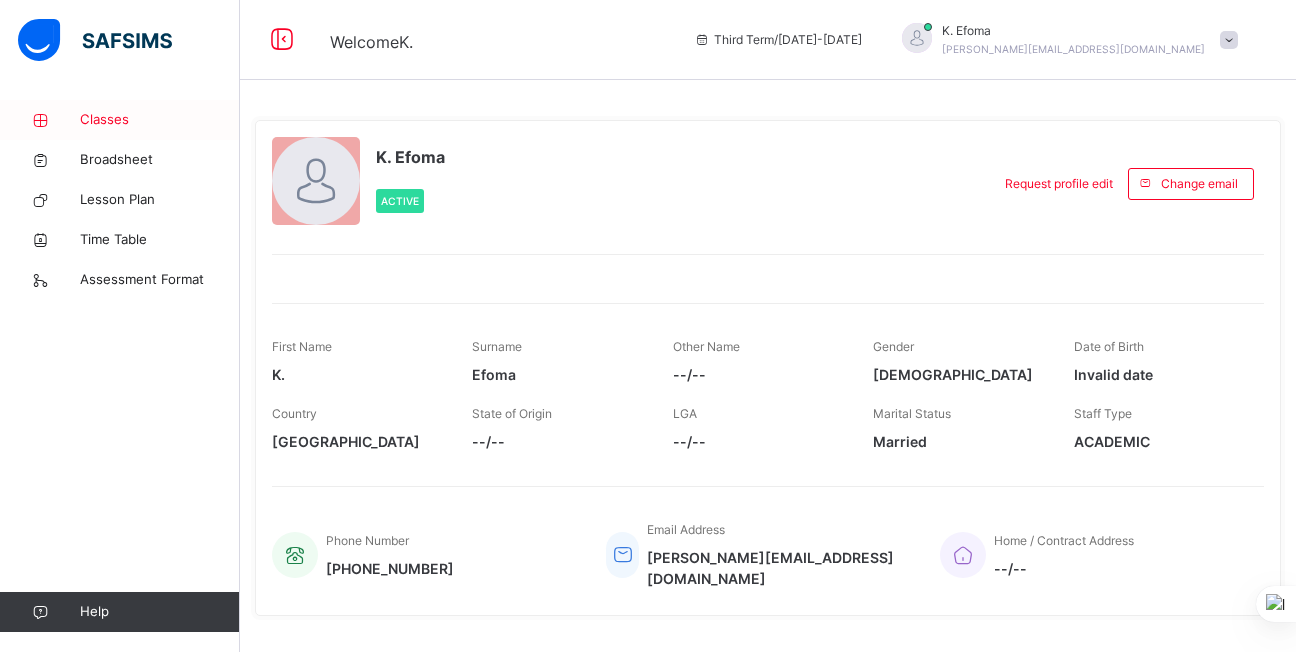 click on "Classes" at bounding box center [160, 120] 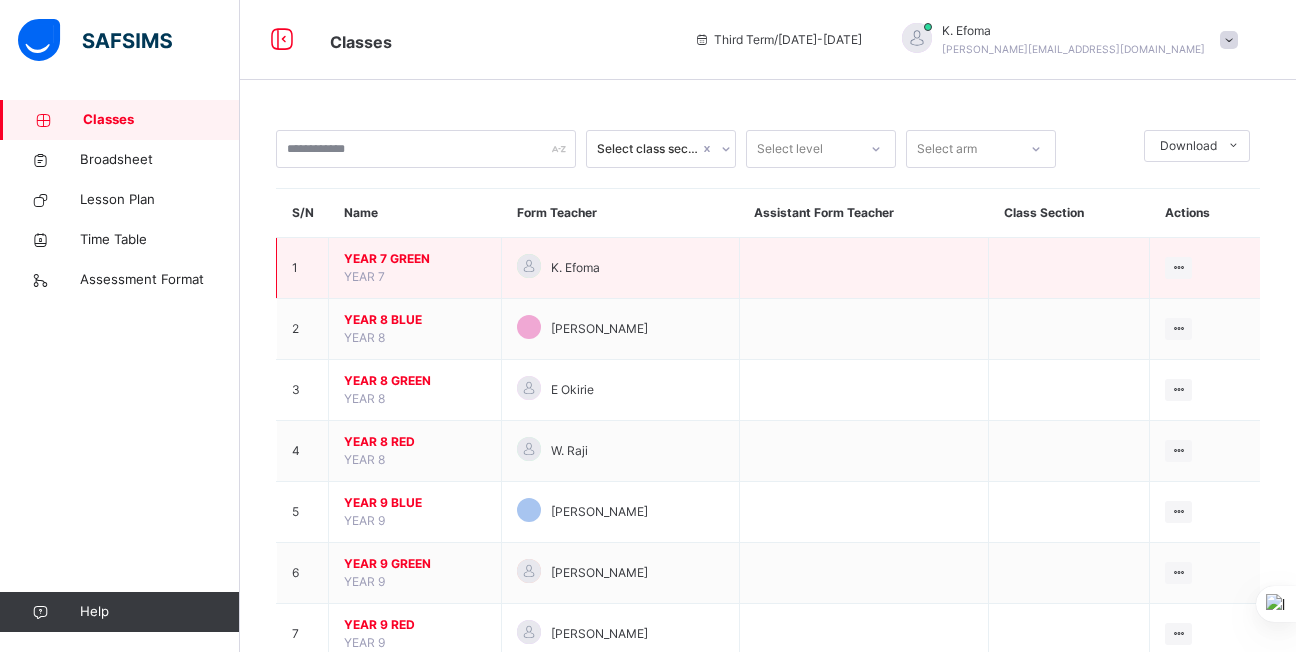 click on "YEAR 7   GREEN" at bounding box center (415, 259) 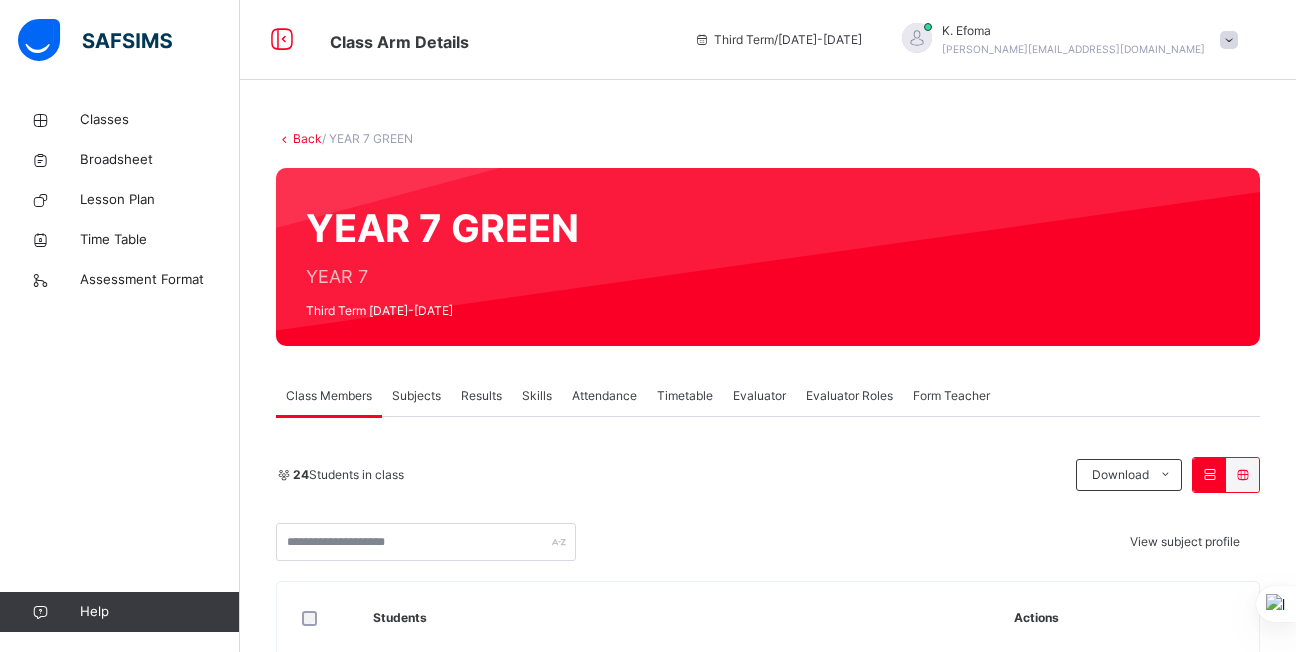 click on "Attendance" at bounding box center (604, 396) 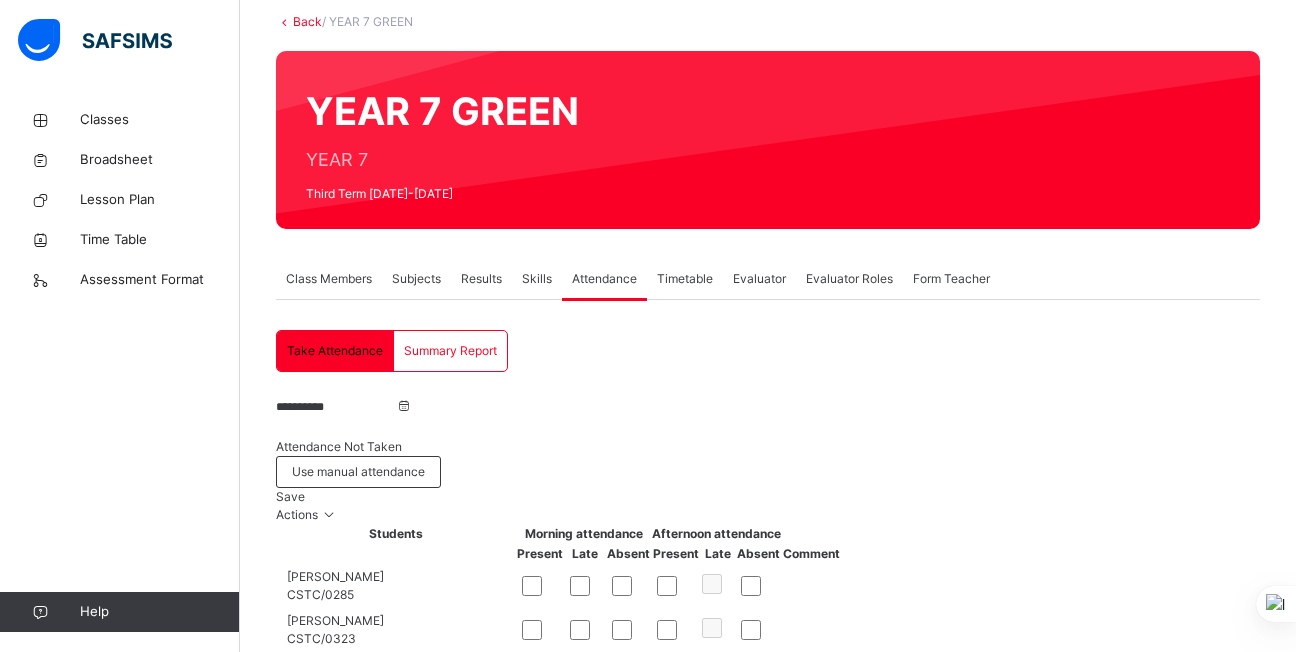 scroll, scrollTop: 118, scrollLeft: 0, axis: vertical 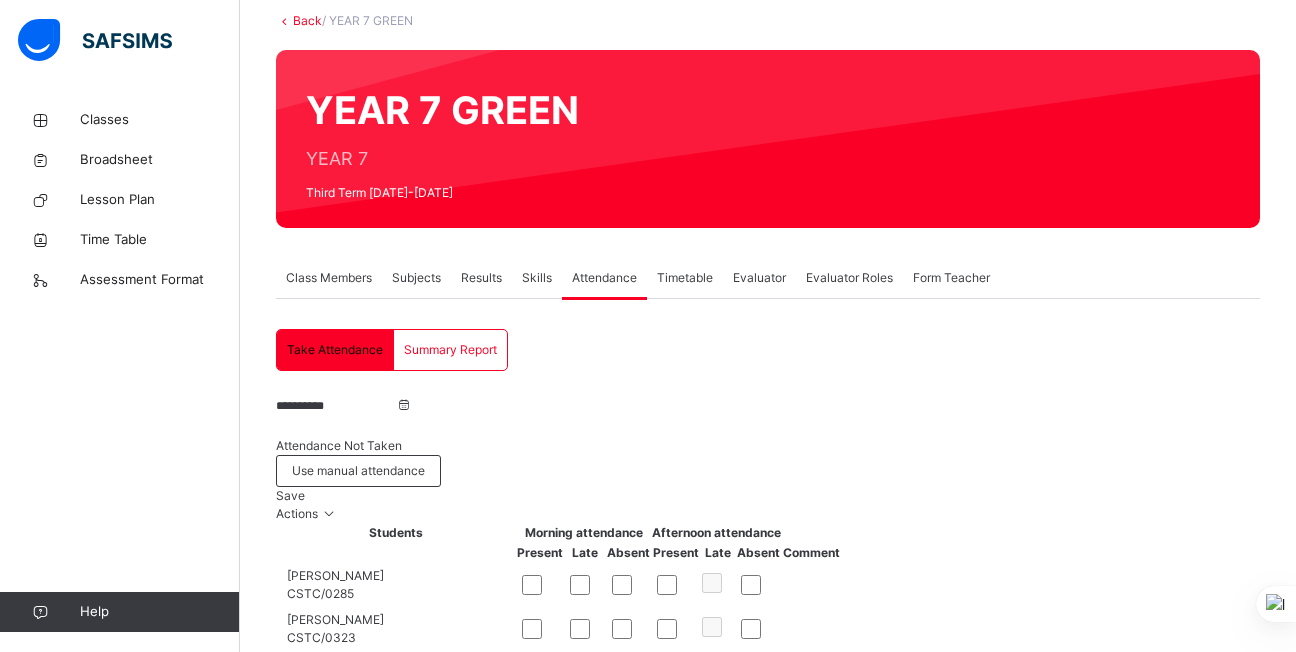click on "Save" at bounding box center (290, 495) 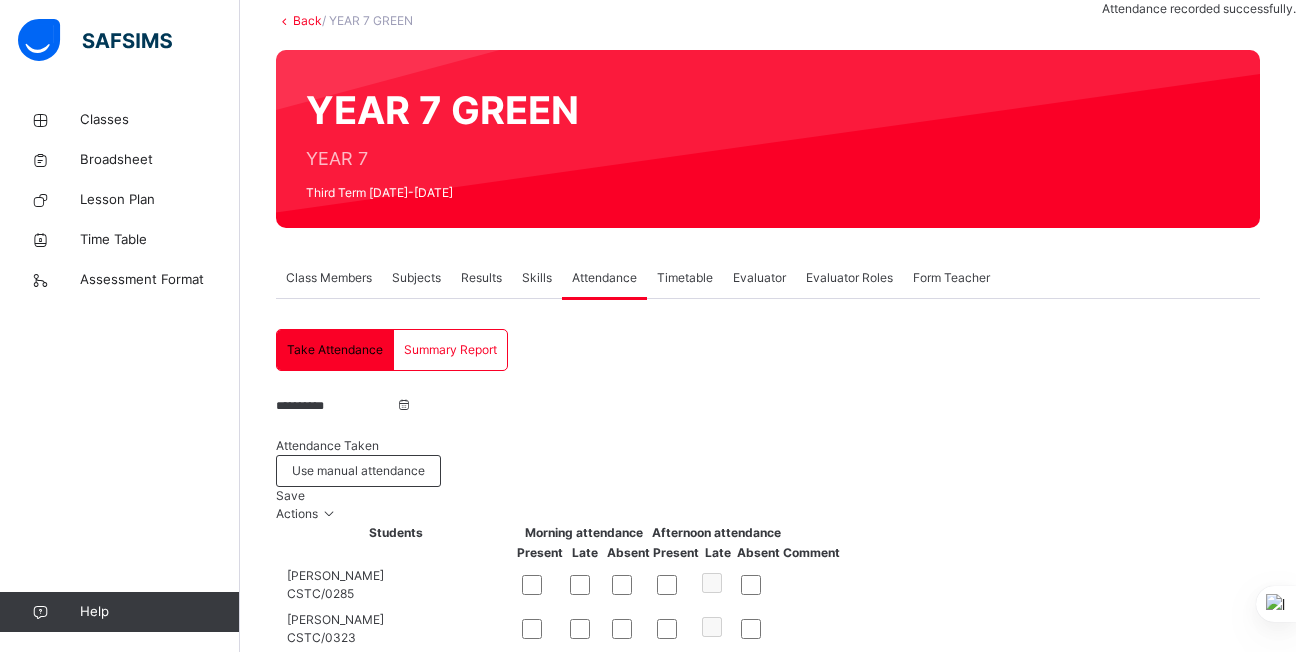 click on "**********" at bounding box center (336, 406) 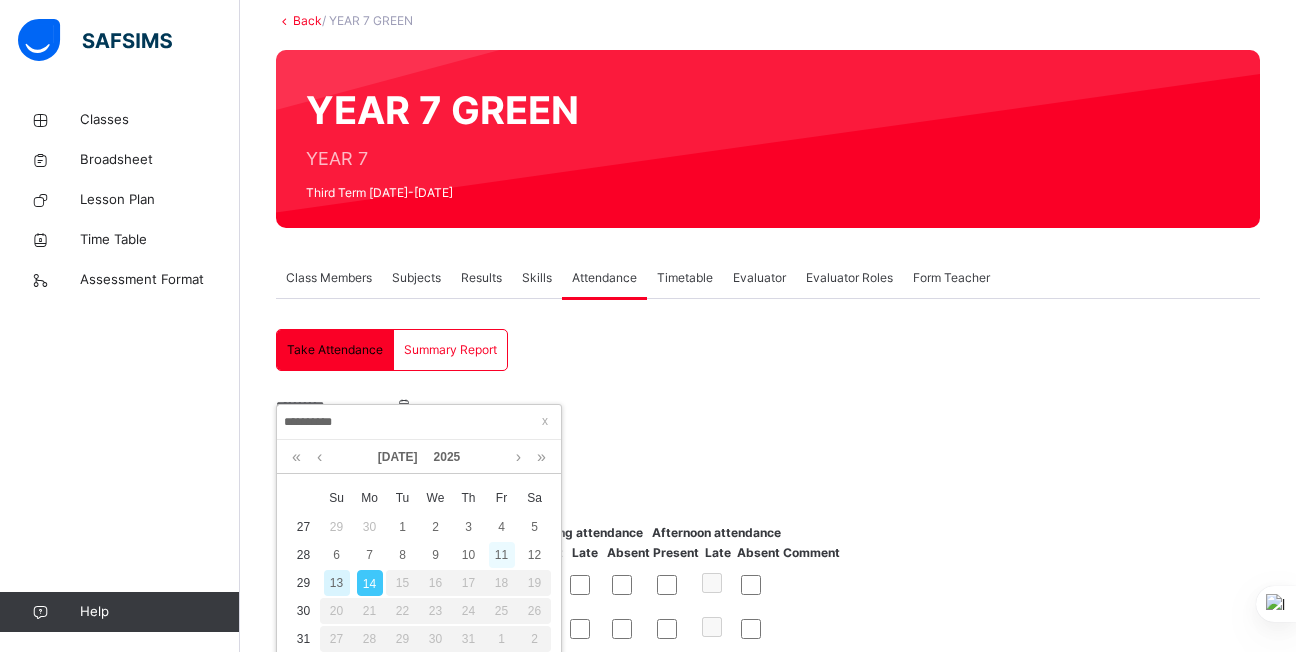 click on "11" at bounding box center [502, 555] 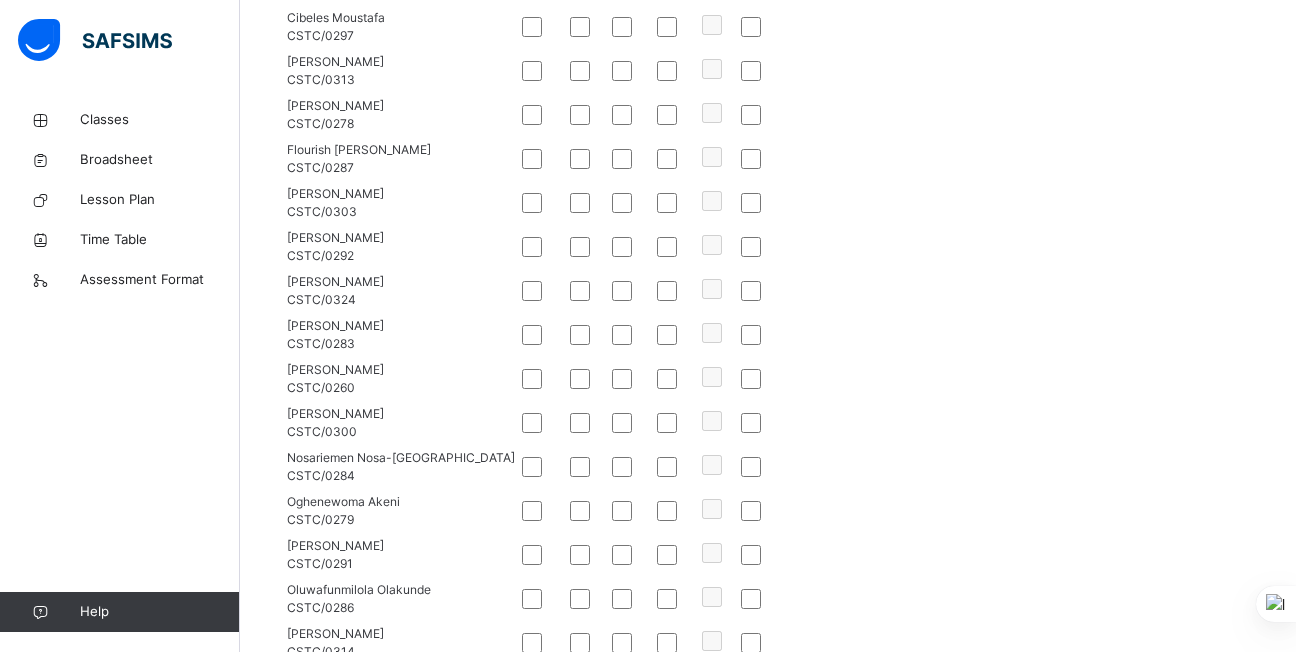scroll, scrollTop: 809, scrollLeft: 0, axis: vertical 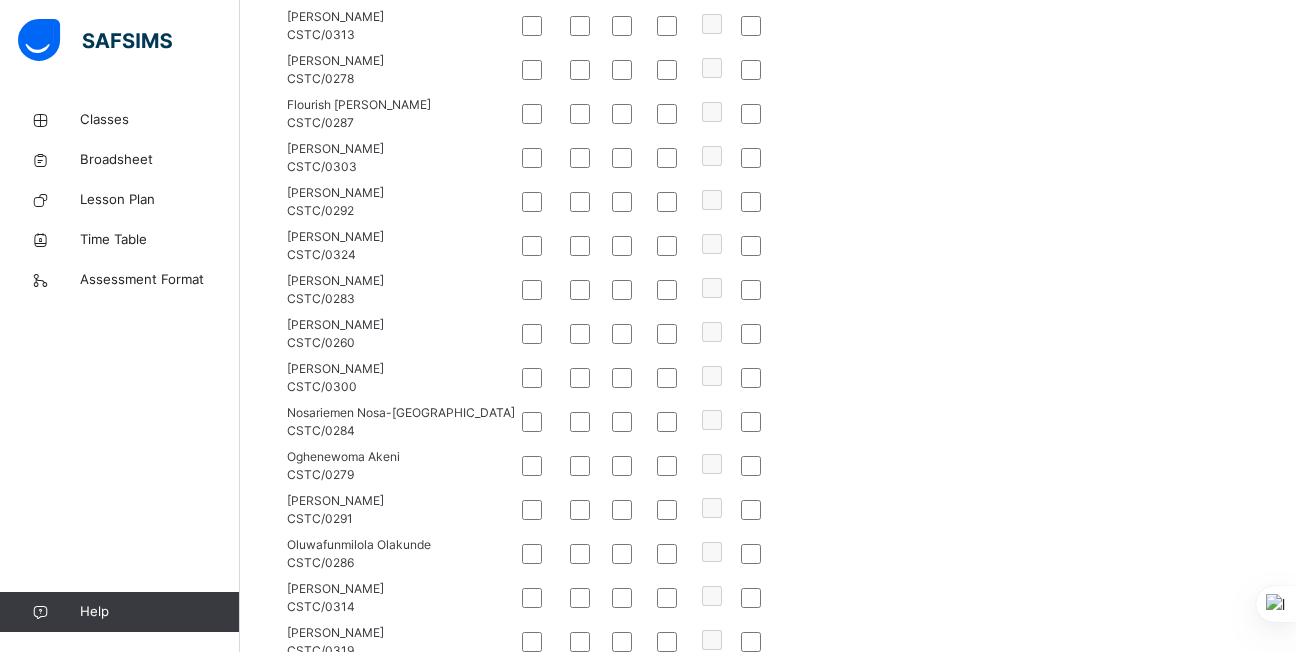 click at bounding box center [628, 158] 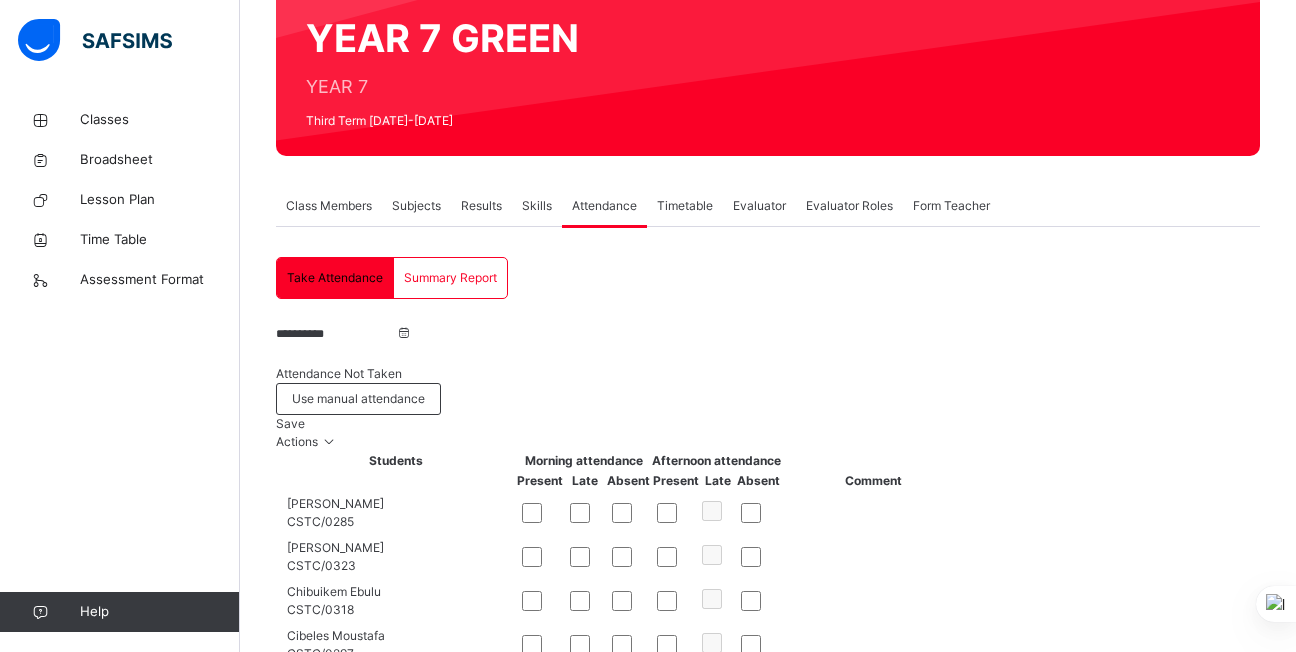 scroll, scrollTop: 178, scrollLeft: 0, axis: vertical 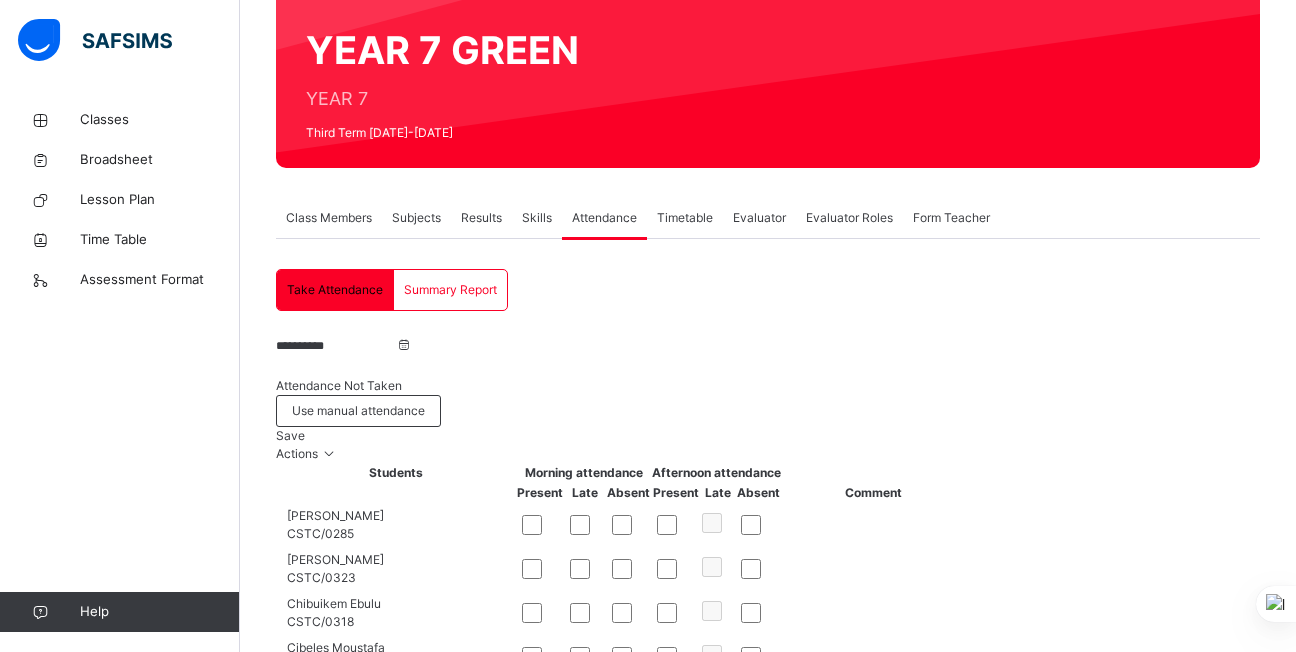 click on "Save" at bounding box center [768, 436] 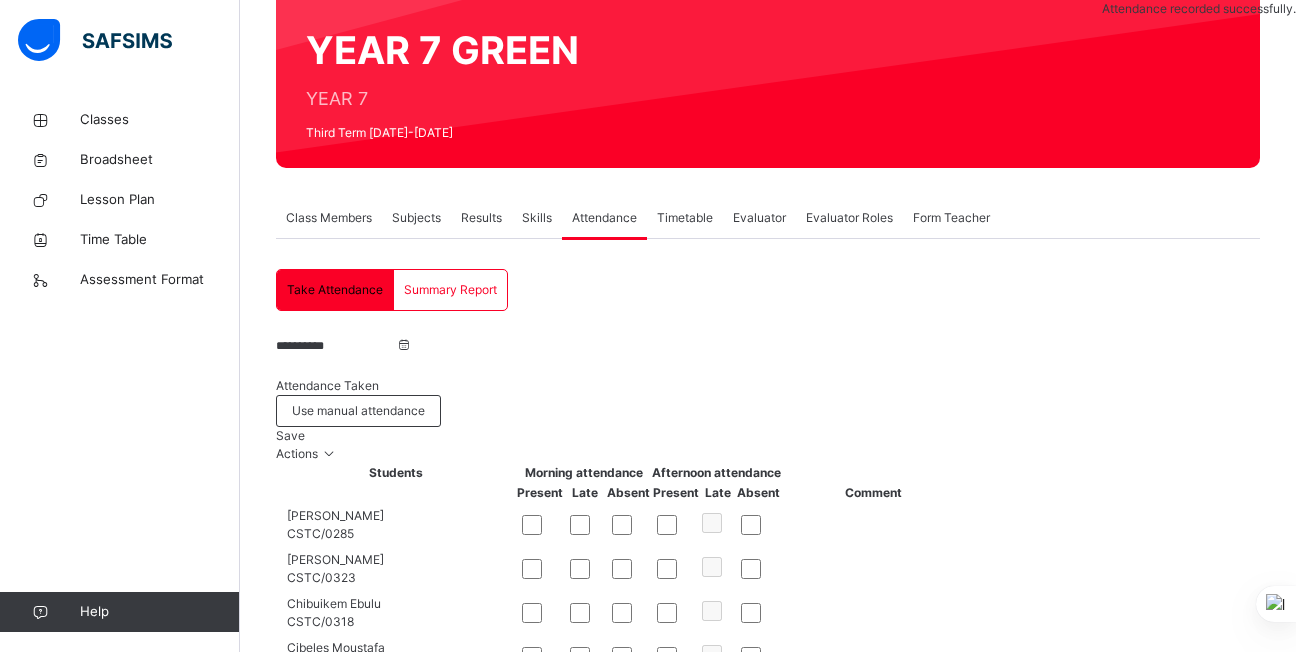 click on "**********" at bounding box center [336, 346] 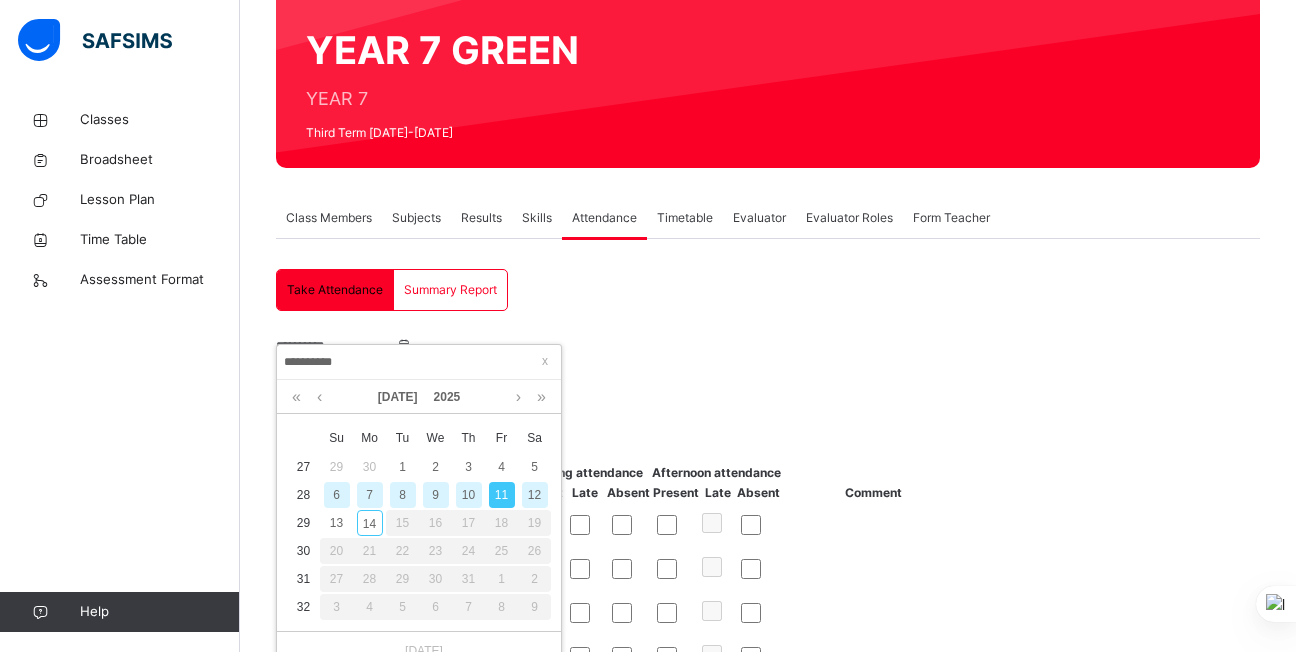 click on "10" at bounding box center [469, 495] 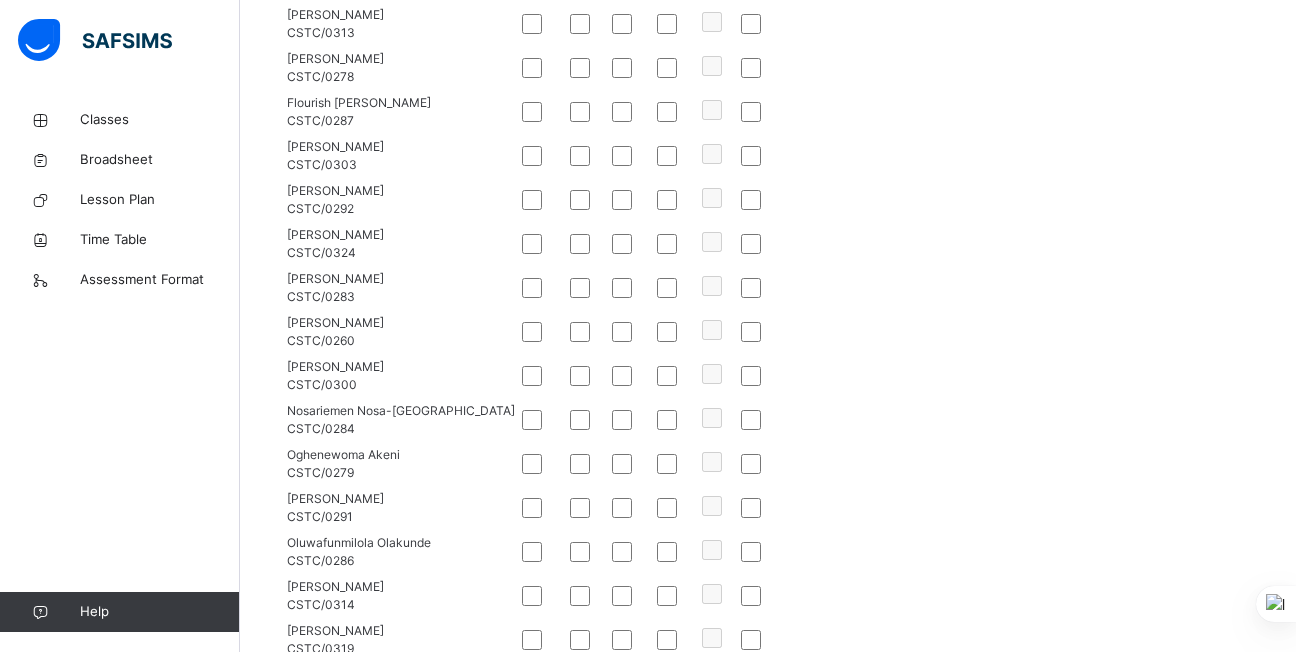 scroll, scrollTop: 856, scrollLeft: 0, axis: vertical 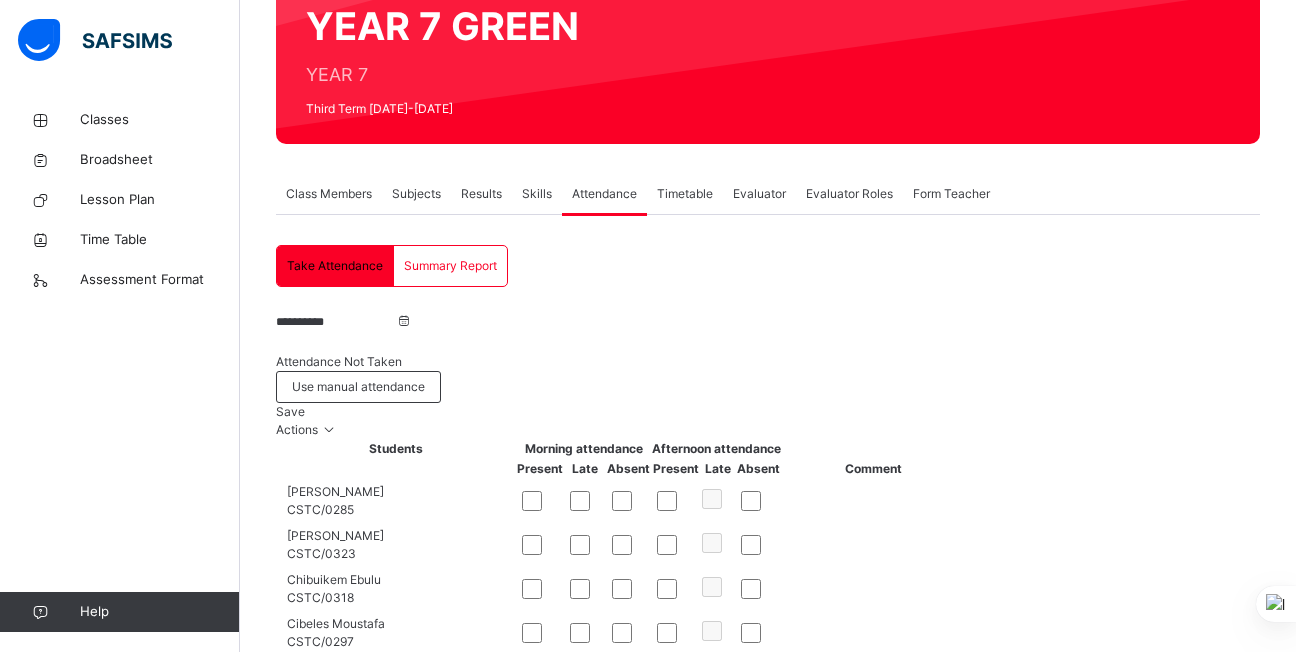 click on "Save" at bounding box center [290, 411] 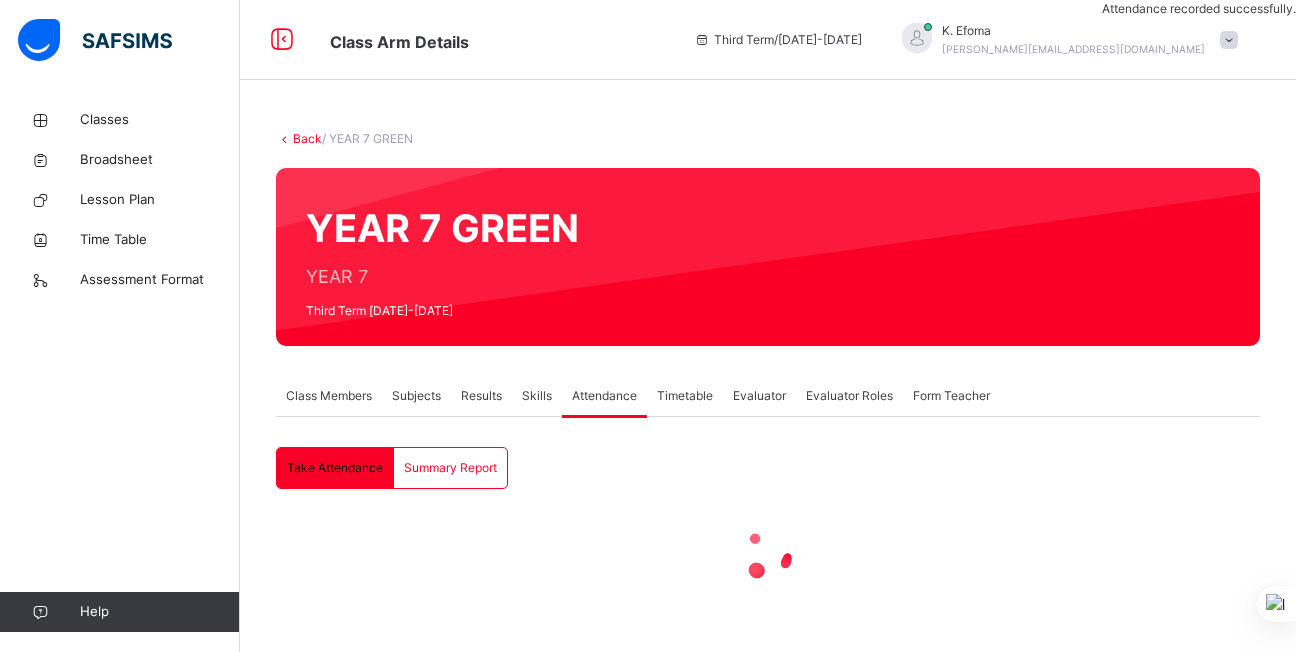 scroll, scrollTop: 202, scrollLeft: 0, axis: vertical 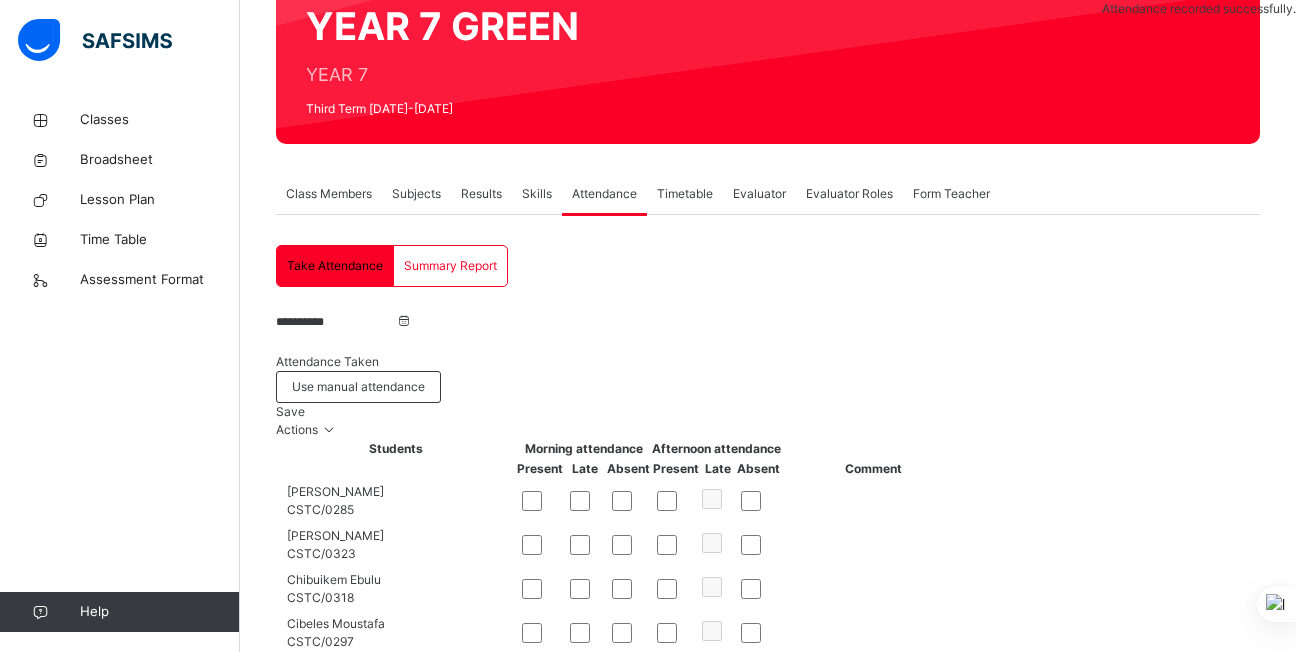 click on "**********" at bounding box center (336, 322) 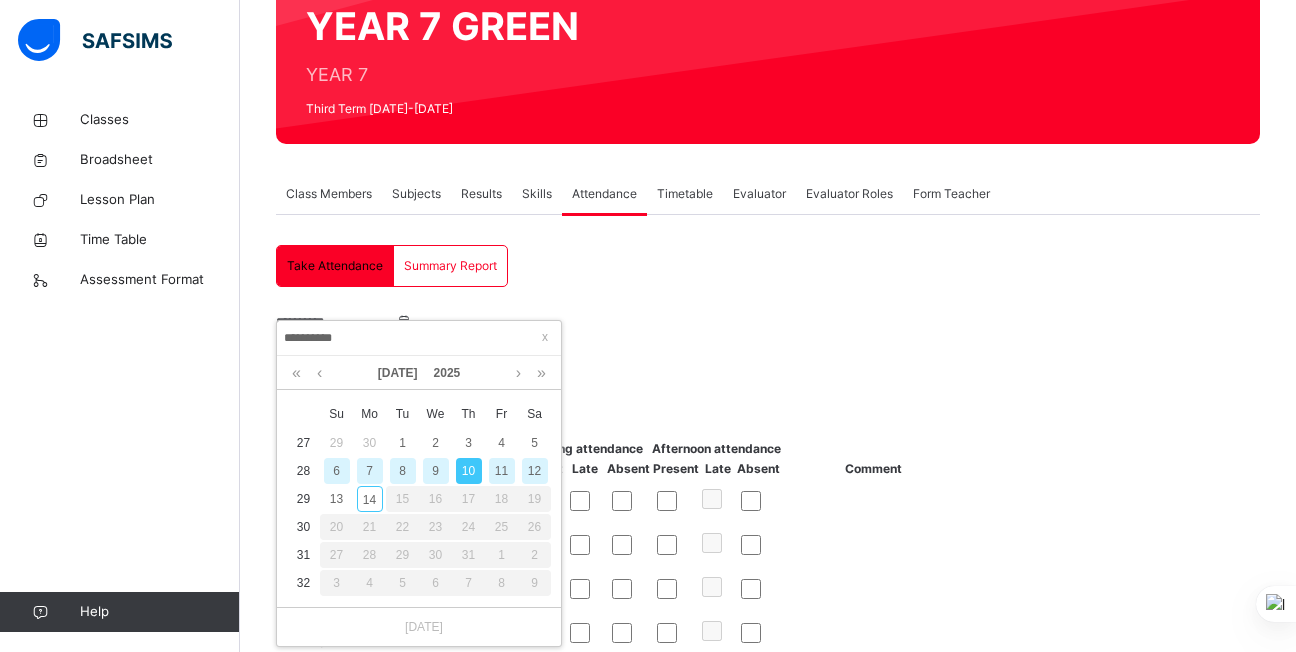 click on "9" at bounding box center [436, 471] 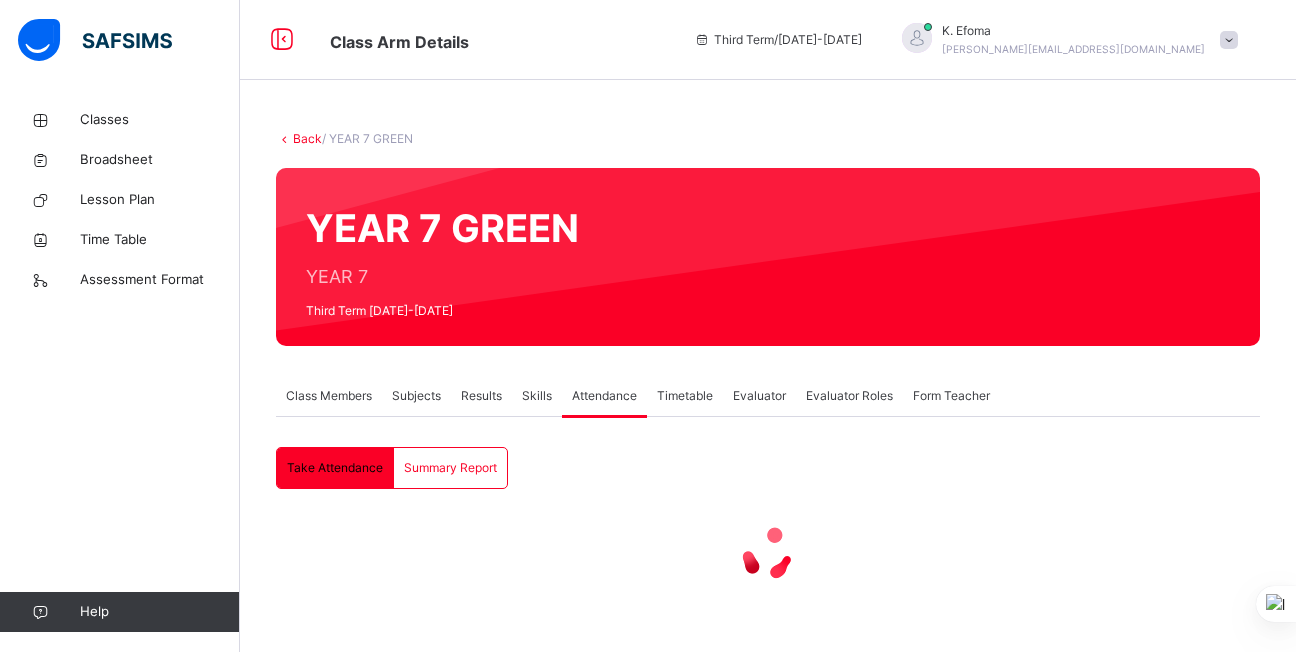 scroll, scrollTop: 202, scrollLeft: 0, axis: vertical 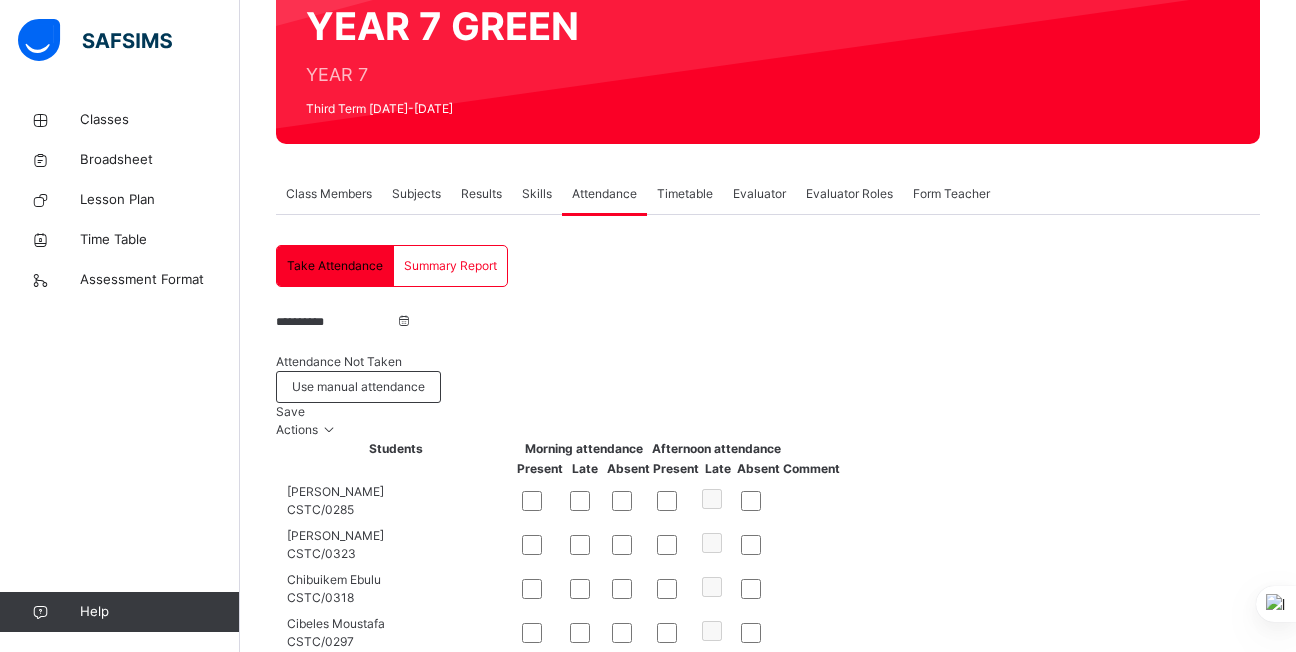 click on "Save" at bounding box center (290, 411) 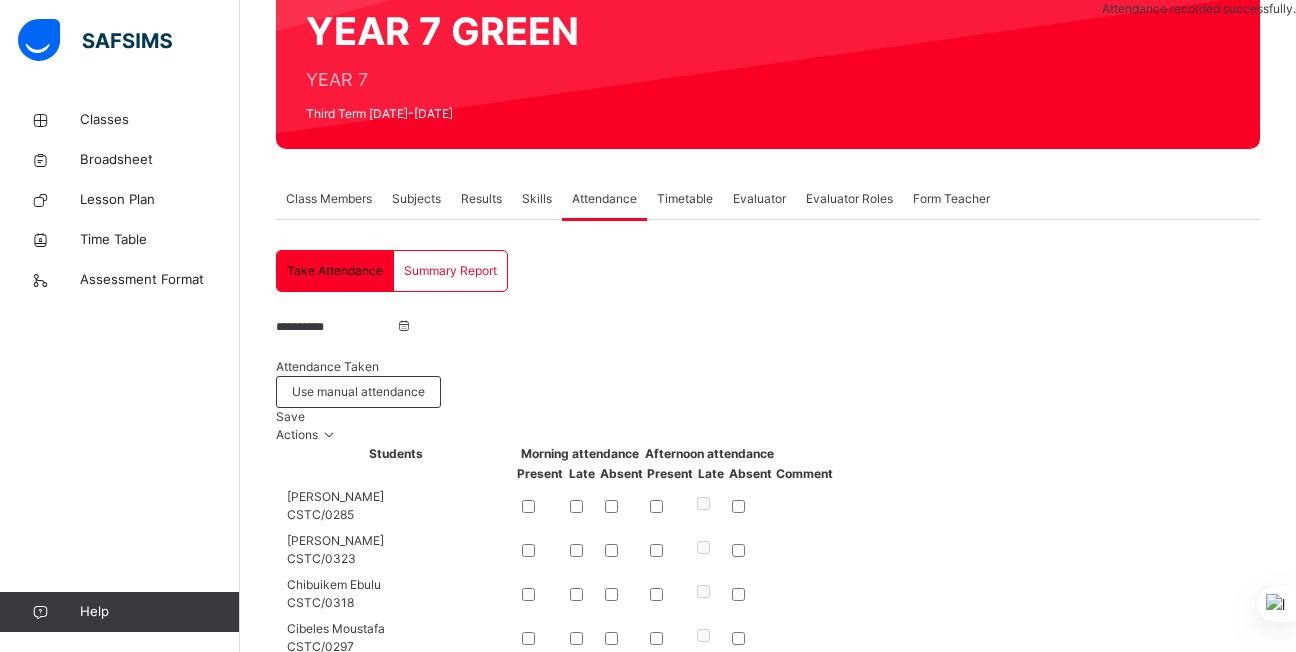 scroll, scrollTop: 202, scrollLeft: 0, axis: vertical 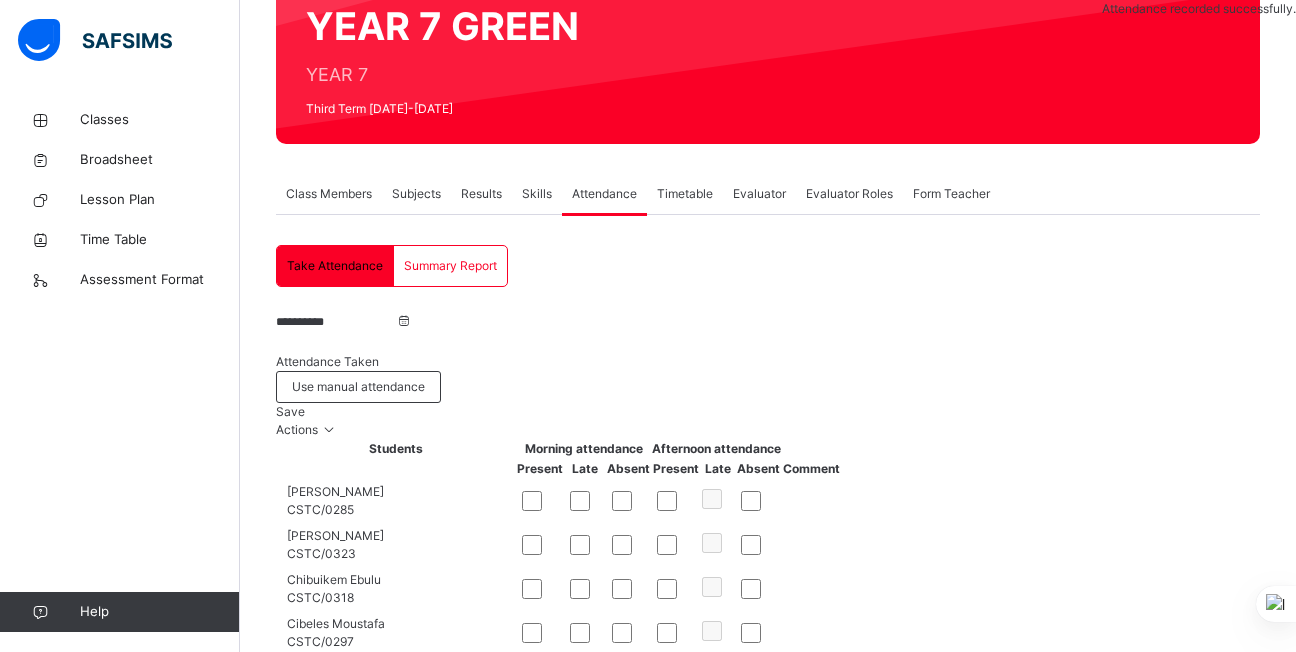 click on "**********" at bounding box center (336, 322) 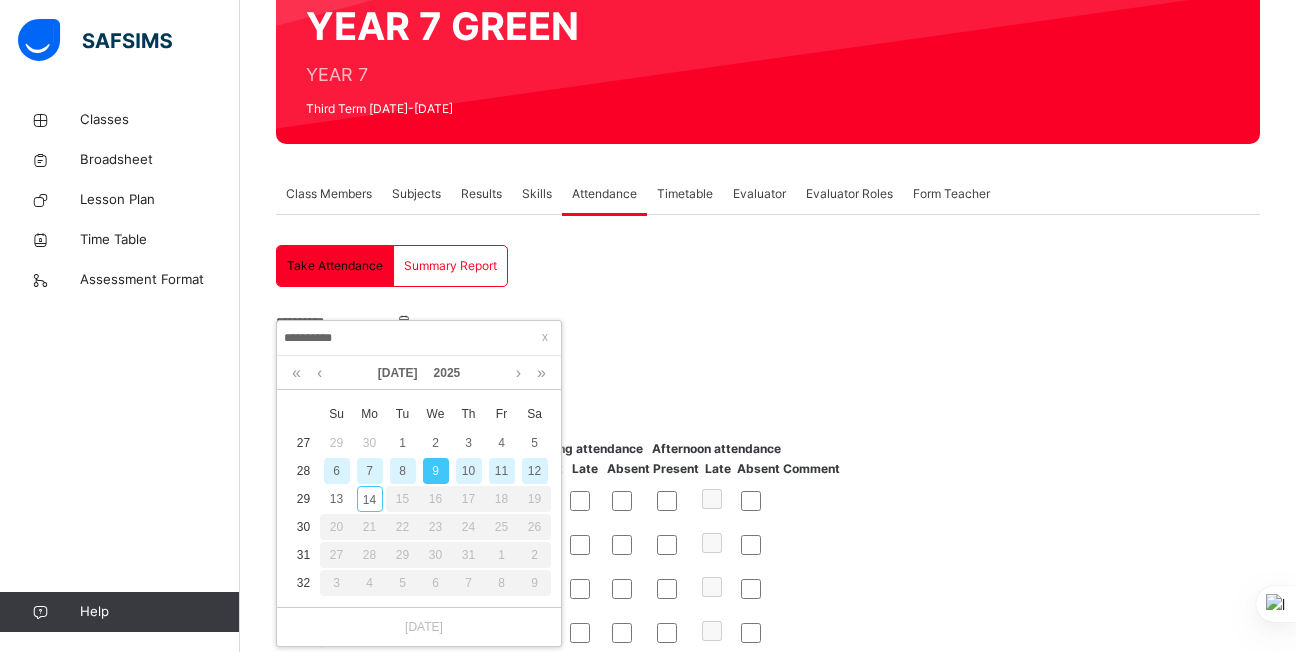 click on "8" at bounding box center (403, 471) 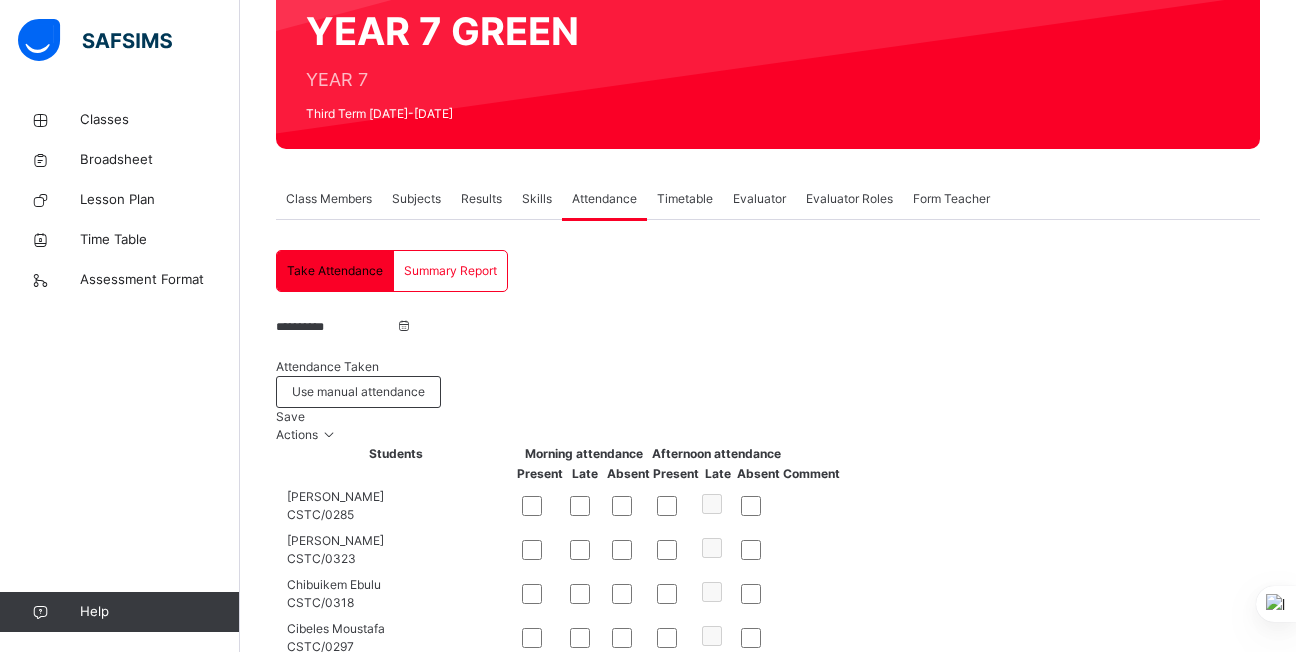 scroll, scrollTop: 202, scrollLeft: 0, axis: vertical 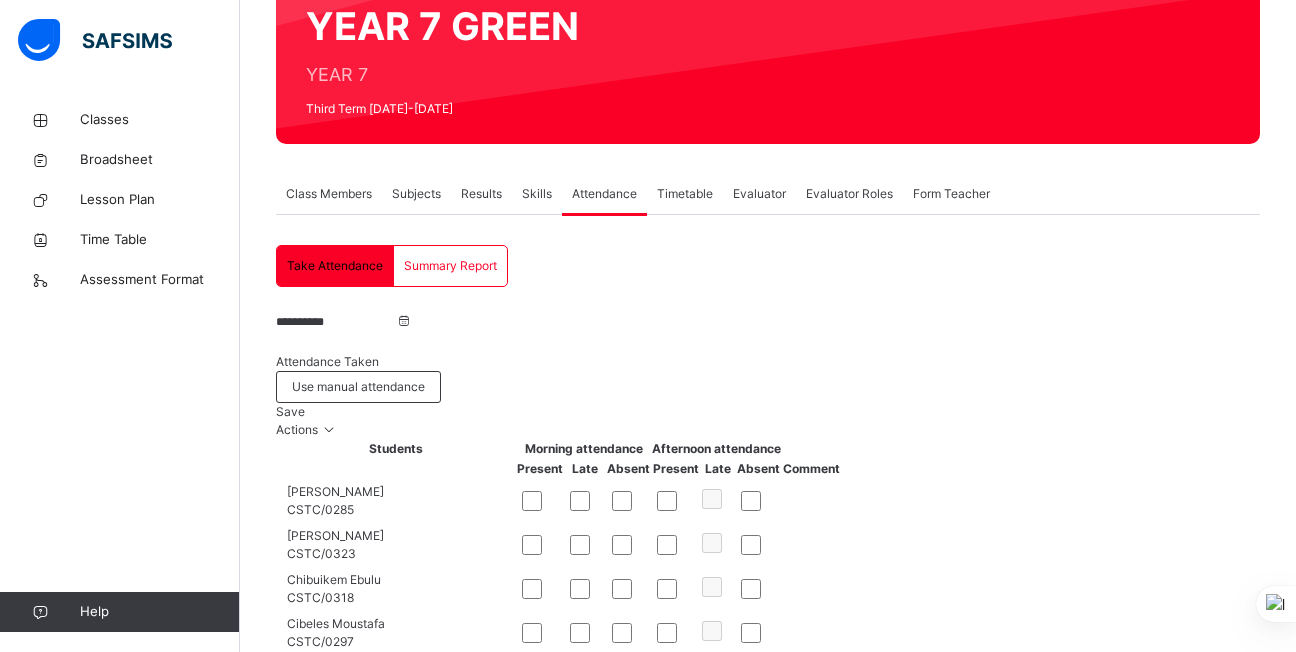 click on "**********" at bounding box center [336, 322] 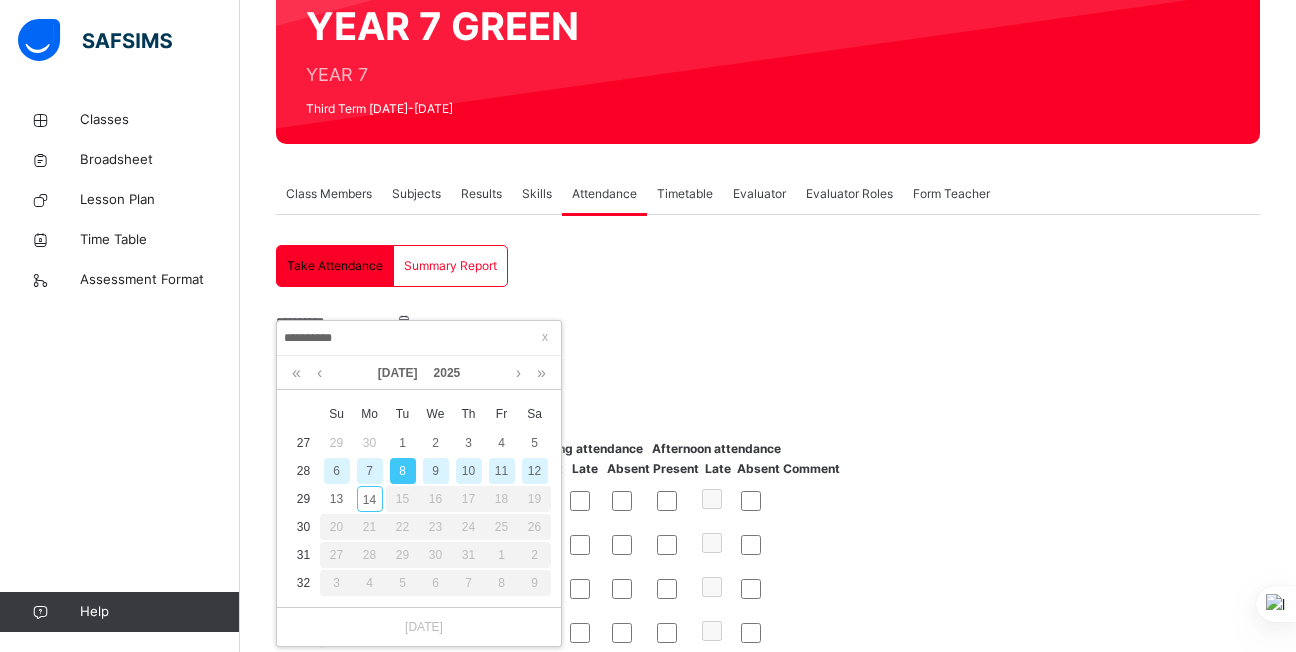 click on "7" at bounding box center [370, 471] 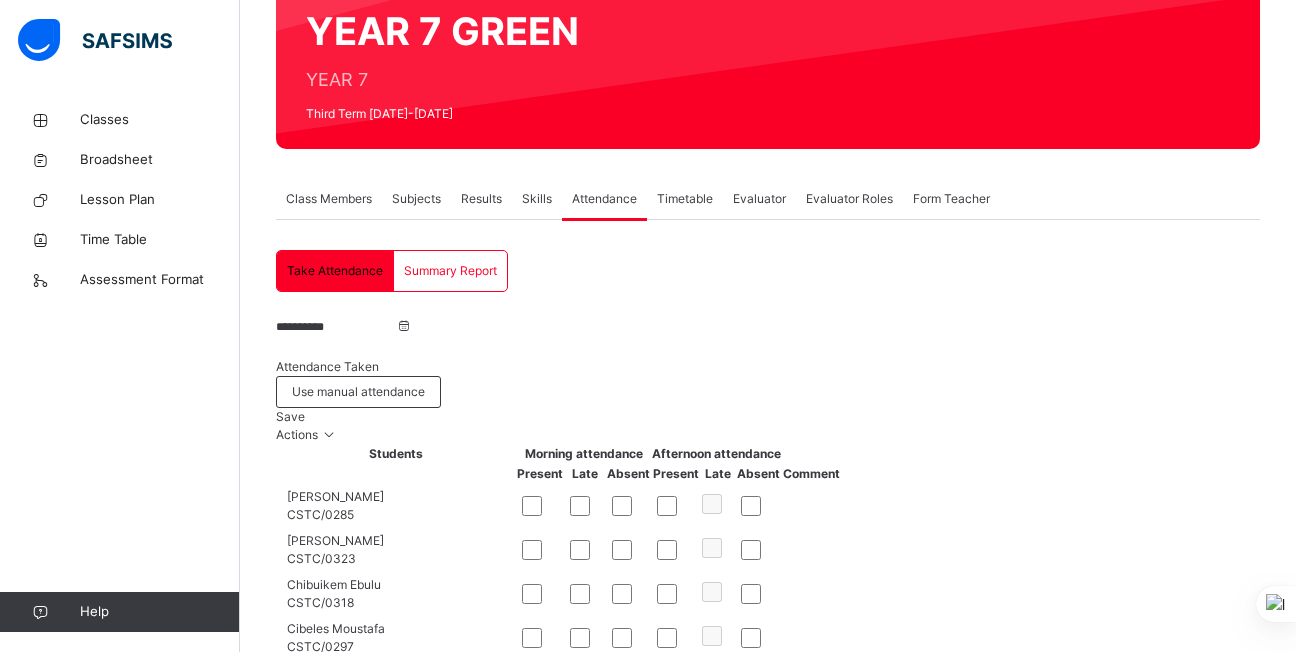 scroll, scrollTop: 202, scrollLeft: 0, axis: vertical 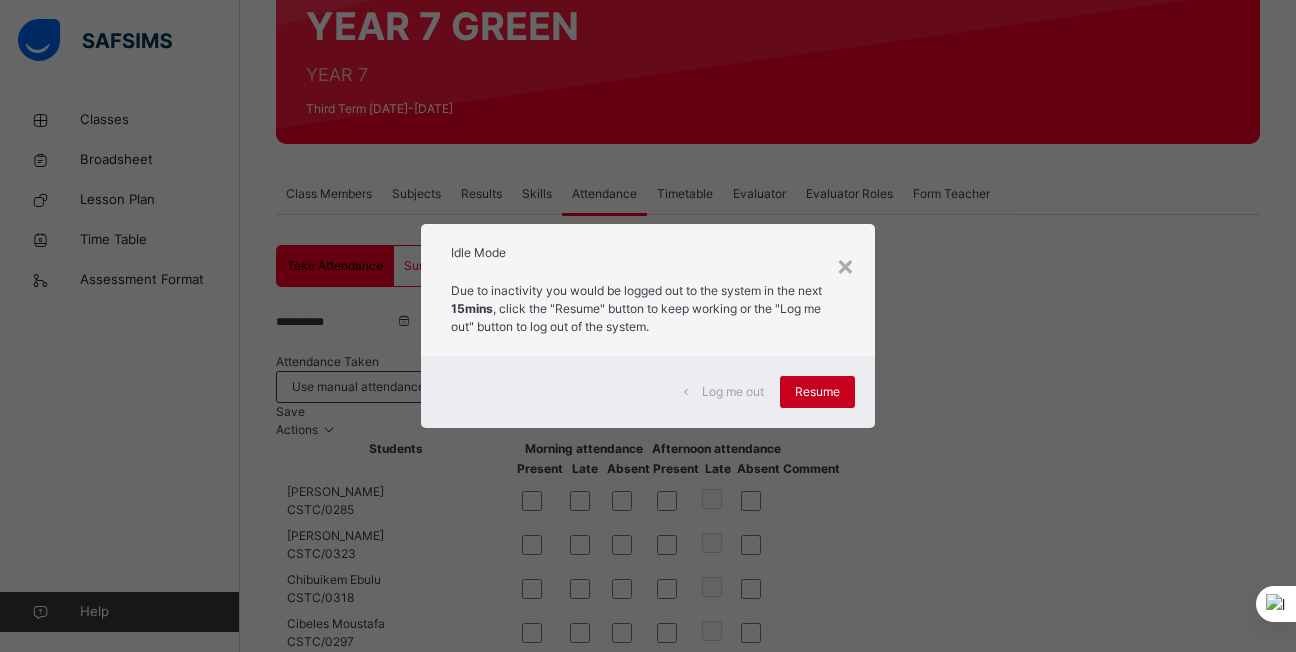 click on "Resume" at bounding box center (817, 392) 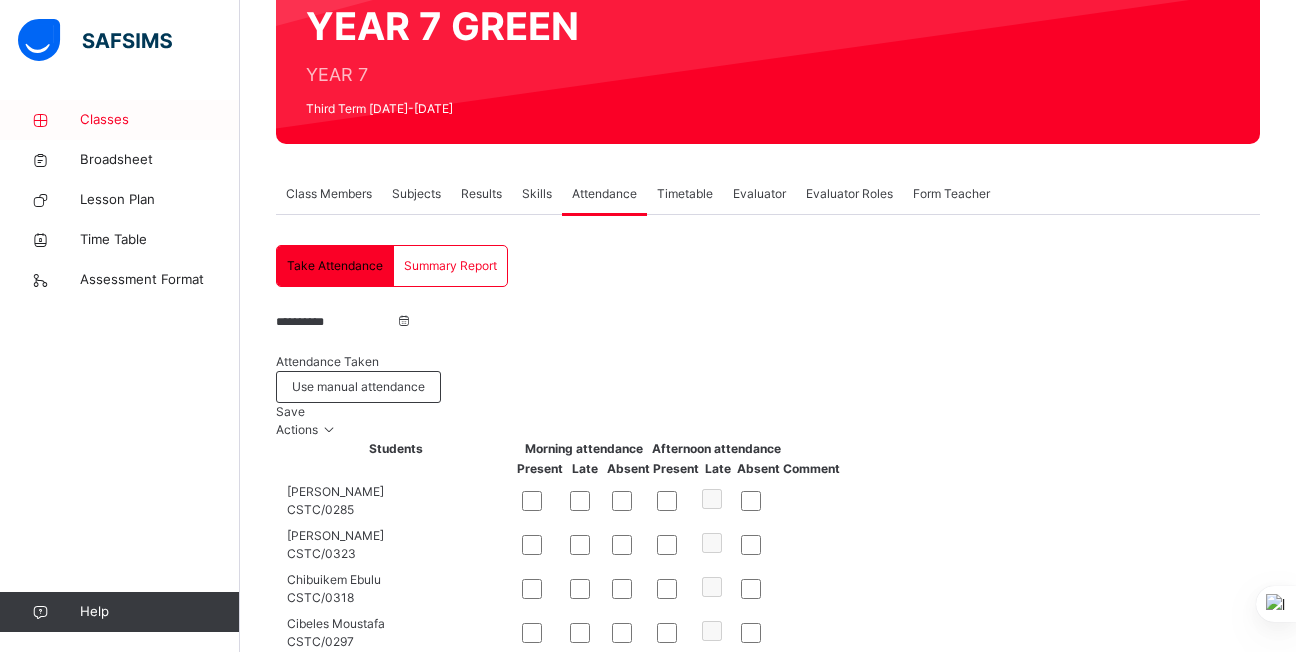 click on "Classes" at bounding box center (160, 120) 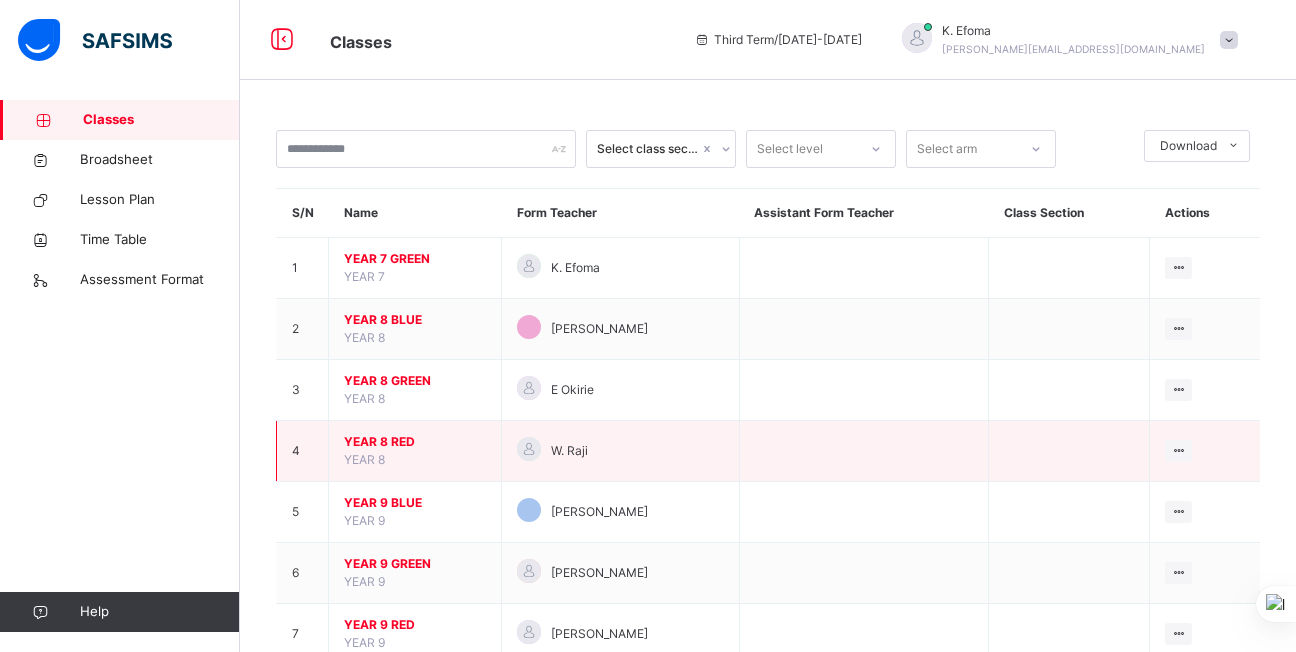 scroll, scrollTop: 63, scrollLeft: 0, axis: vertical 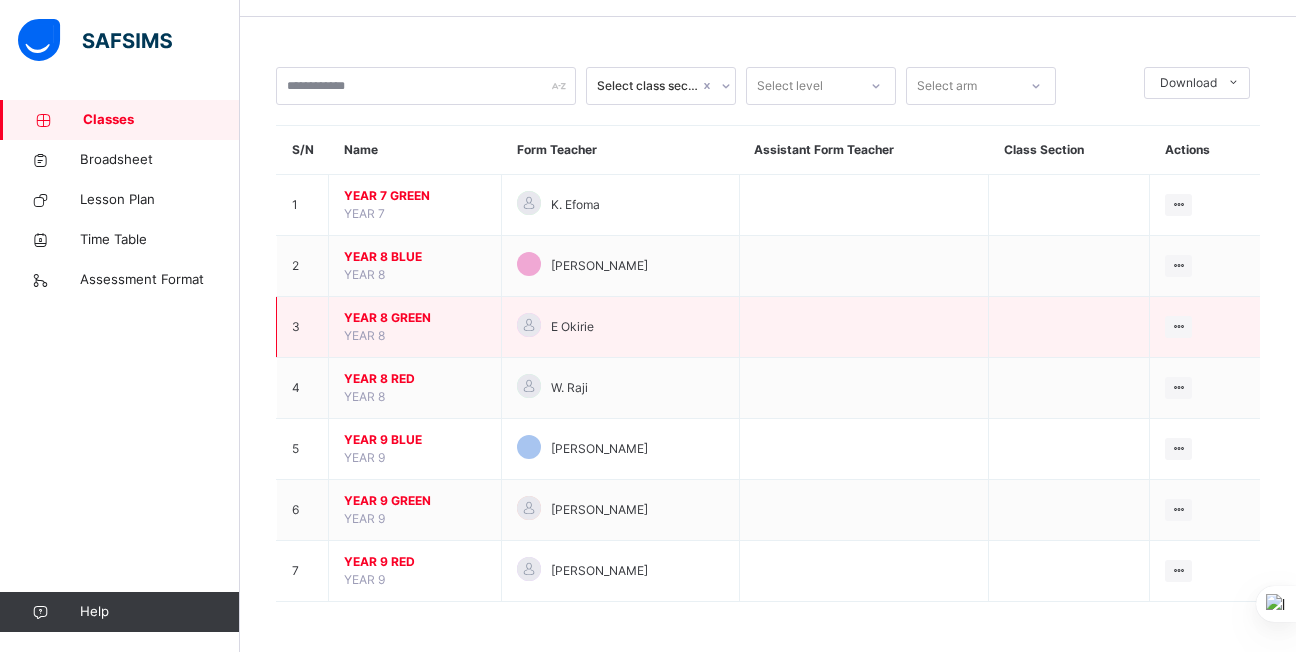 click on "YEAR 8   GREEN" at bounding box center [415, 318] 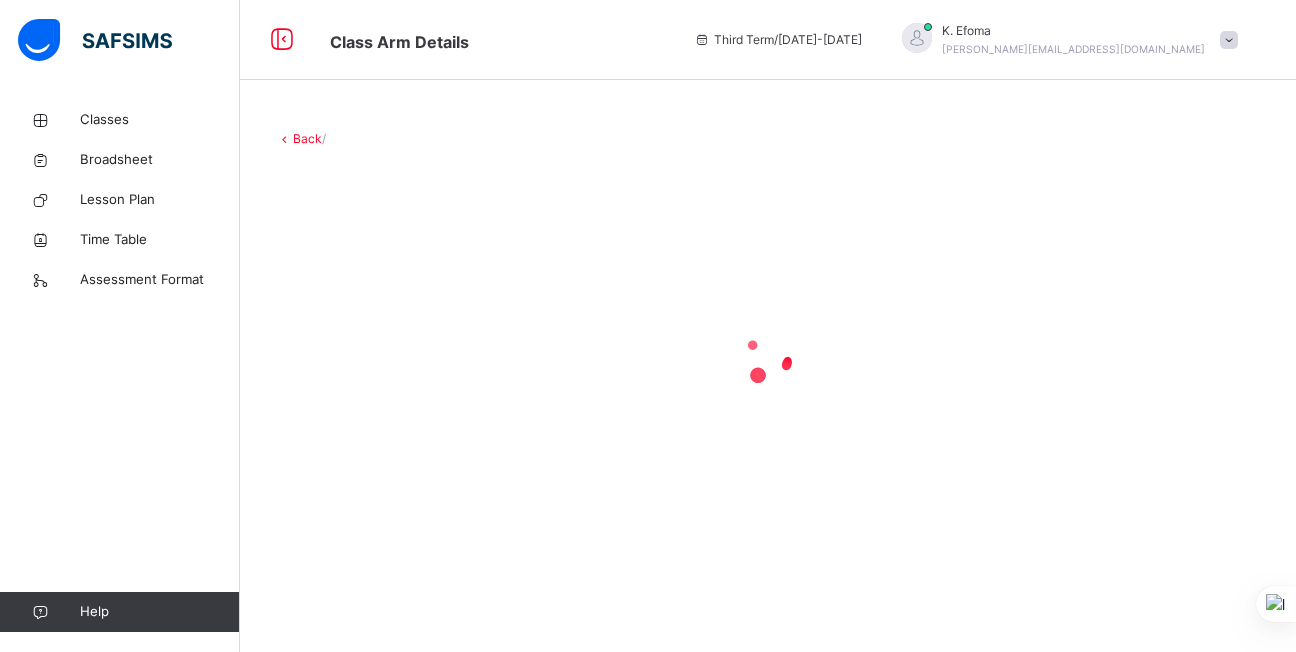 scroll, scrollTop: 0, scrollLeft: 0, axis: both 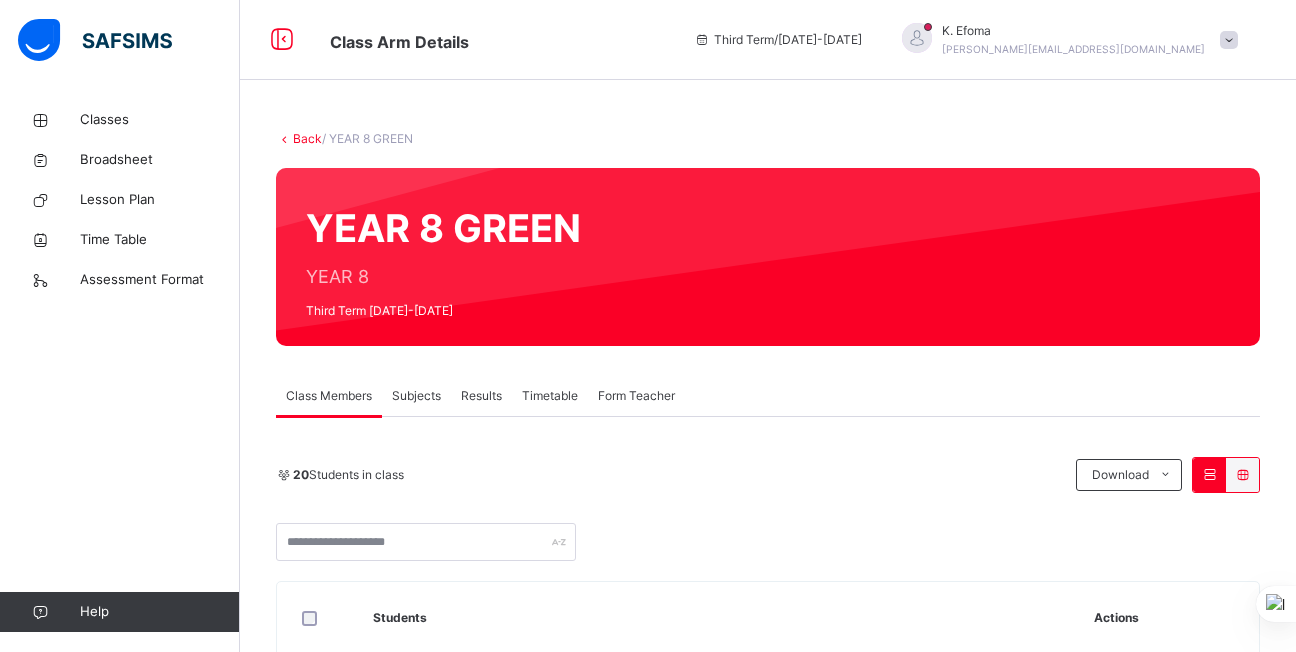 click on "Subjects" at bounding box center (416, 396) 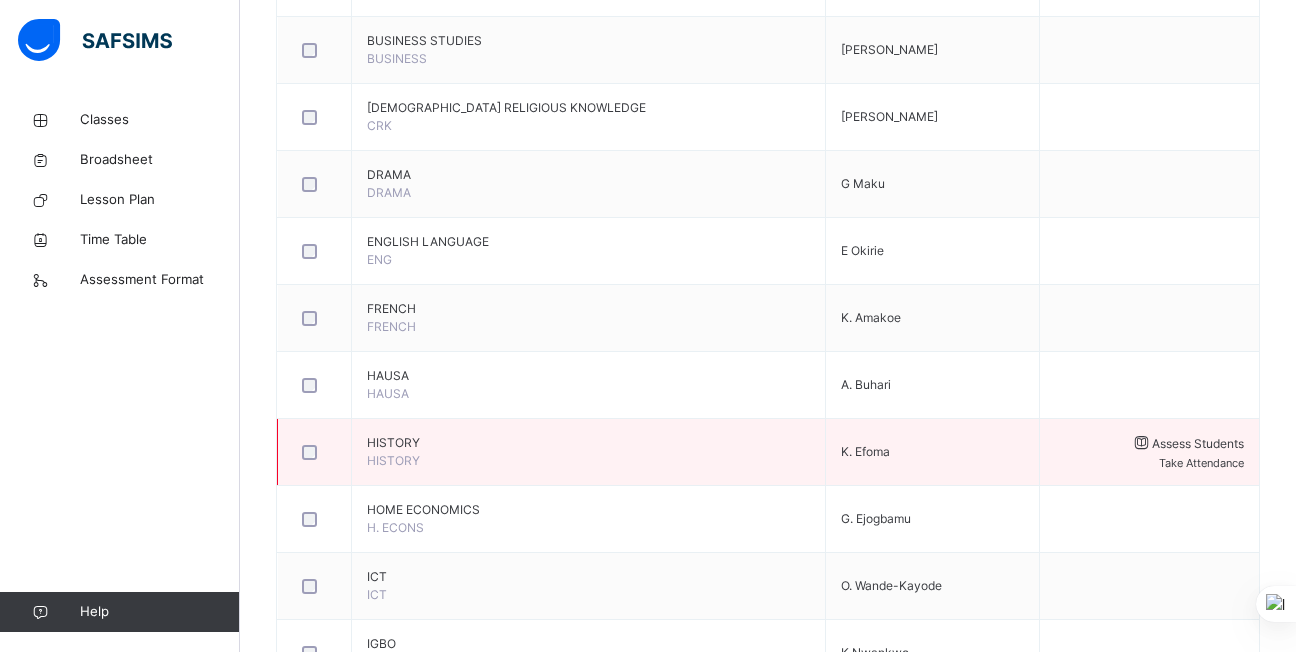 scroll, scrollTop: 756, scrollLeft: 0, axis: vertical 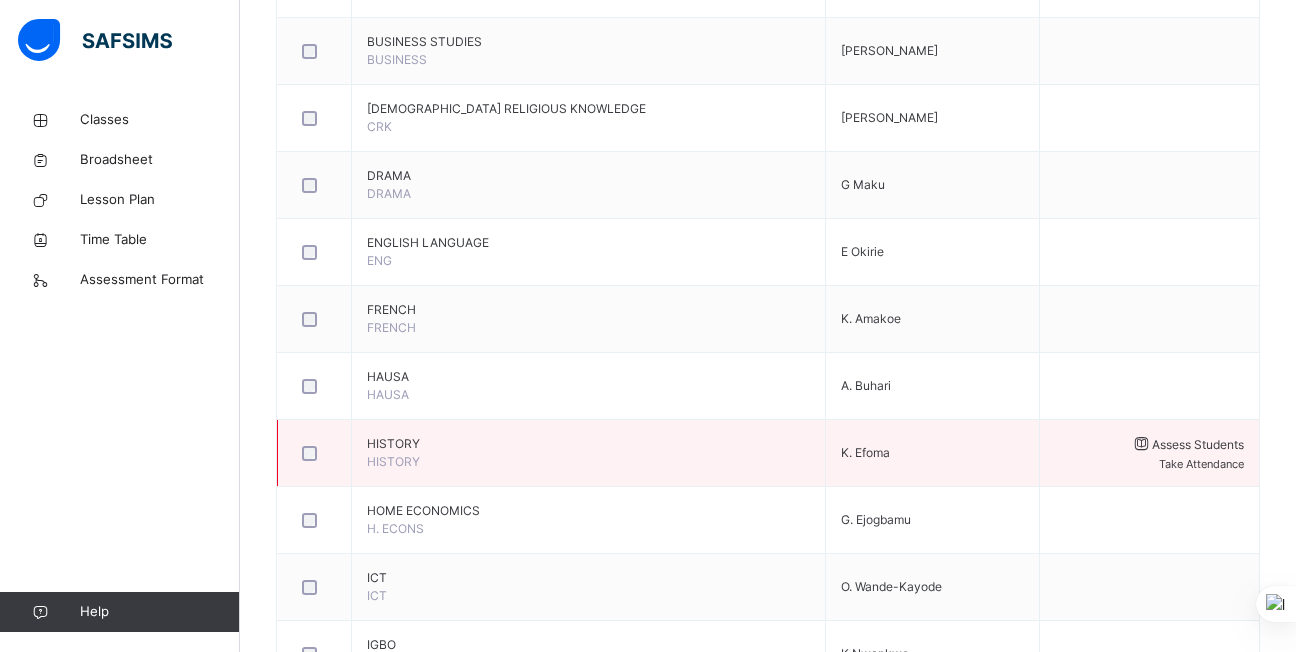 click at bounding box center [1141, 443] 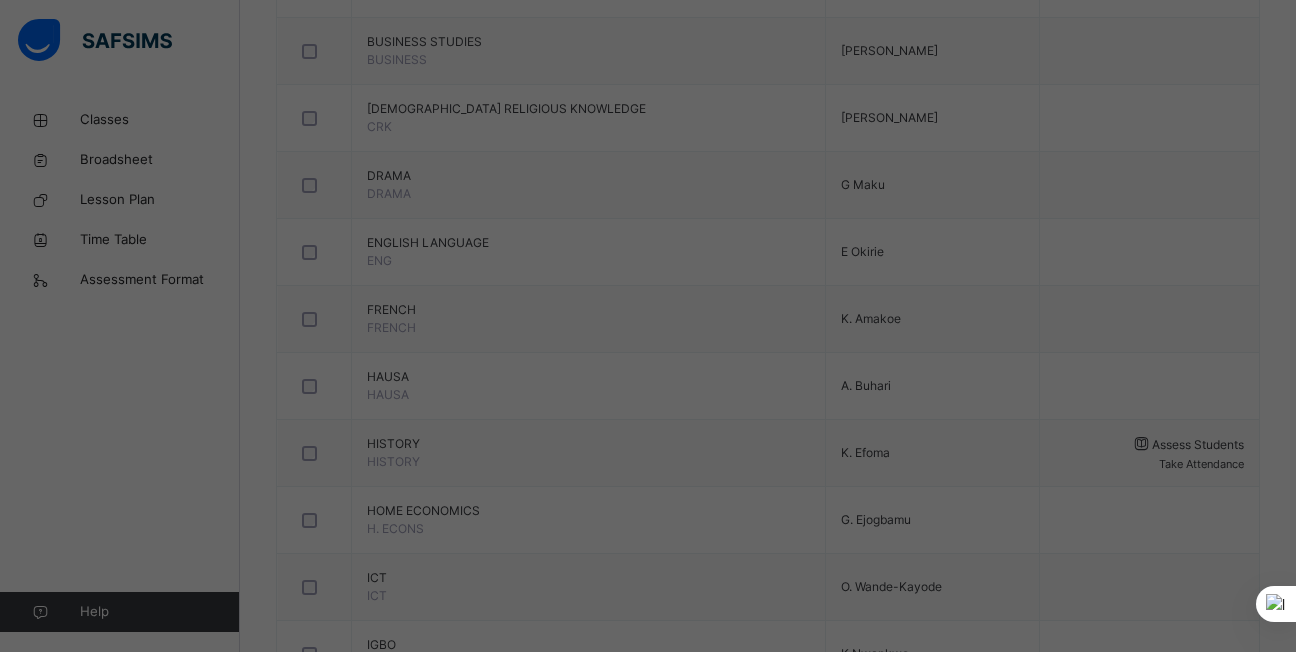 click at bounding box center (648, 326) 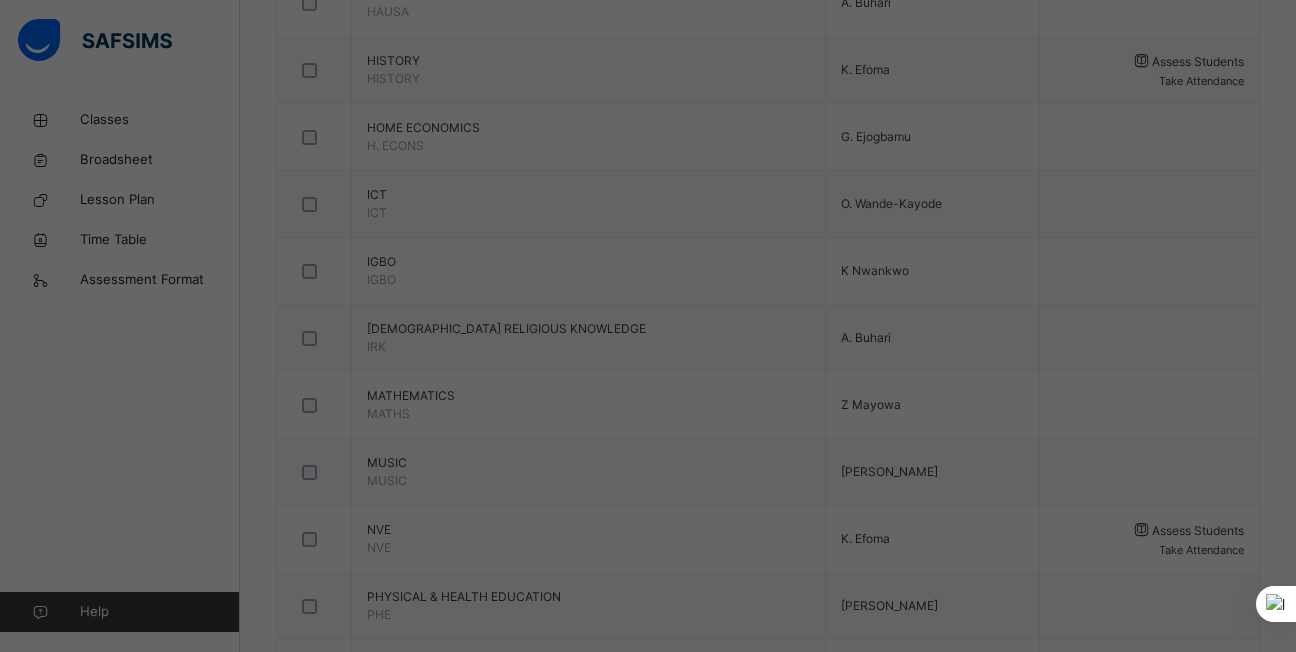 scroll, scrollTop: 1311, scrollLeft: 0, axis: vertical 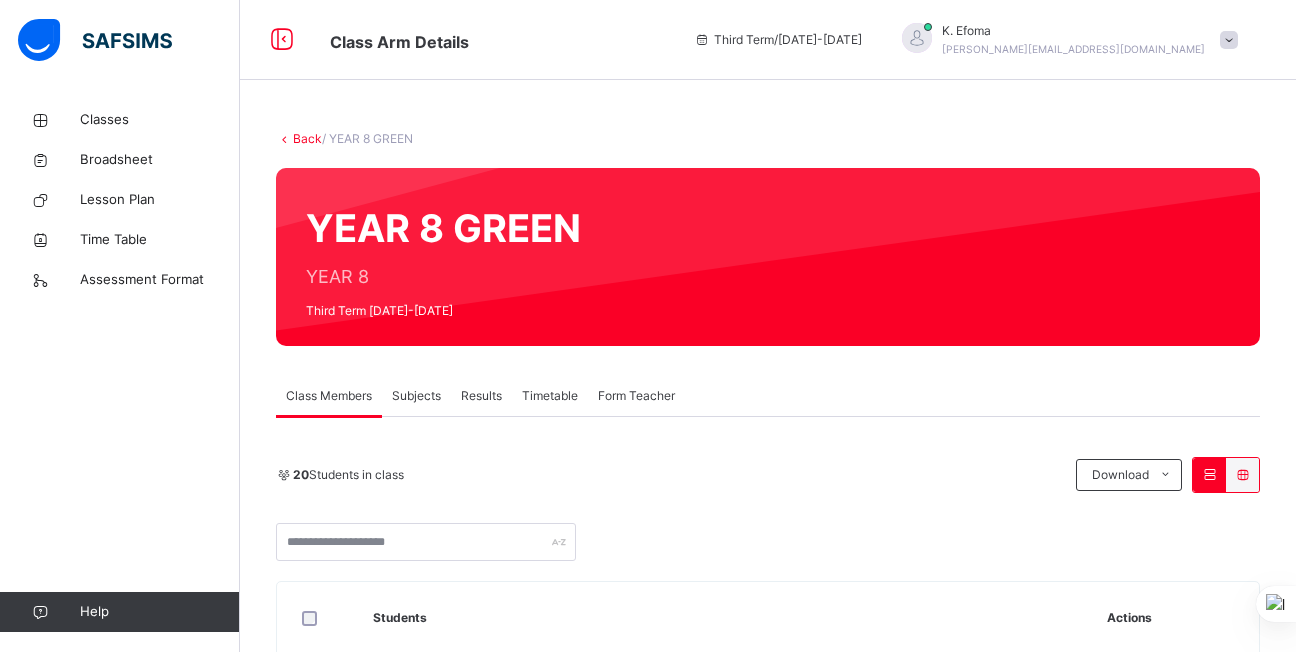 click on "Subjects" at bounding box center (416, 396) 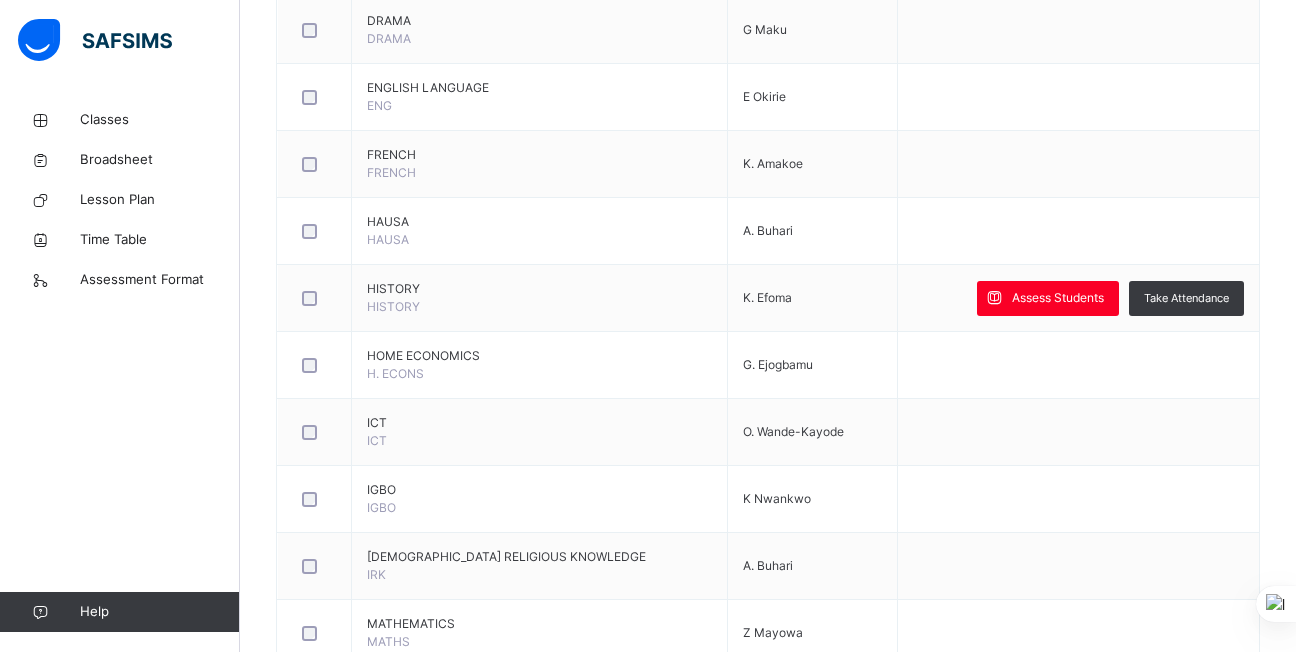 scroll, scrollTop: 910, scrollLeft: 0, axis: vertical 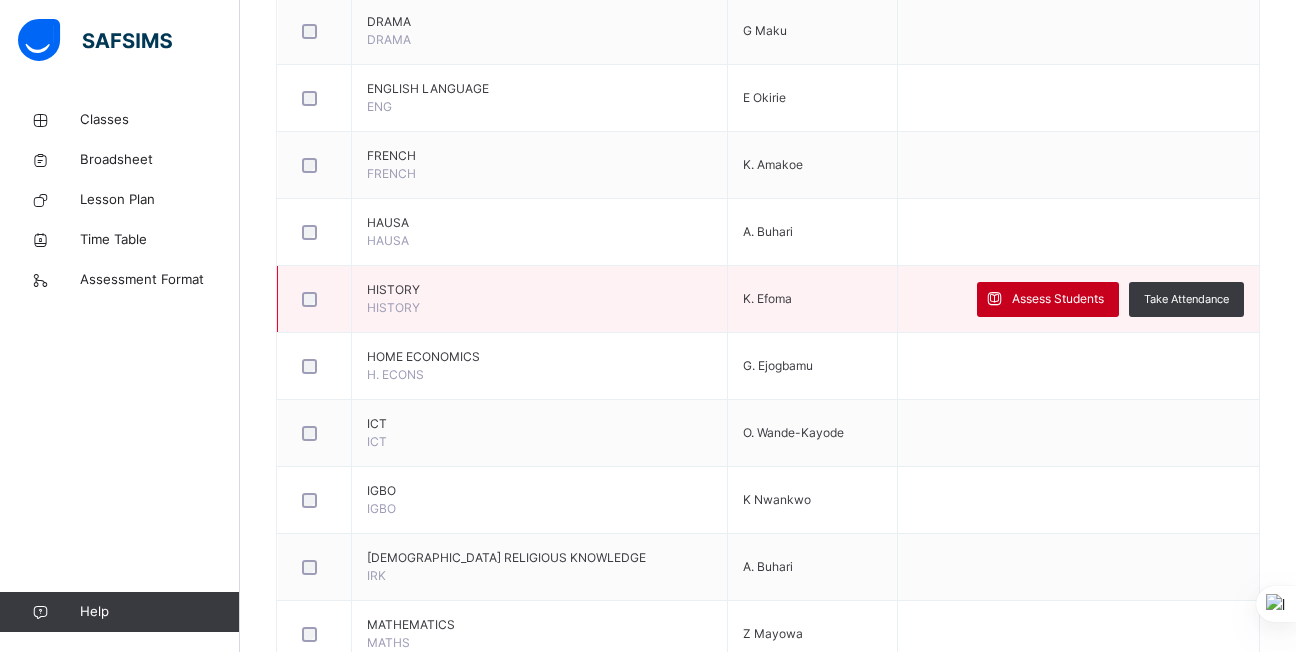 click at bounding box center [994, 299] 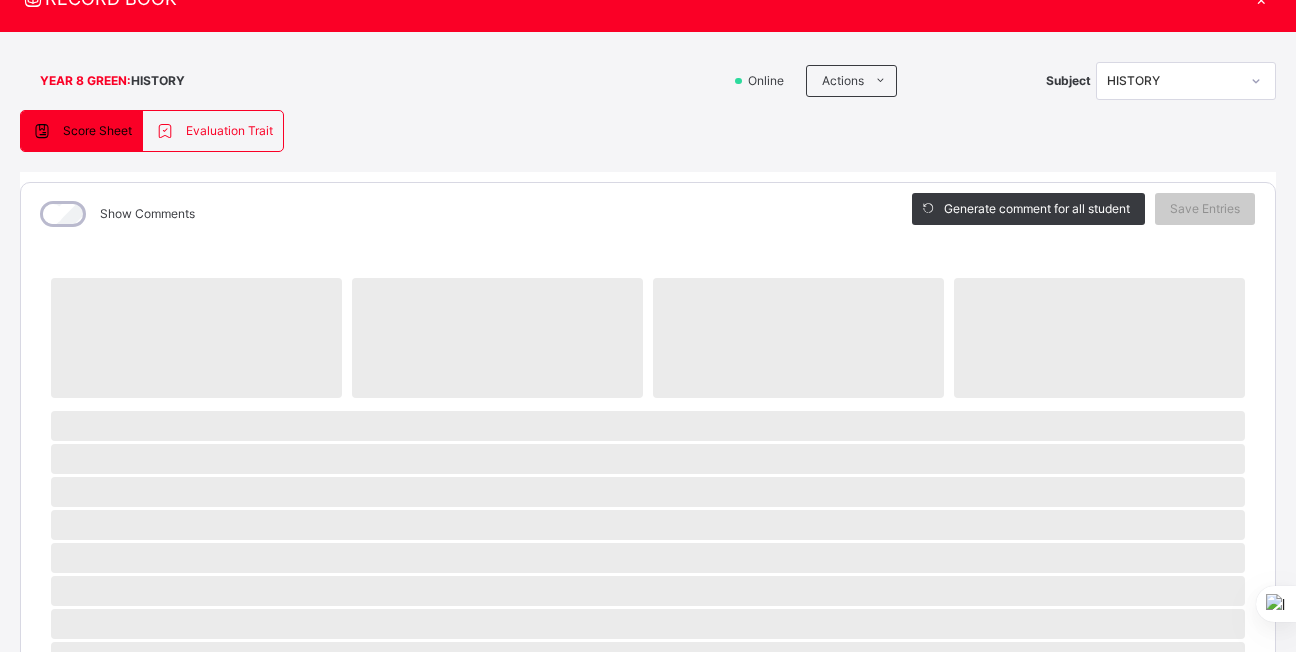 scroll, scrollTop: 87, scrollLeft: 0, axis: vertical 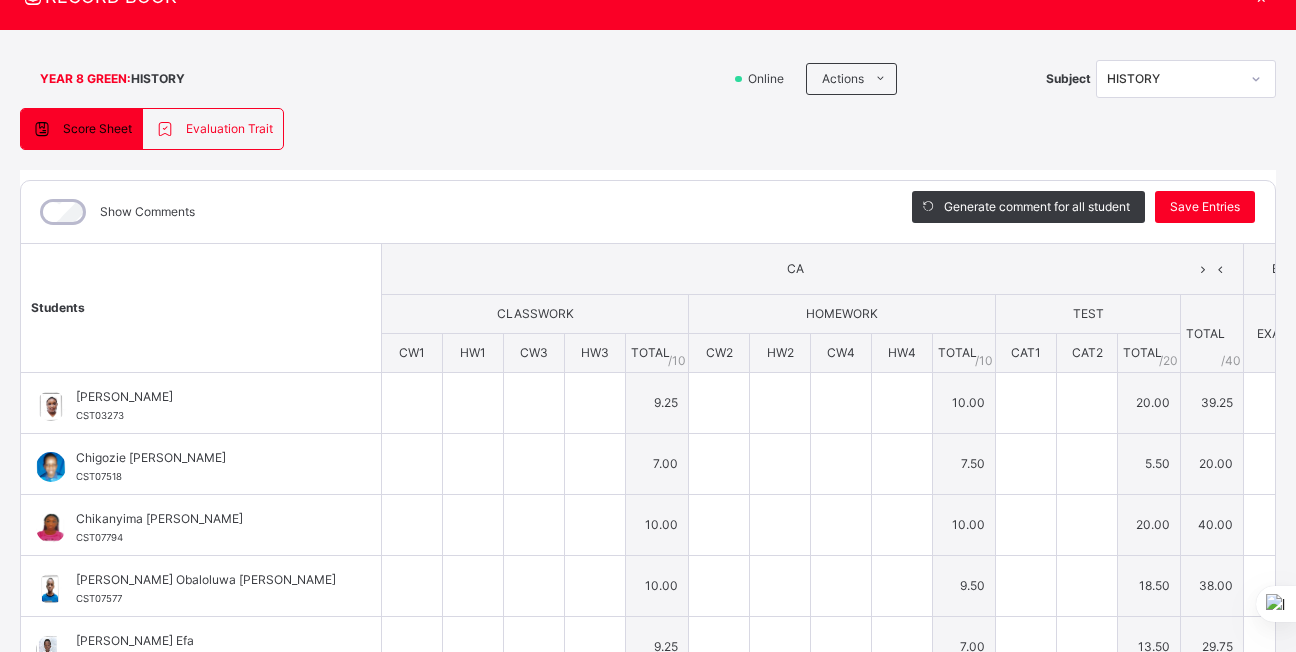 type on "**" 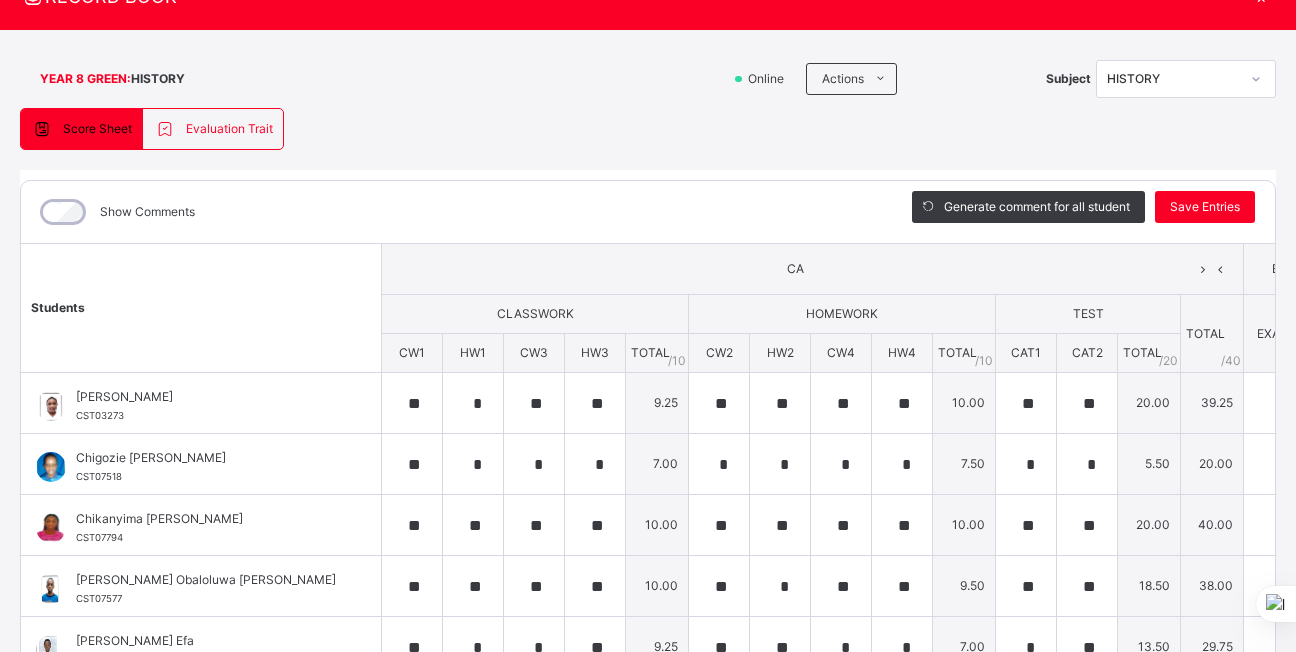 type on "**" 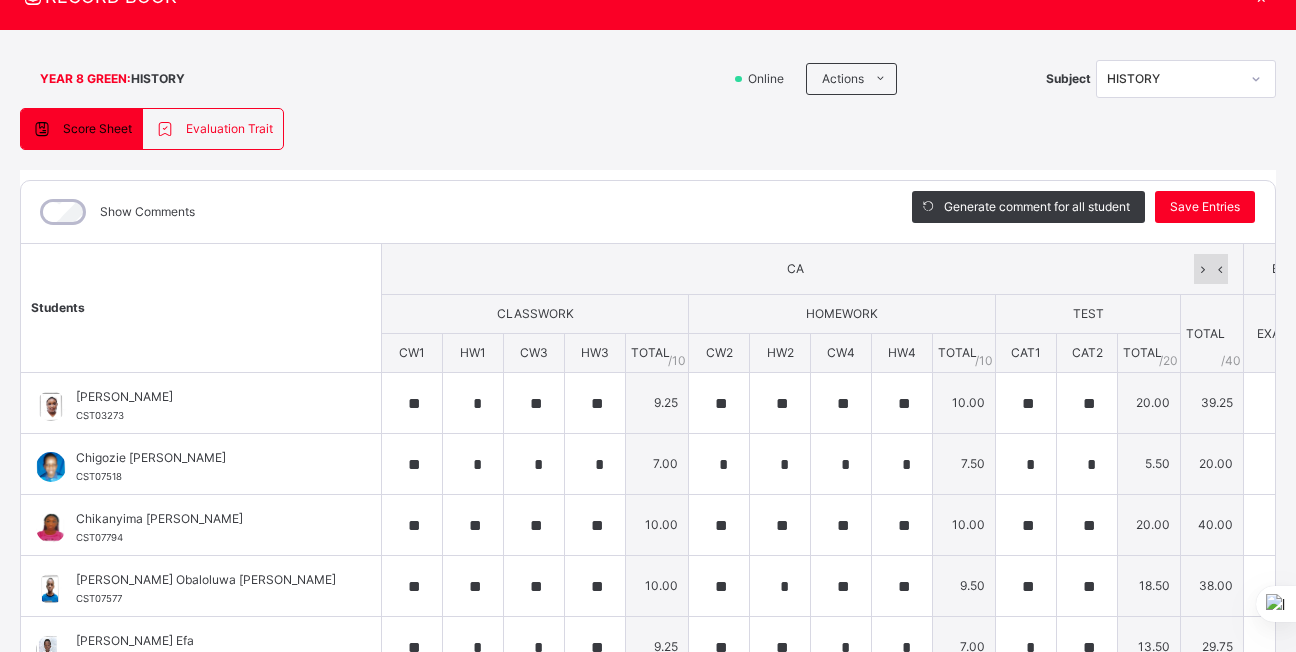click at bounding box center (1202, 269) 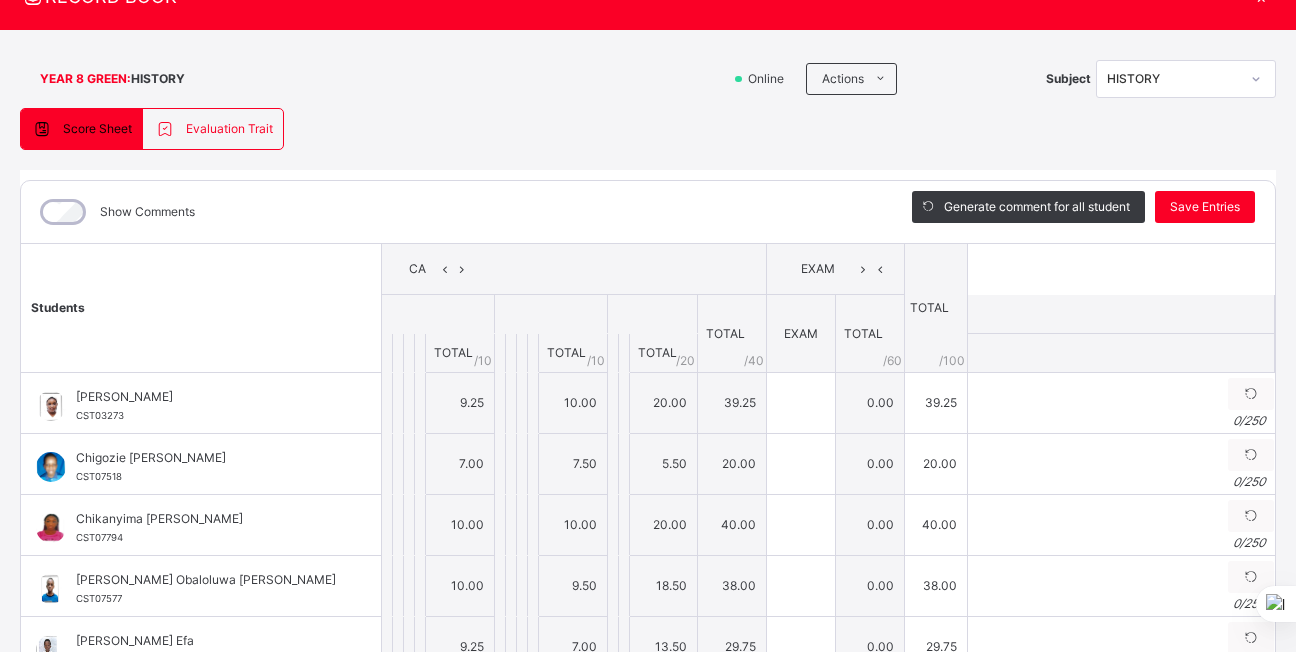 scroll, scrollTop: 0, scrollLeft: 0, axis: both 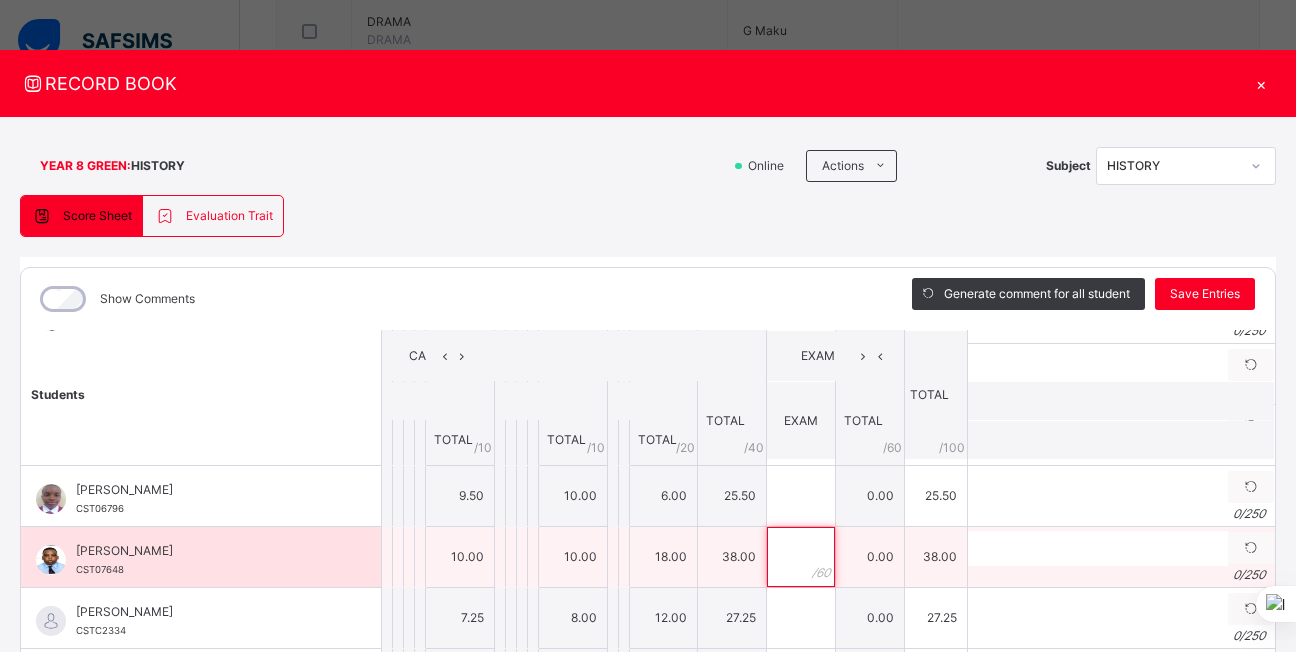 click at bounding box center [801, 557] 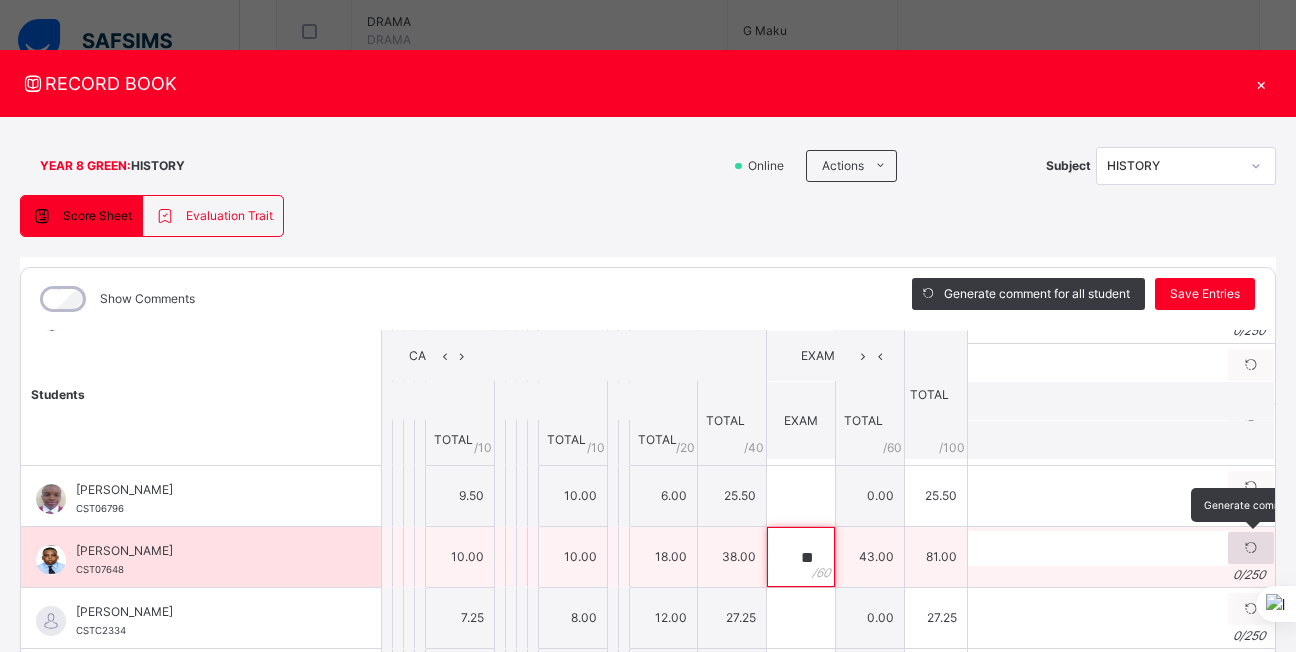 type on "**" 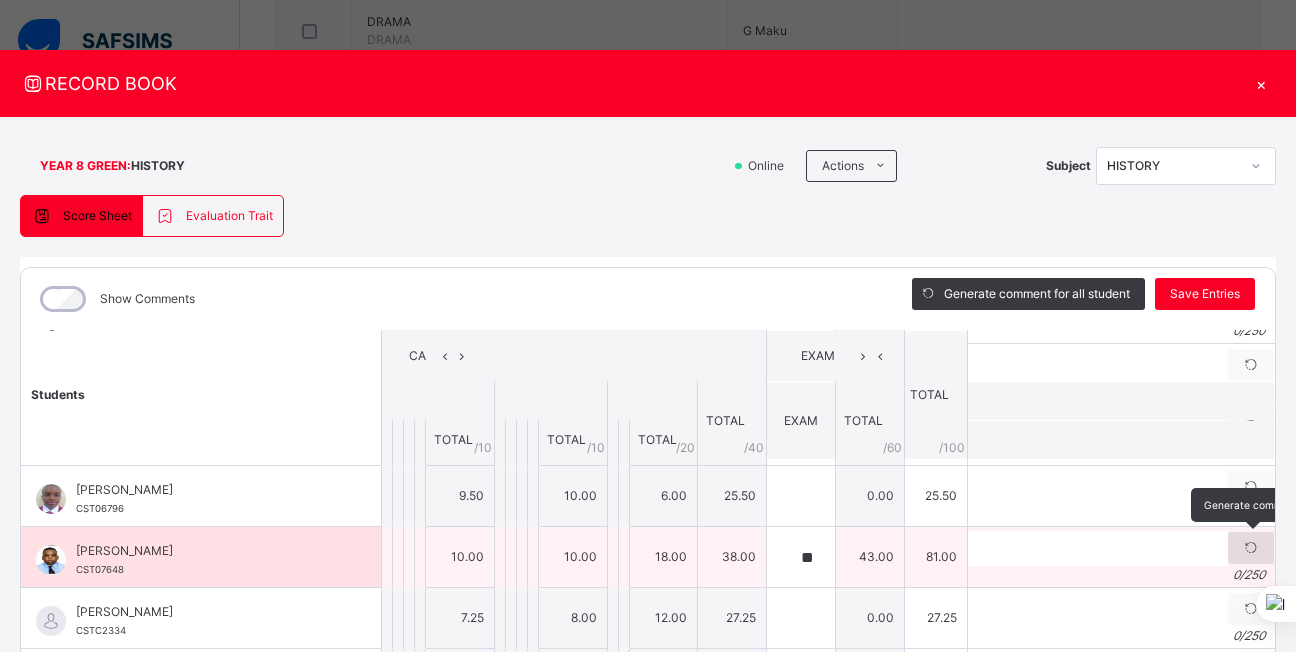 click at bounding box center (1251, 548) 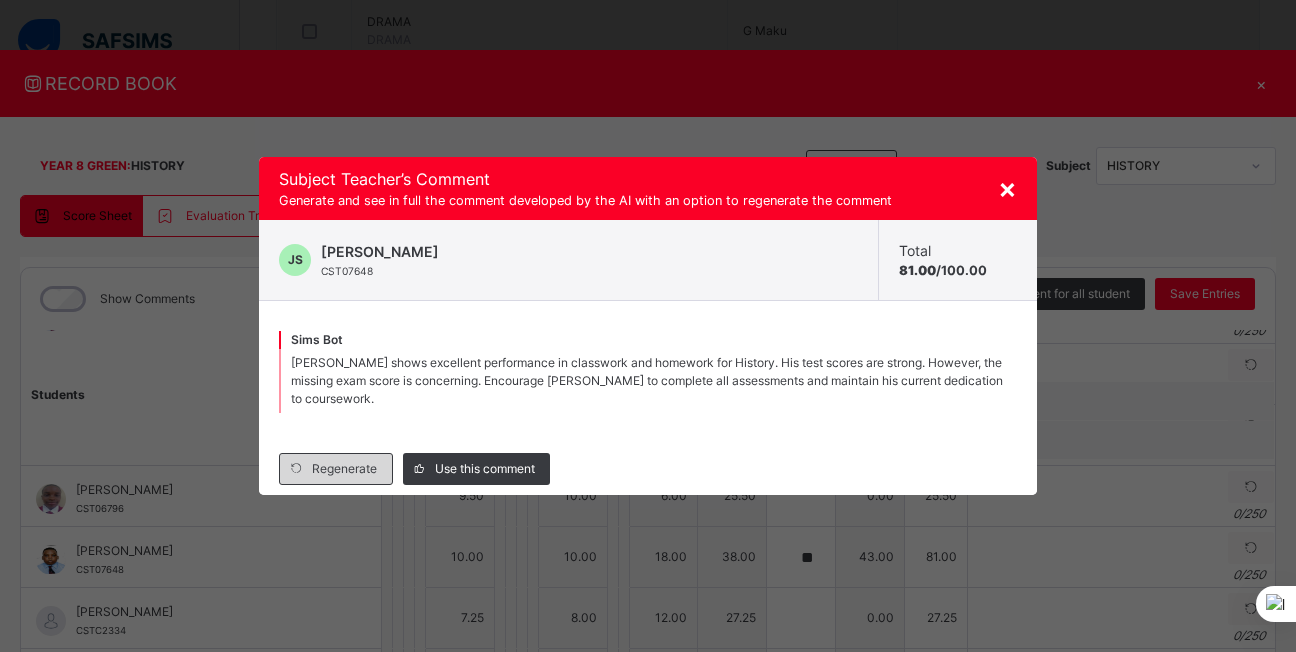 click on "Regenerate" at bounding box center [344, 469] 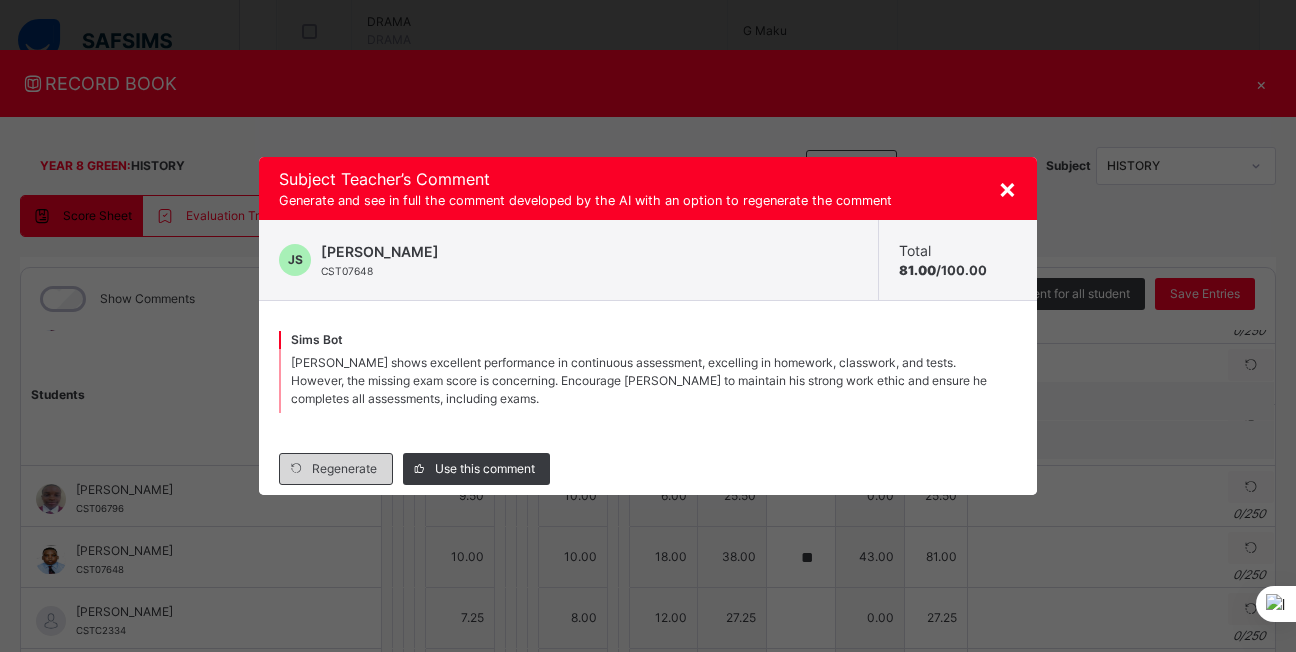 click on "Regenerate" at bounding box center (336, 469) 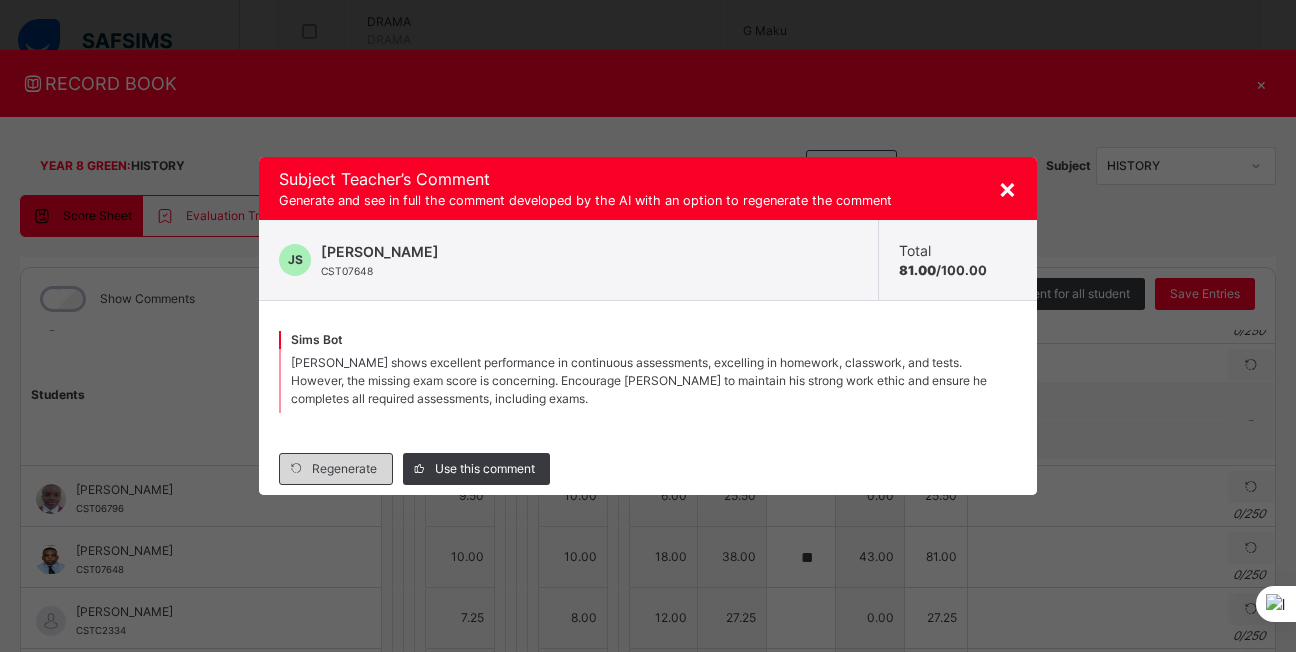 click on "Regenerate" at bounding box center (344, 469) 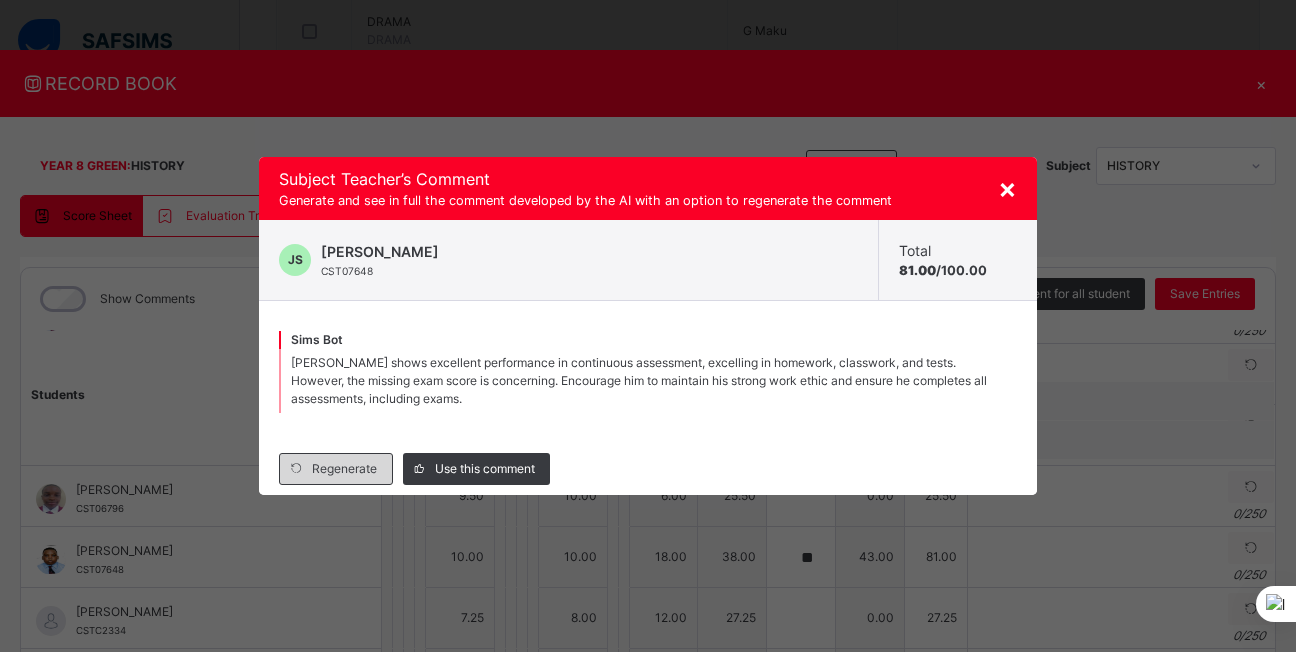 click on "Regenerate" at bounding box center [344, 469] 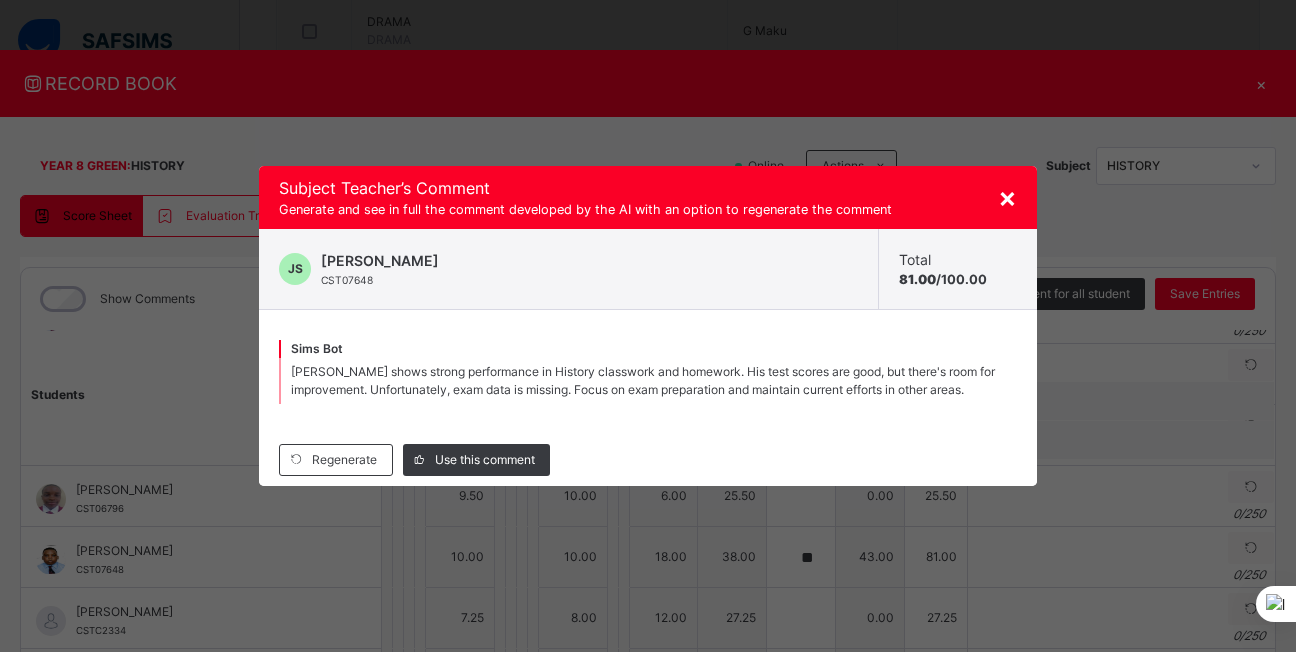 click on "×" at bounding box center [1007, 197] 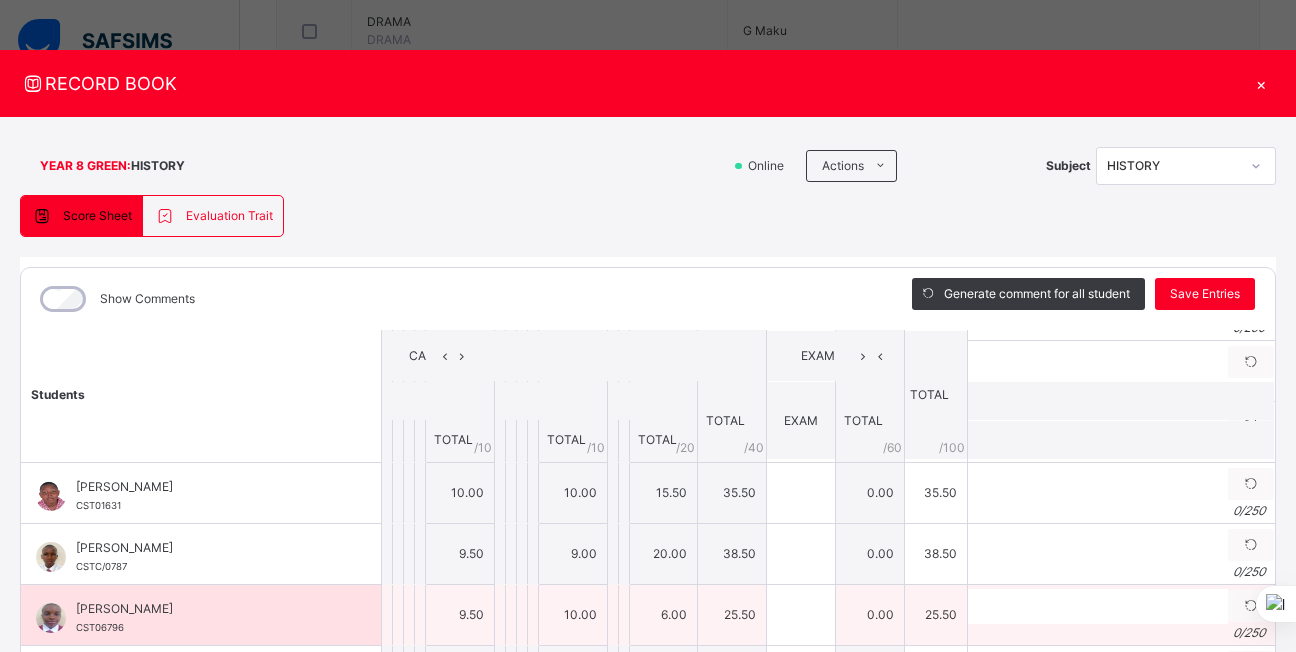 scroll, scrollTop: 362, scrollLeft: 0, axis: vertical 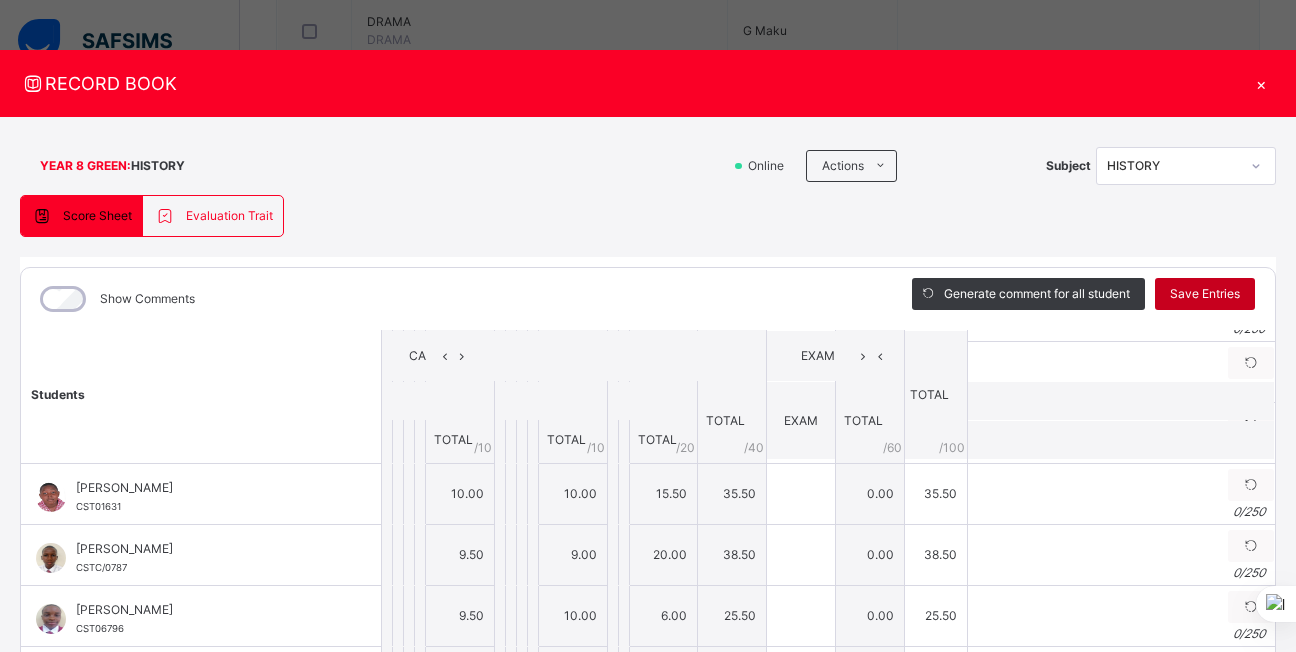 click on "Save Entries" at bounding box center [1205, 294] 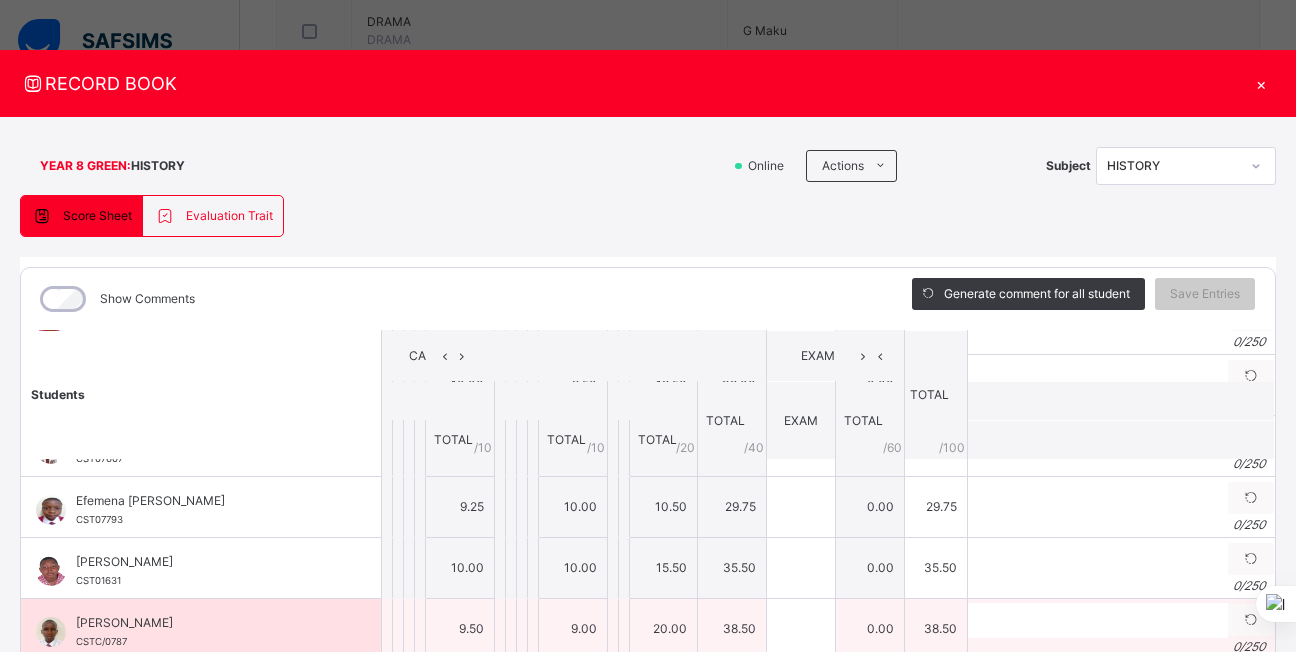 scroll, scrollTop: 279, scrollLeft: 0, axis: vertical 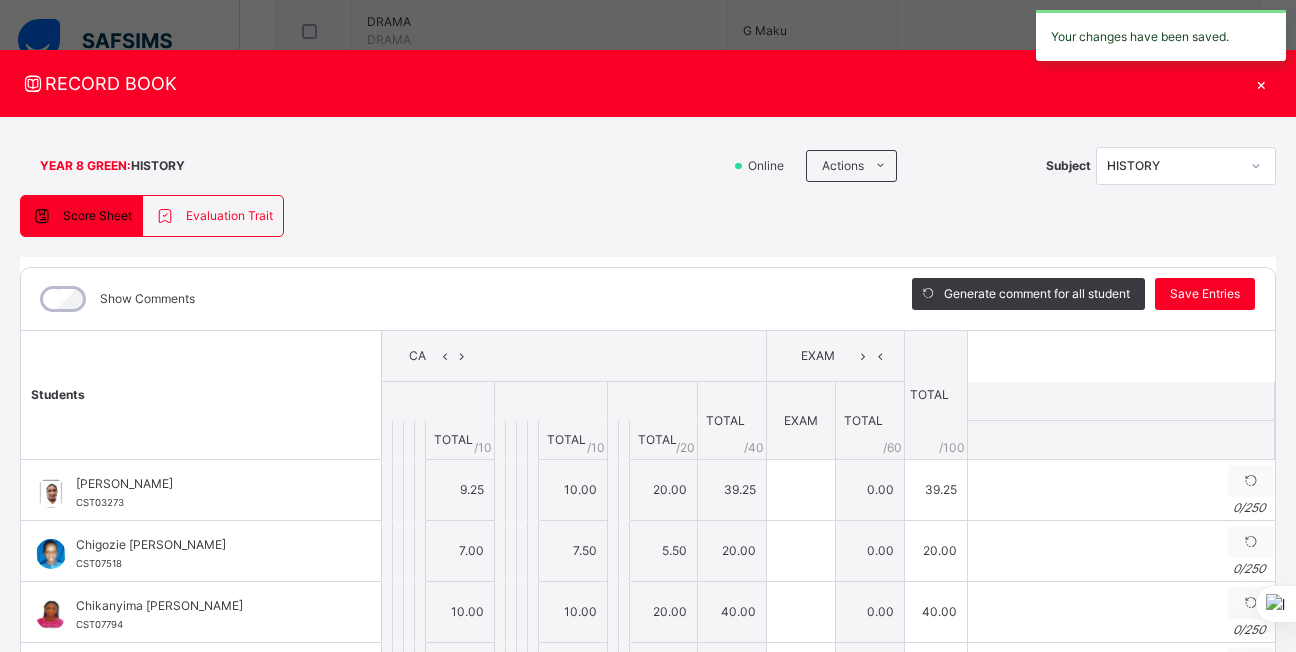 type on "**" 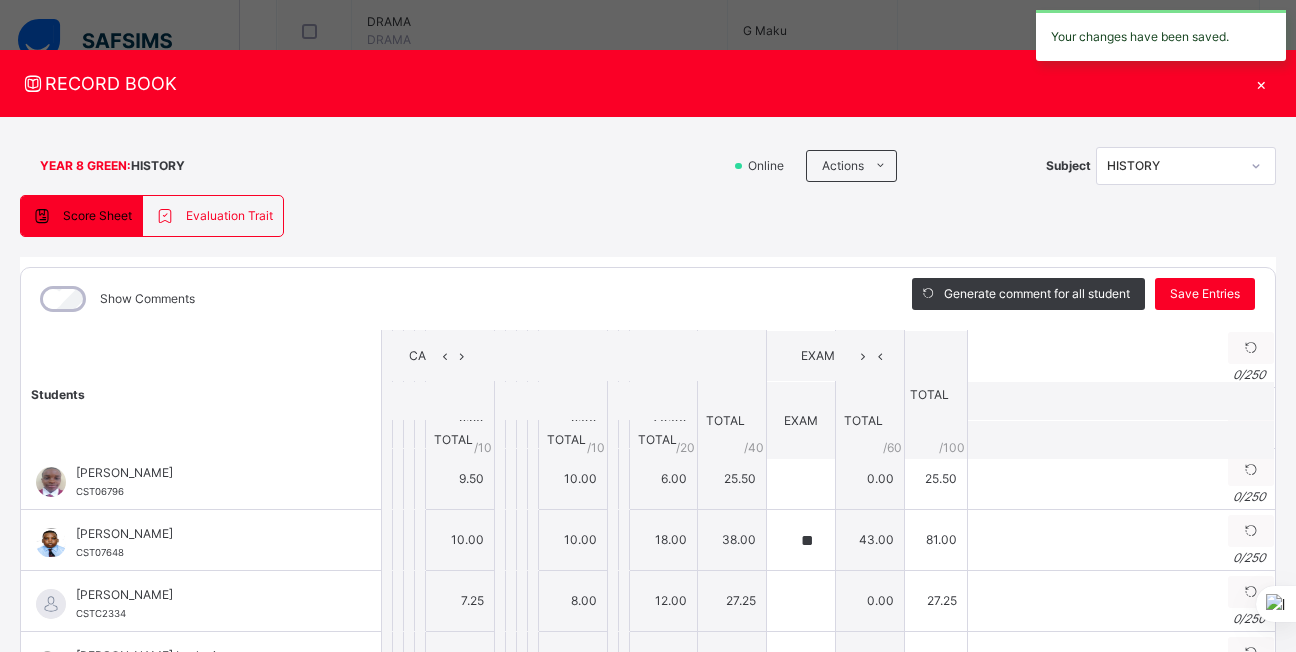 scroll, scrollTop: 497, scrollLeft: 0, axis: vertical 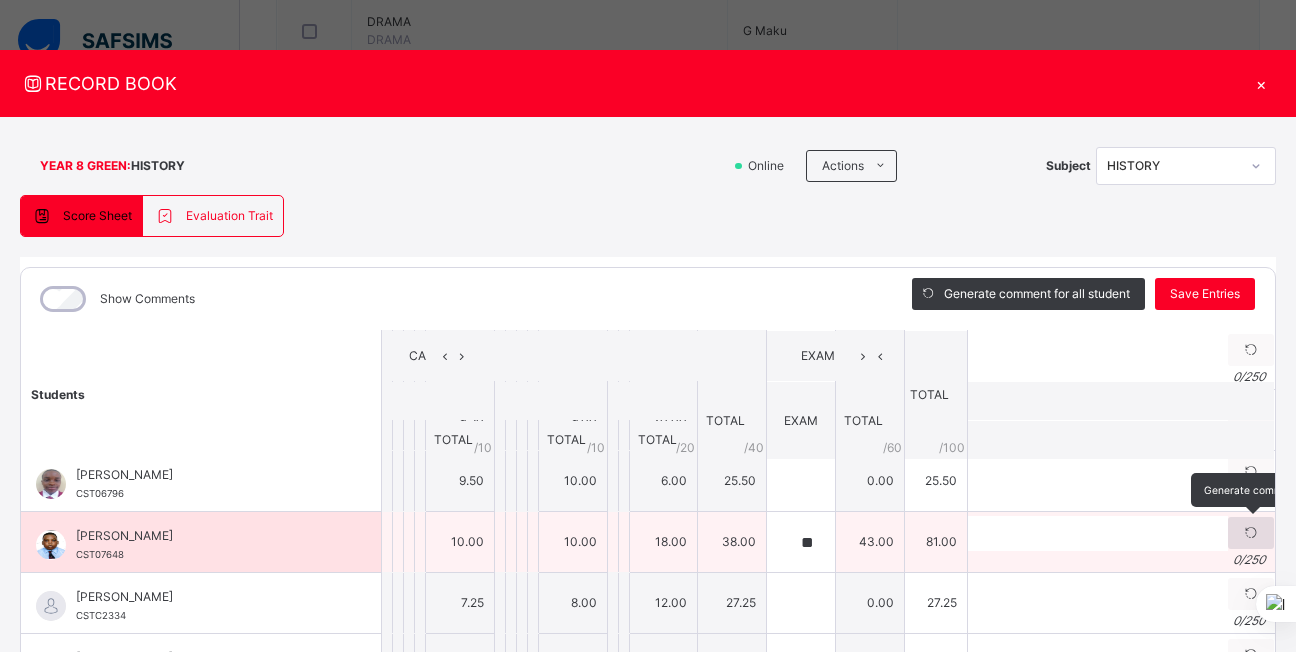click at bounding box center (1251, 533) 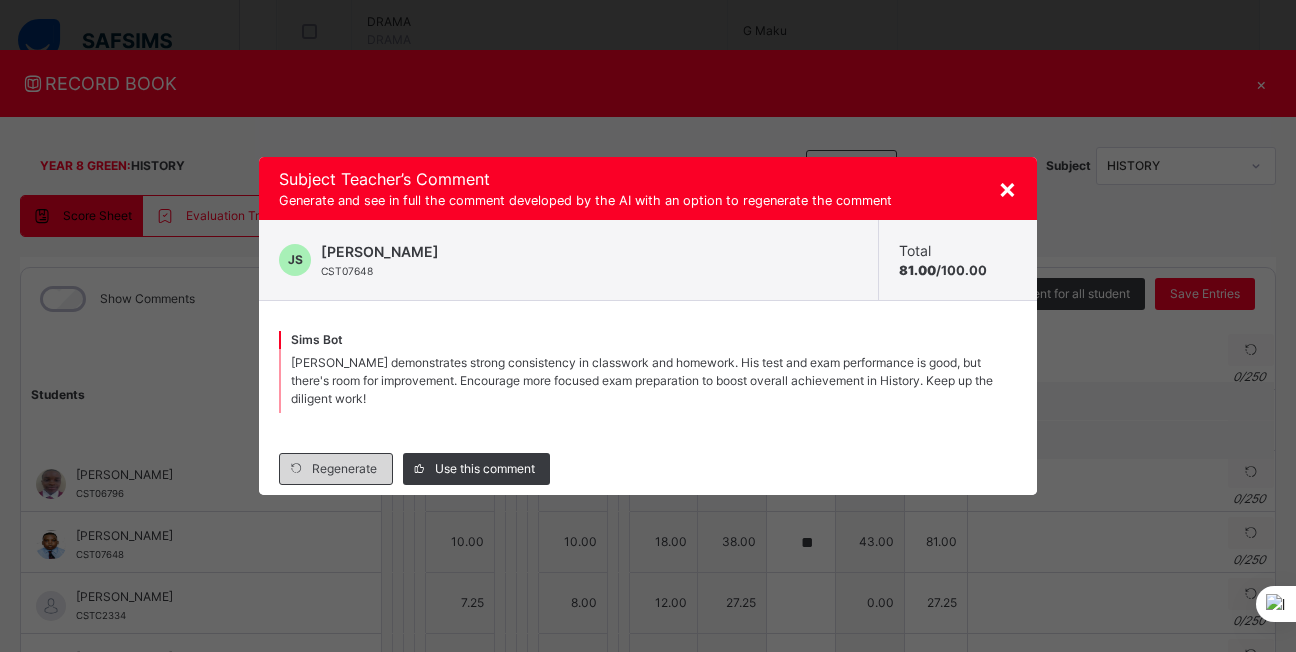 click on "Regenerate" at bounding box center (344, 469) 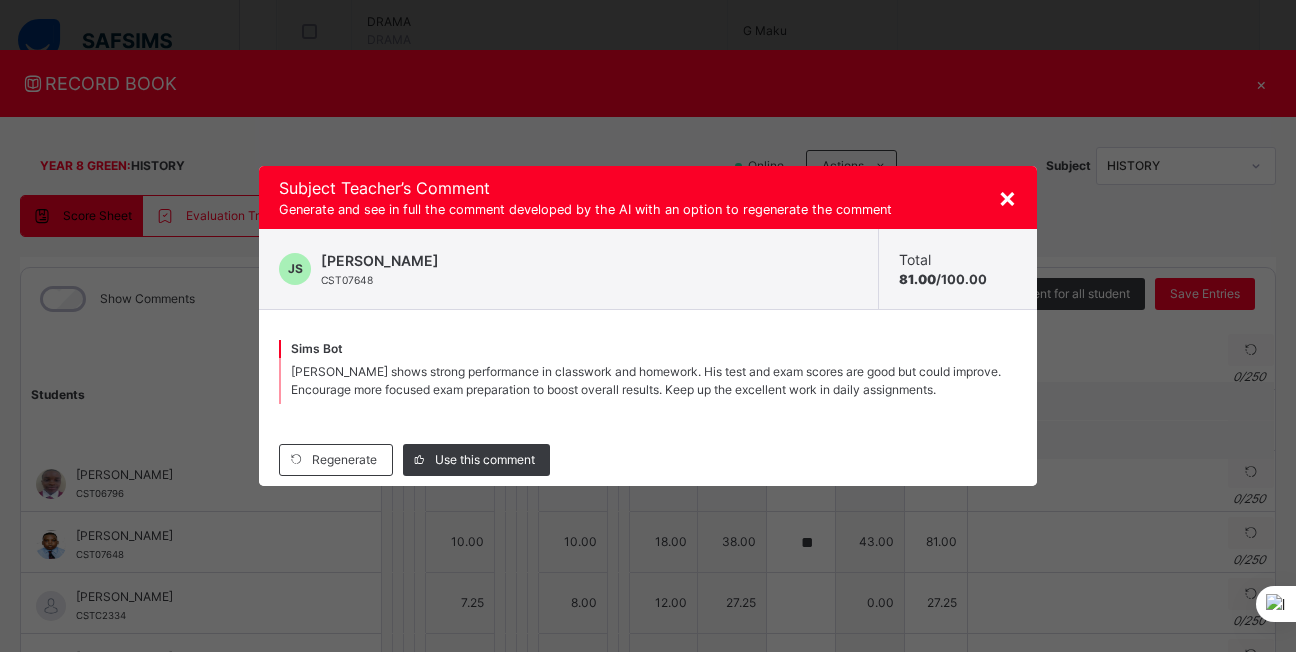 drag, startPoint x: 339, startPoint y: 453, endPoint x: 322, endPoint y: 449, distance: 17.464249 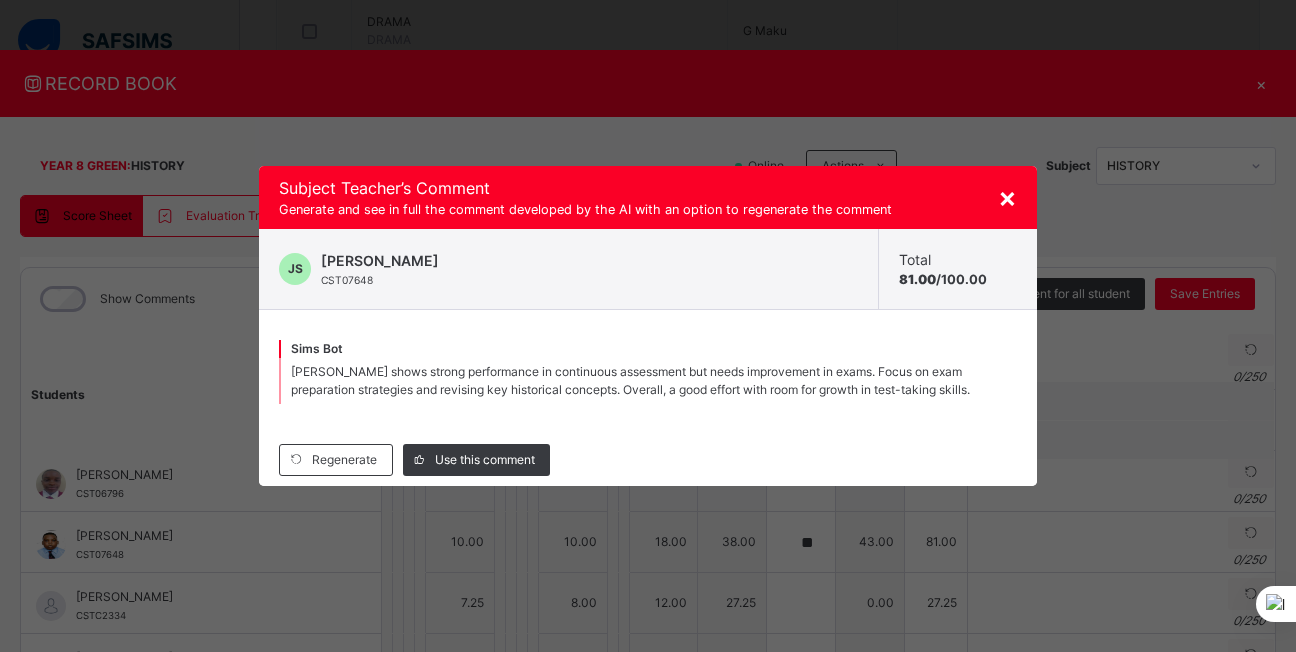 click on "Regenerate     Use this comment" at bounding box center (648, 460) 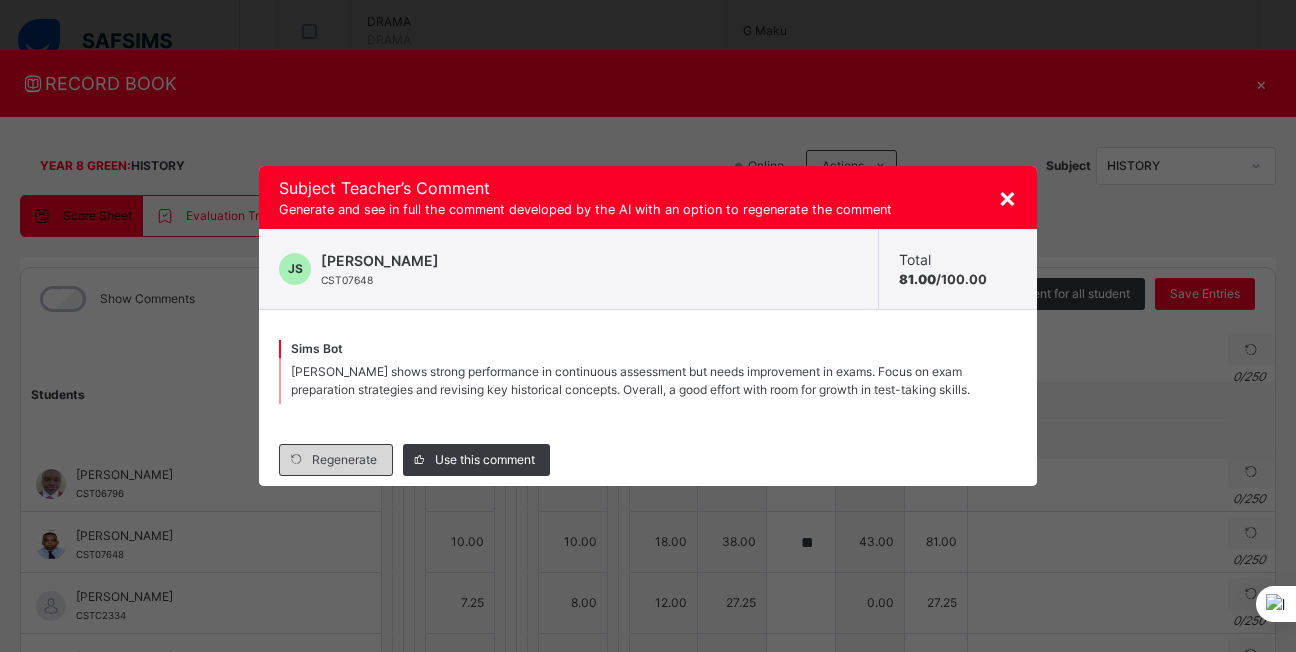 click on "Regenerate" at bounding box center [344, 460] 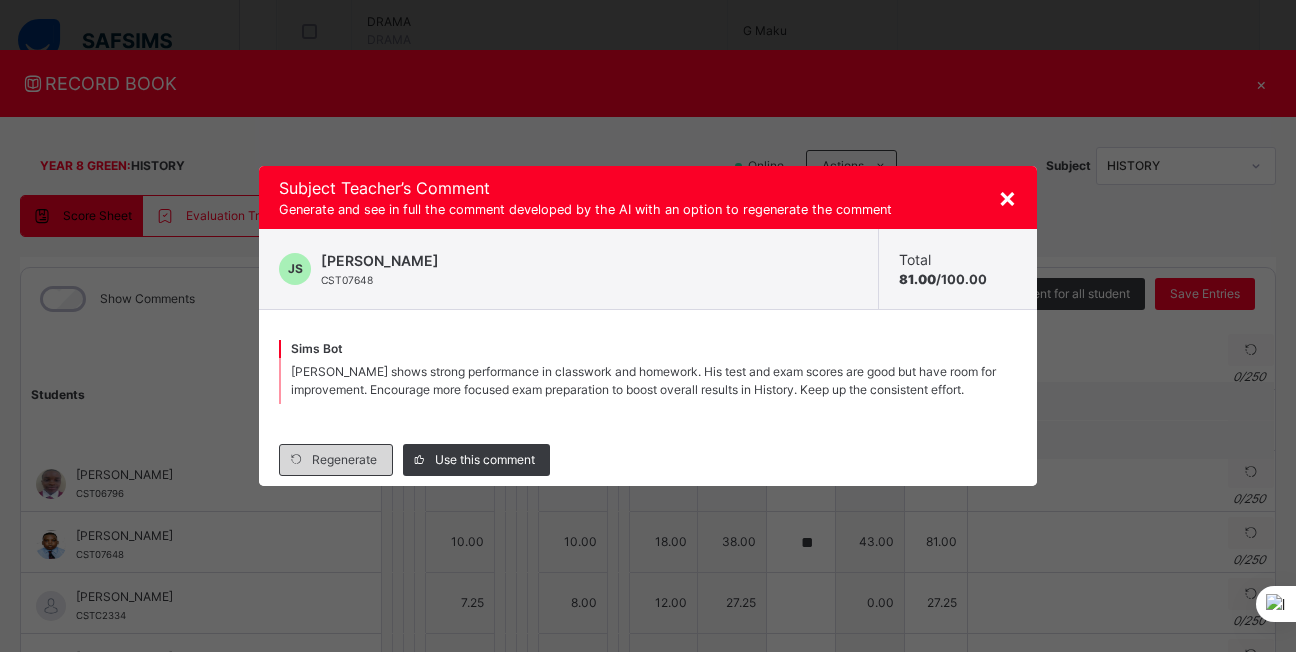 click on "Regenerate" at bounding box center [344, 460] 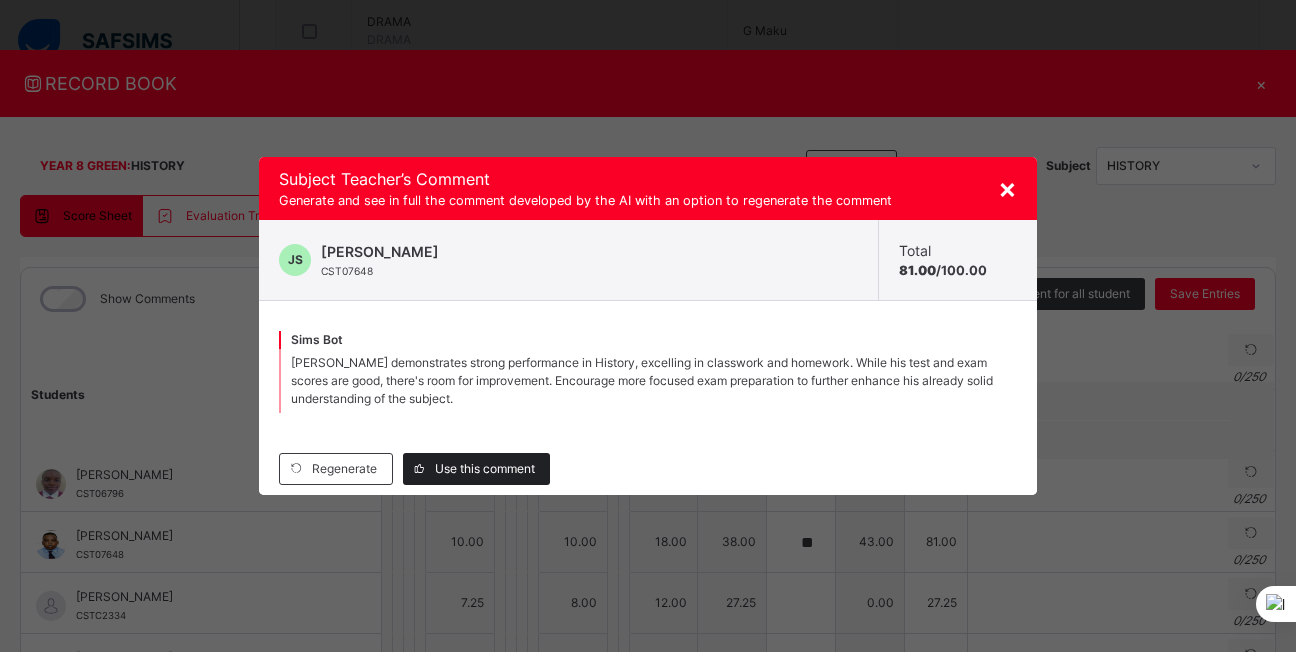 click on "Use this comment" at bounding box center [485, 469] 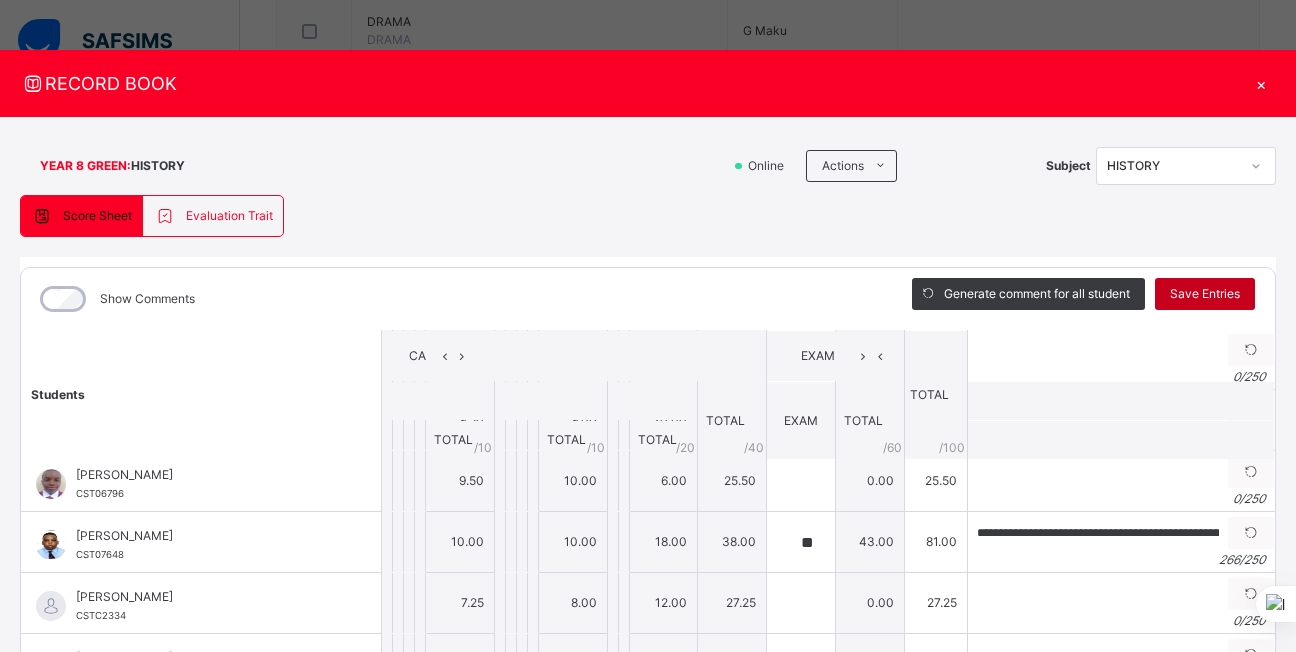 click on "Save Entries" at bounding box center (1205, 294) 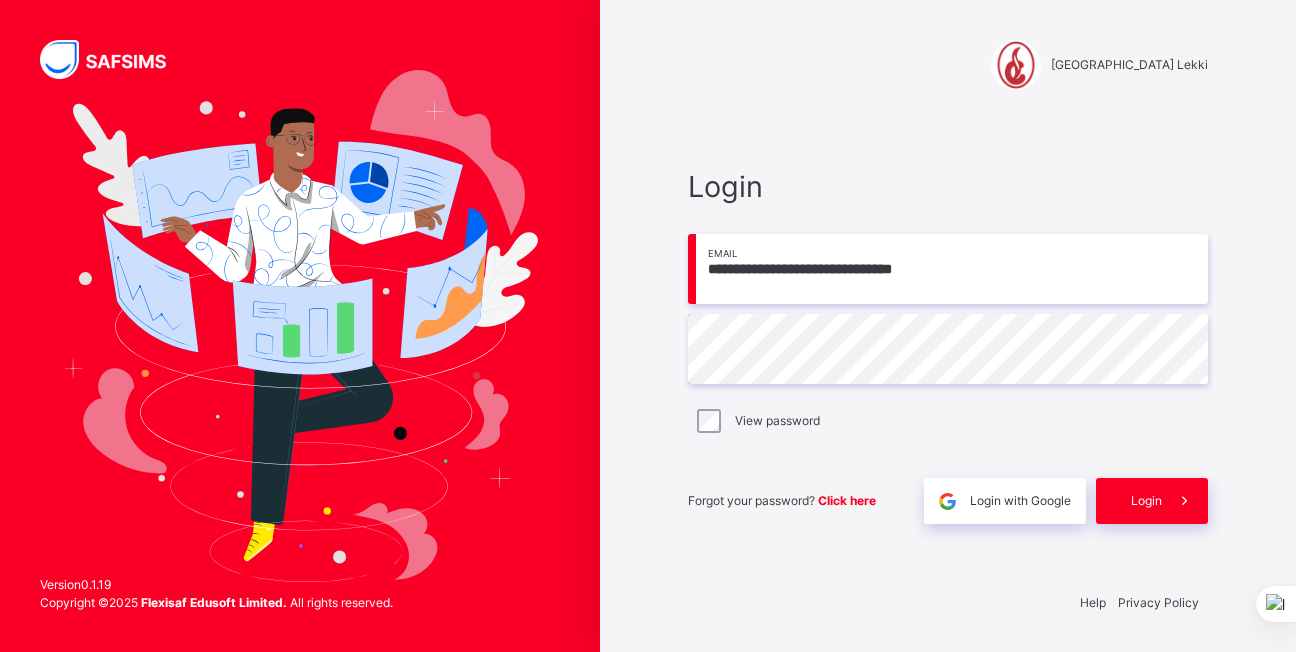 scroll, scrollTop: 0, scrollLeft: 0, axis: both 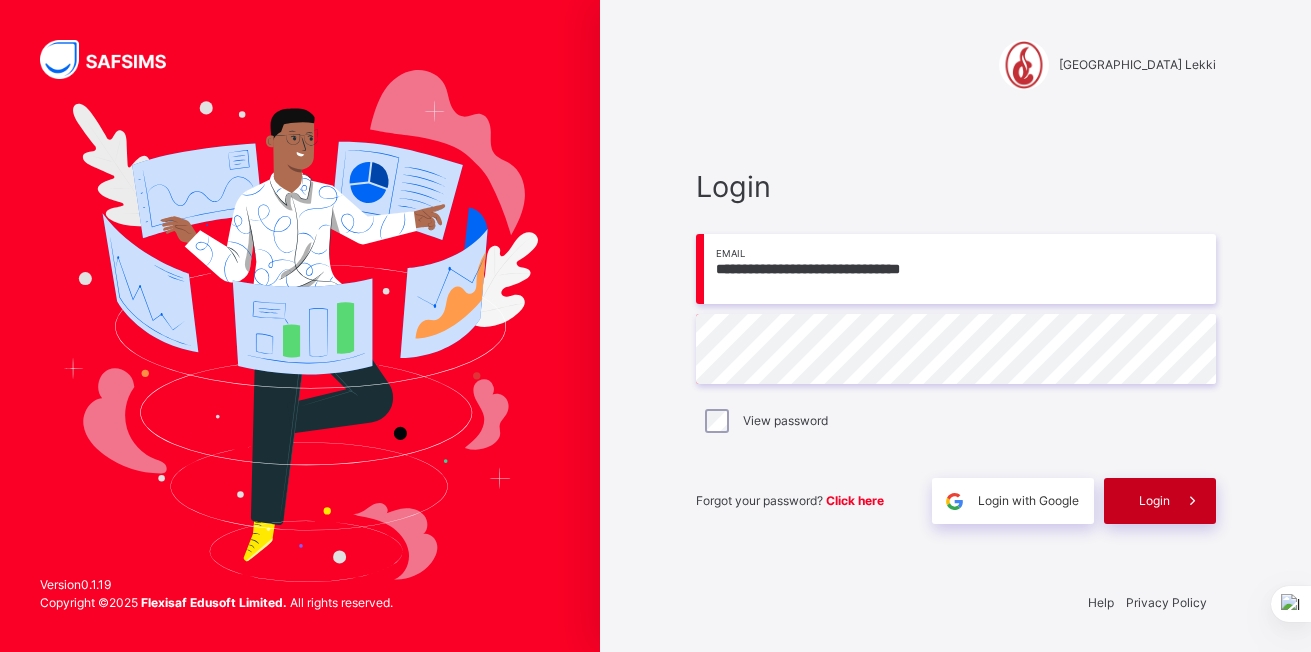 click at bounding box center [1193, 501] 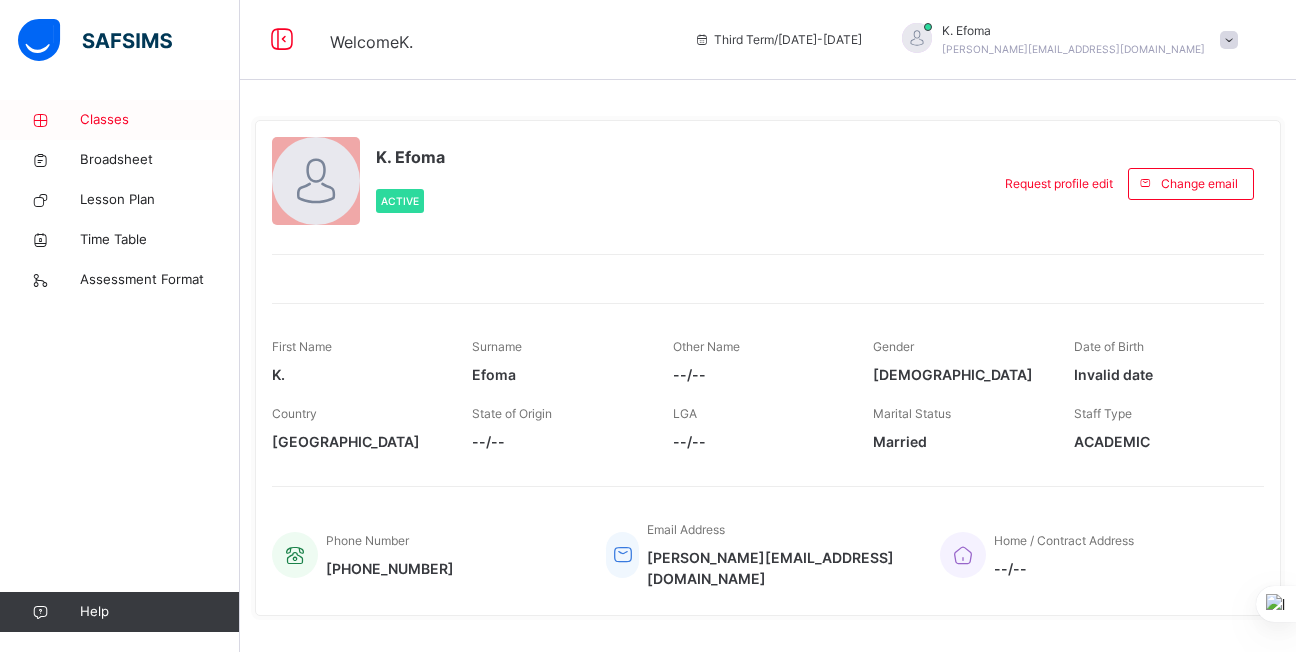 click on "Classes" at bounding box center (120, 120) 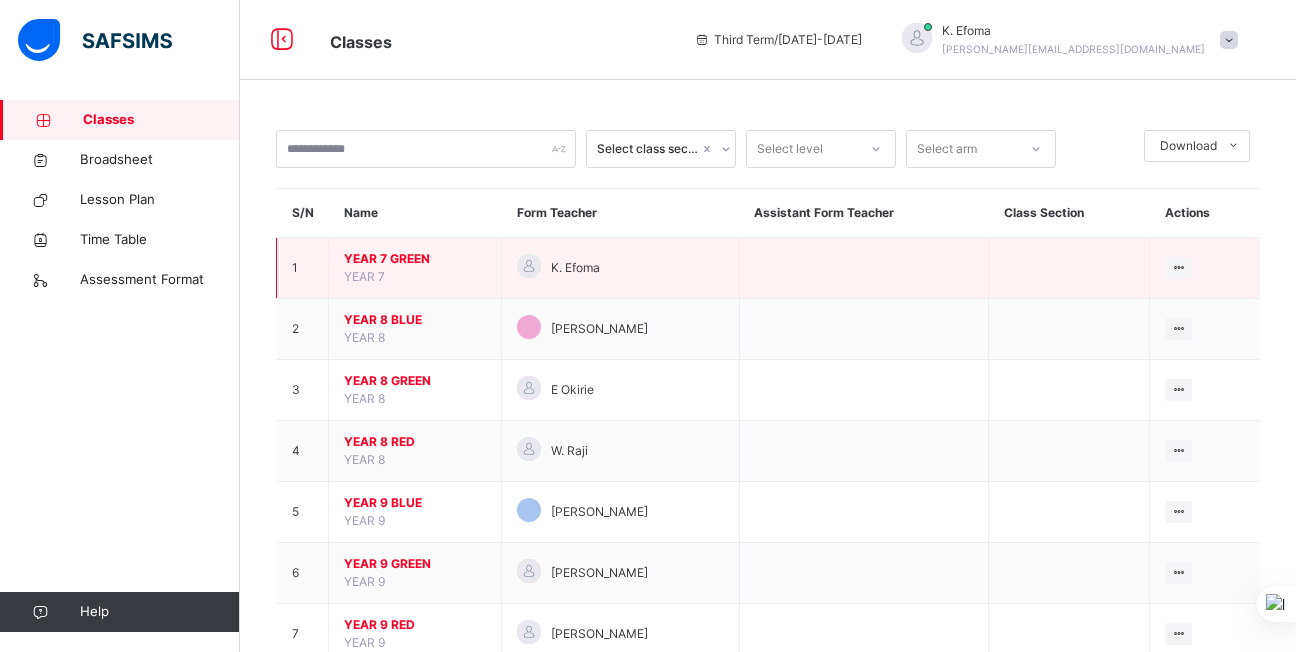 click on "YEAR 7   GREEN" at bounding box center [415, 259] 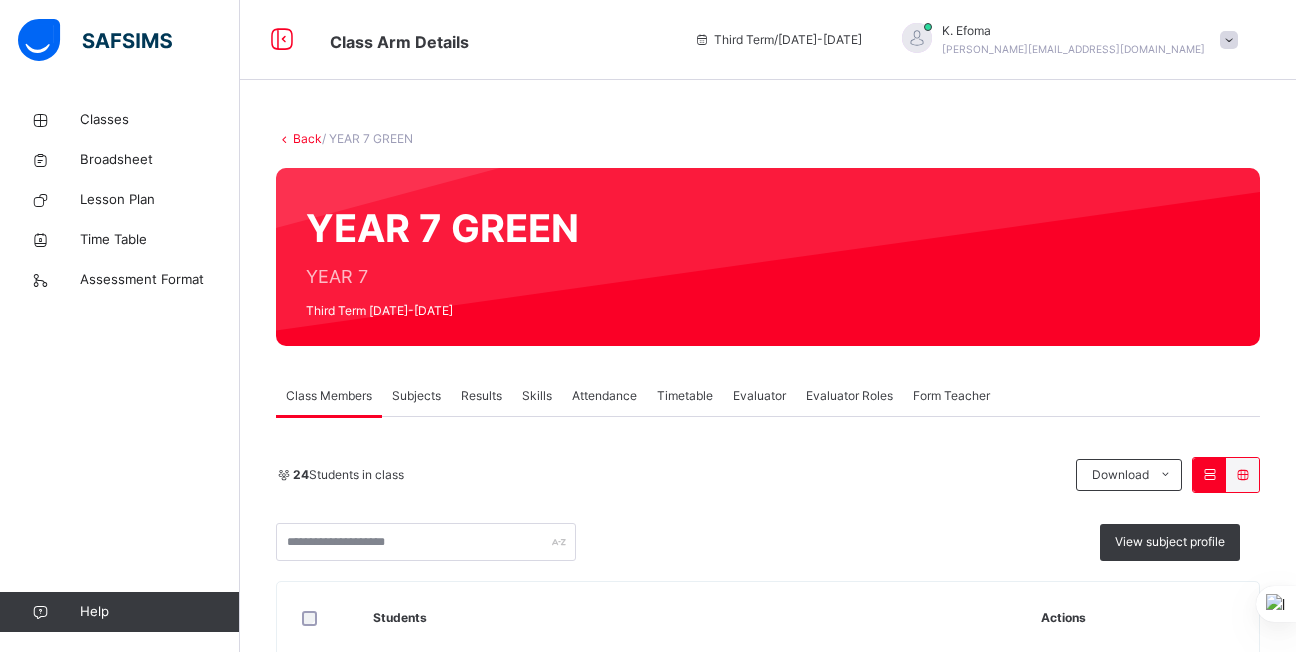 click on "Subjects" at bounding box center (416, 396) 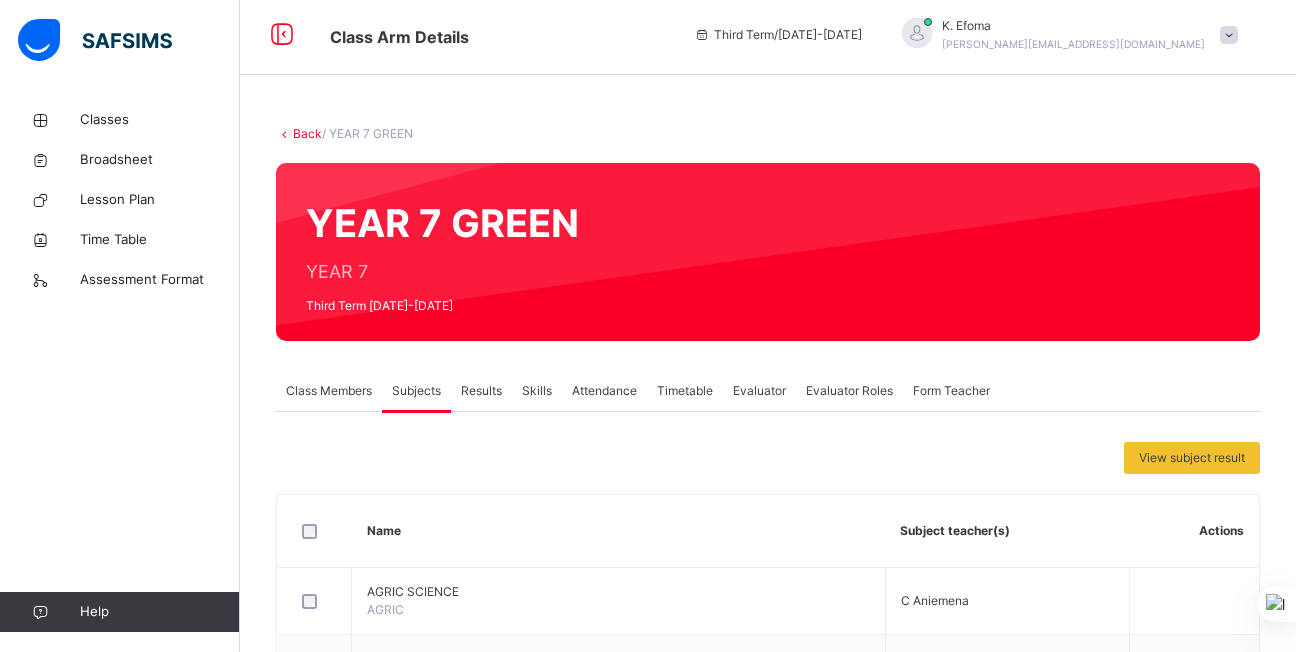 scroll, scrollTop: 0, scrollLeft: 0, axis: both 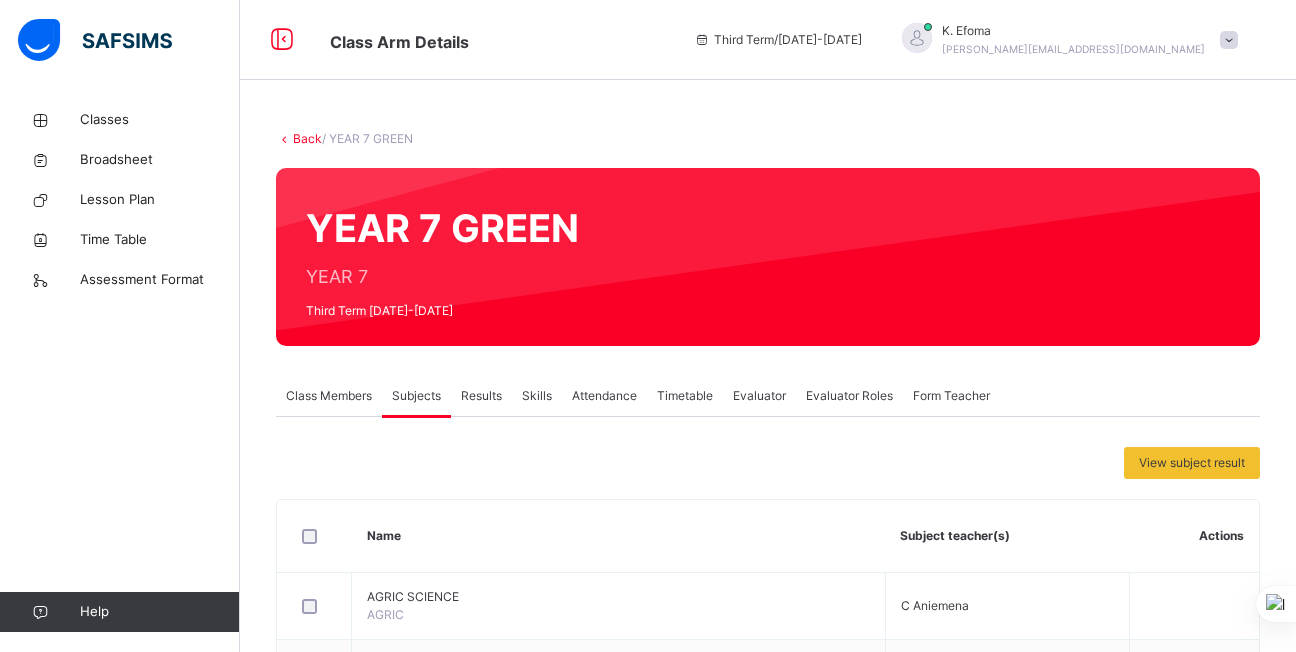 click on "Results" at bounding box center (481, 396) 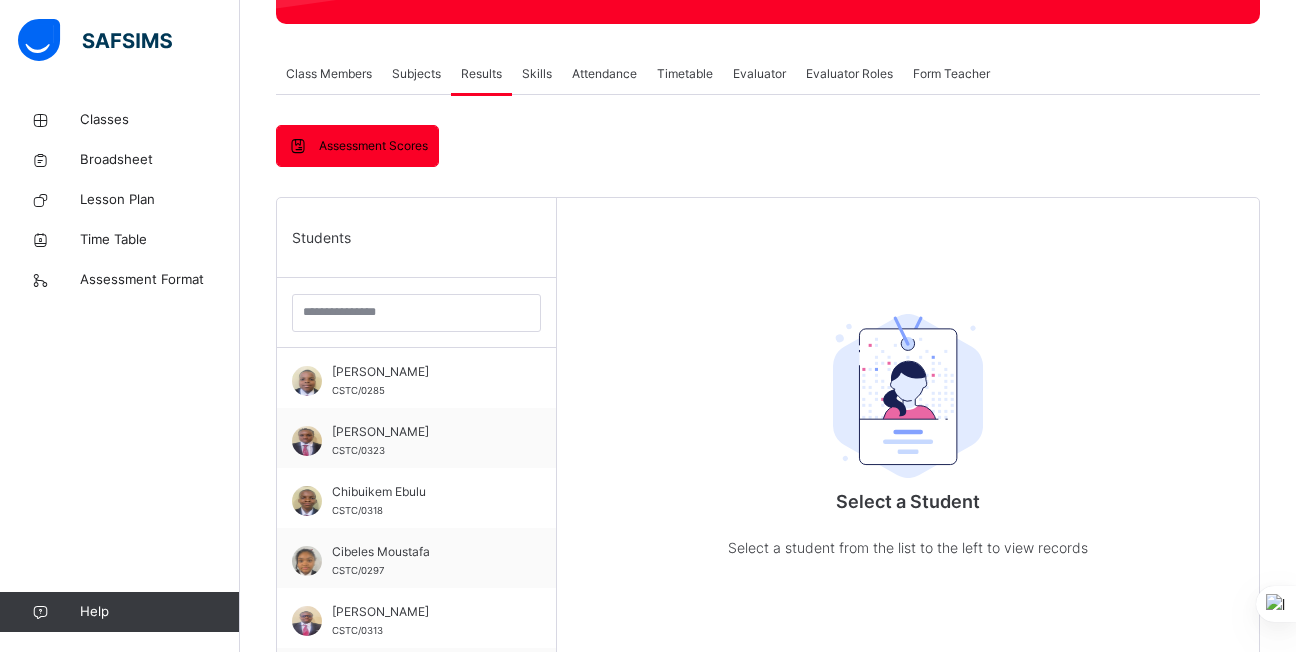 scroll, scrollTop: 327, scrollLeft: 0, axis: vertical 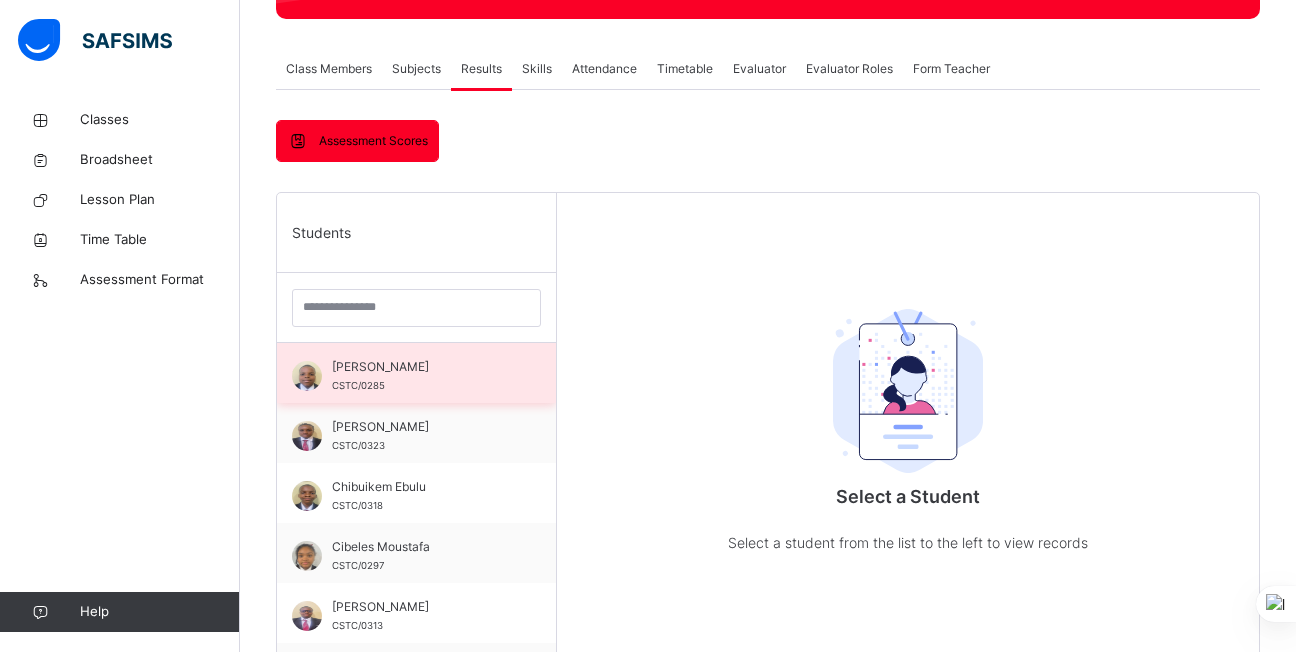 click on "[PERSON_NAME]" at bounding box center (421, 367) 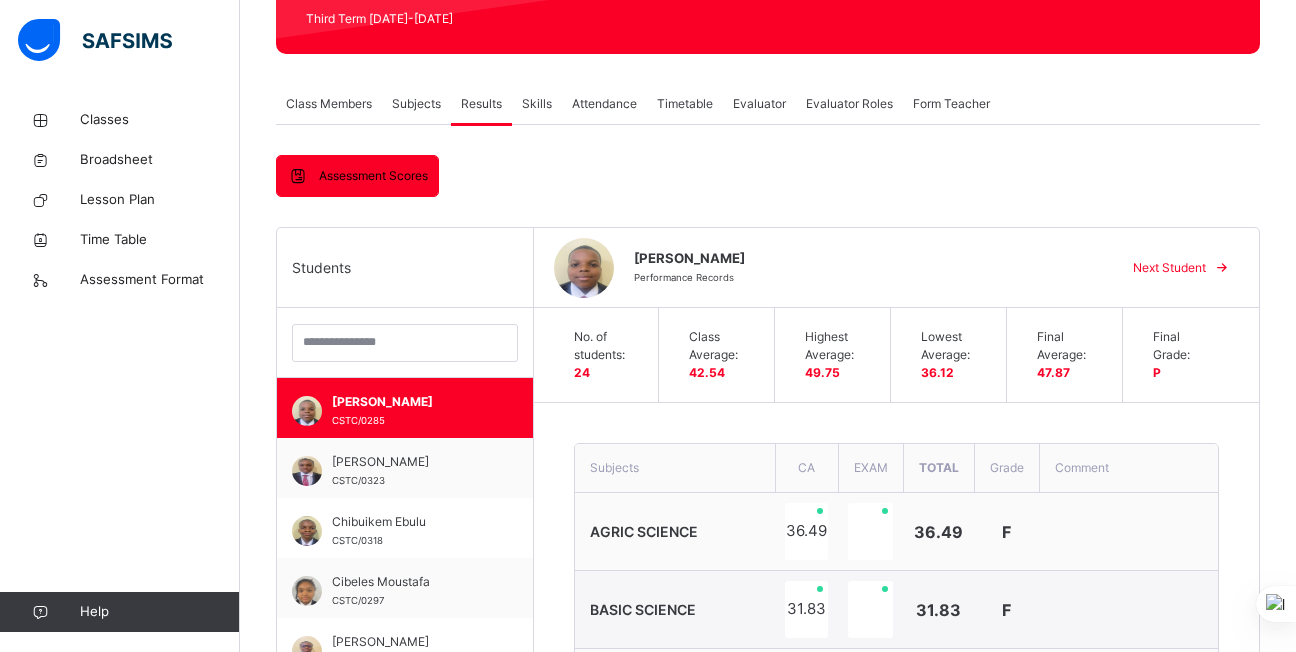 scroll, scrollTop: 0, scrollLeft: 0, axis: both 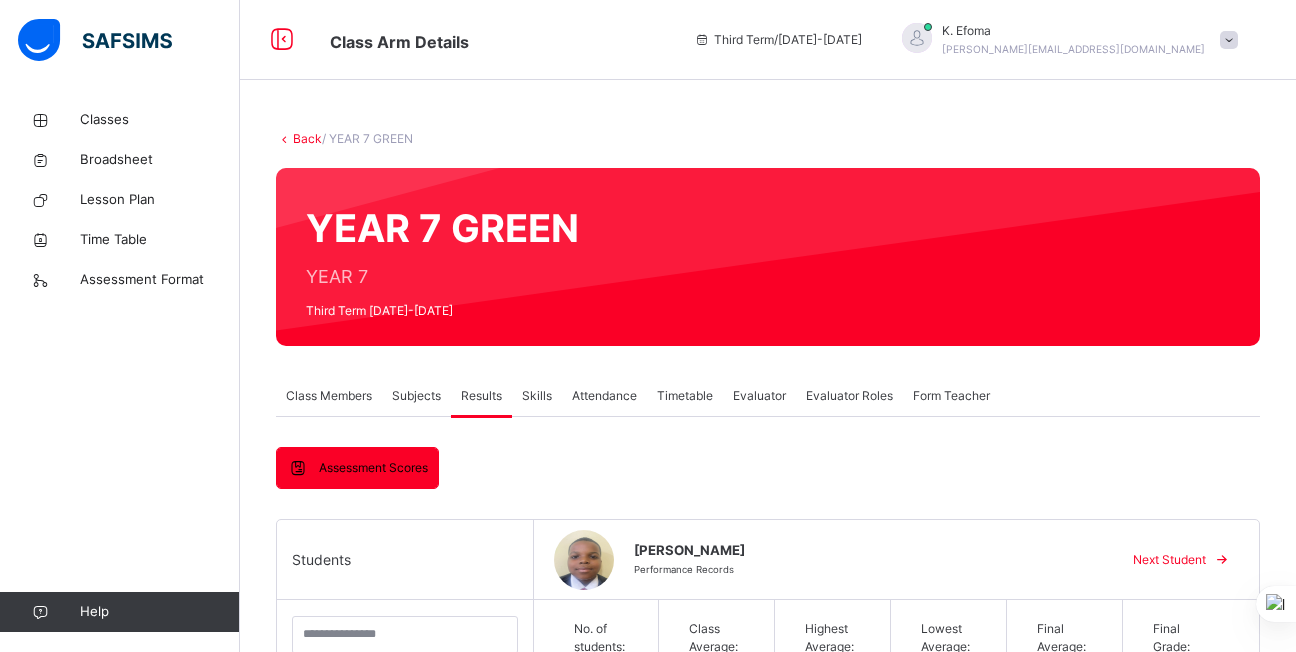 click on "Next Student" at bounding box center [1169, 560] 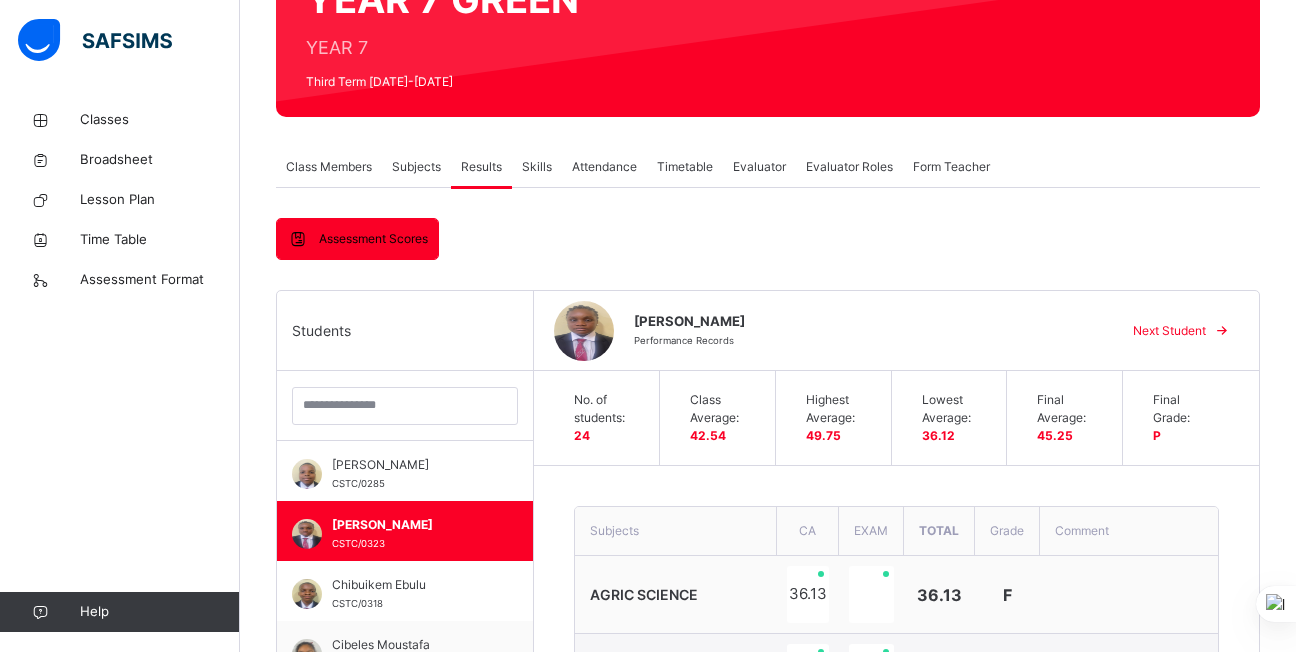 scroll, scrollTop: 169, scrollLeft: 0, axis: vertical 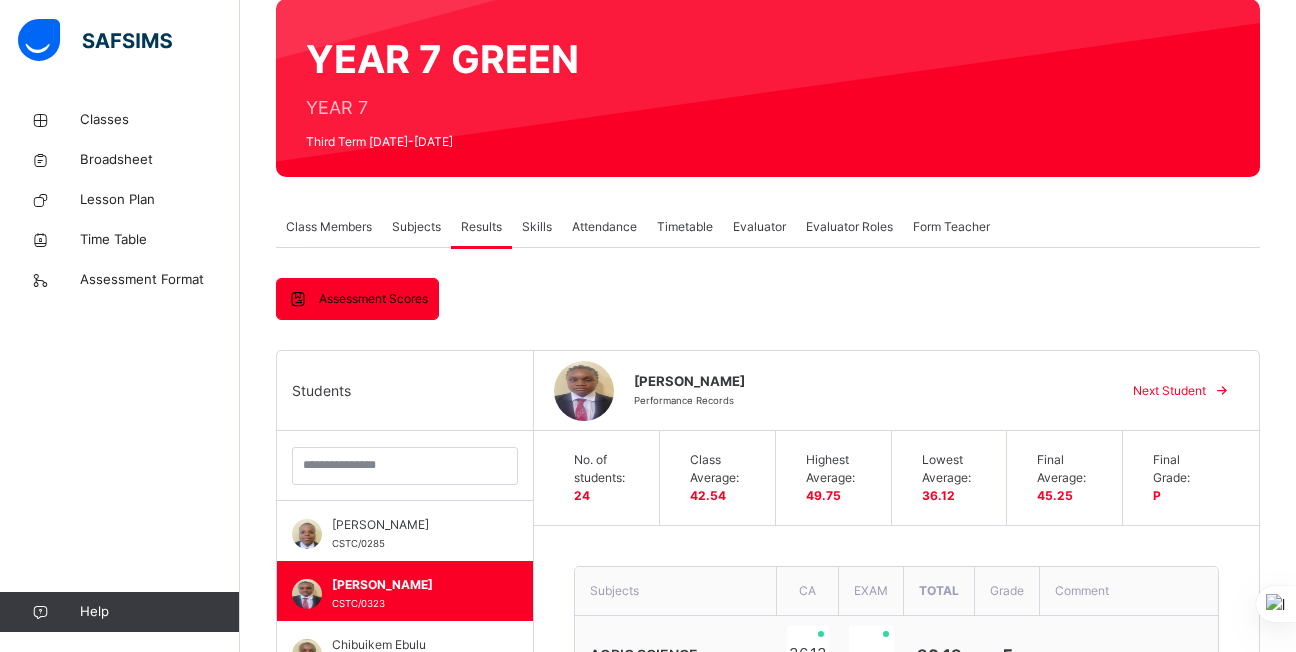 click on "Next Student" at bounding box center [1169, 391] 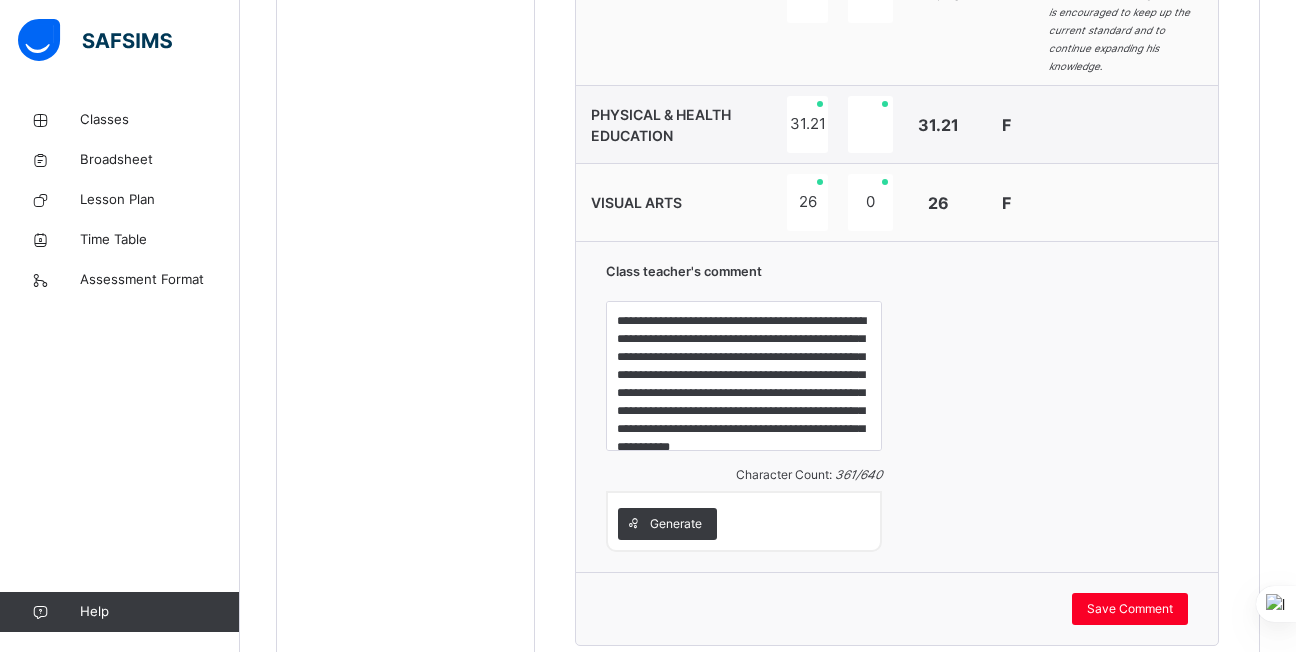 scroll, scrollTop: 2059, scrollLeft: 0, axis: vertical 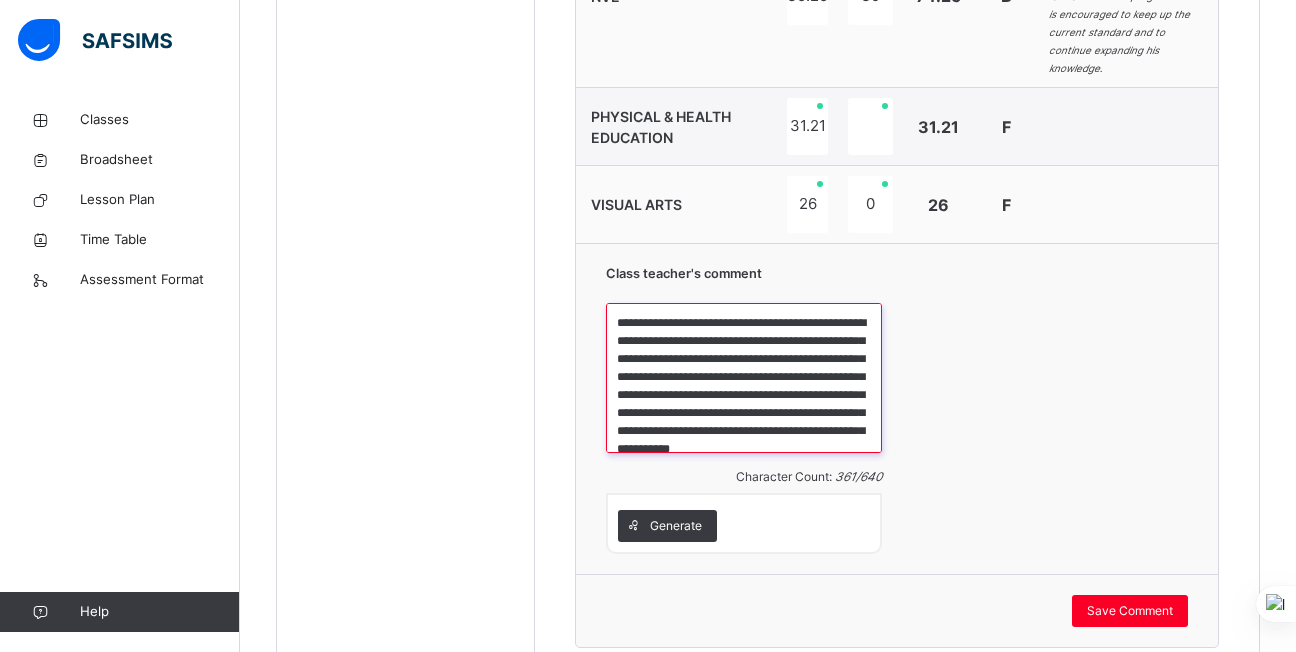 click on "**********" at bounding box center (744, 378) 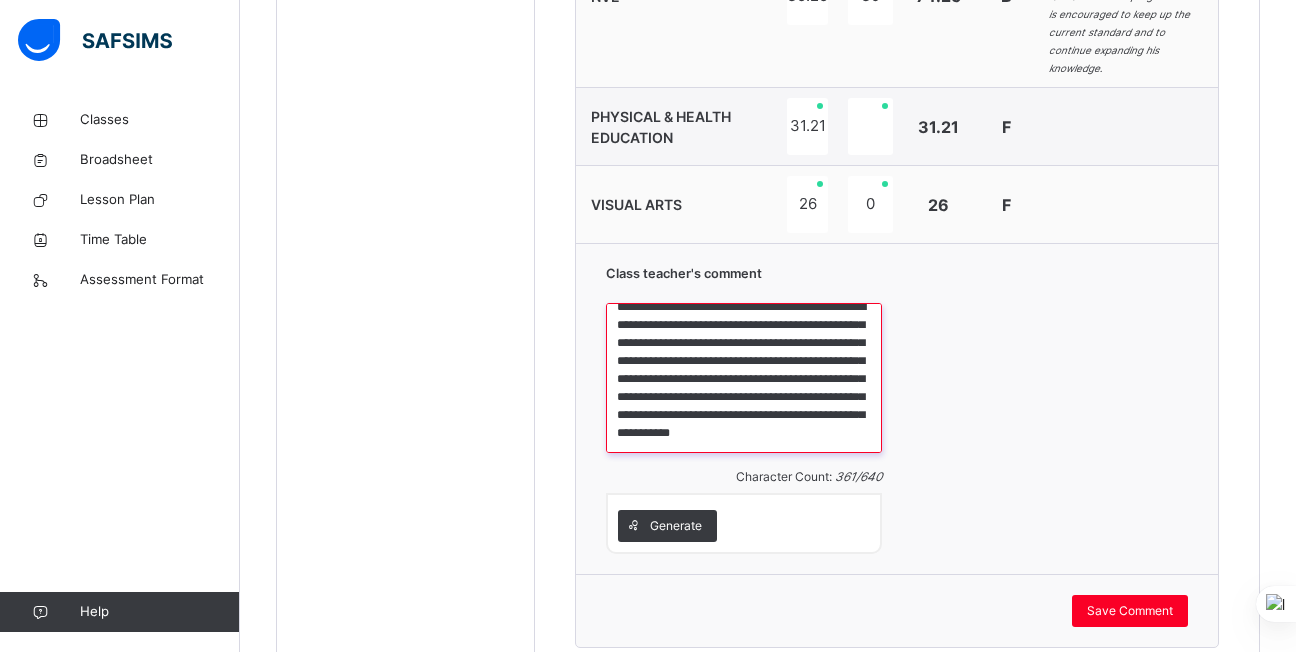 scroll, scrollTop: 52, scrollLeft: 0, axis: vertical 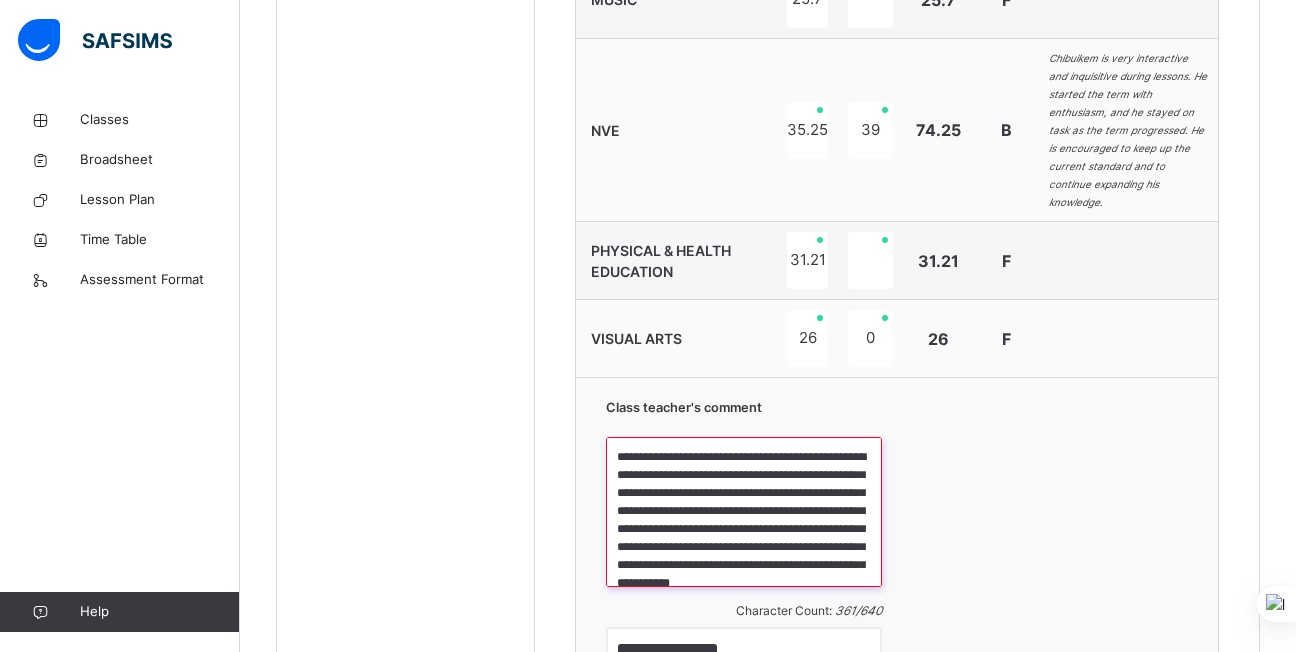 click on "**********" at bounding box center [744, 512] 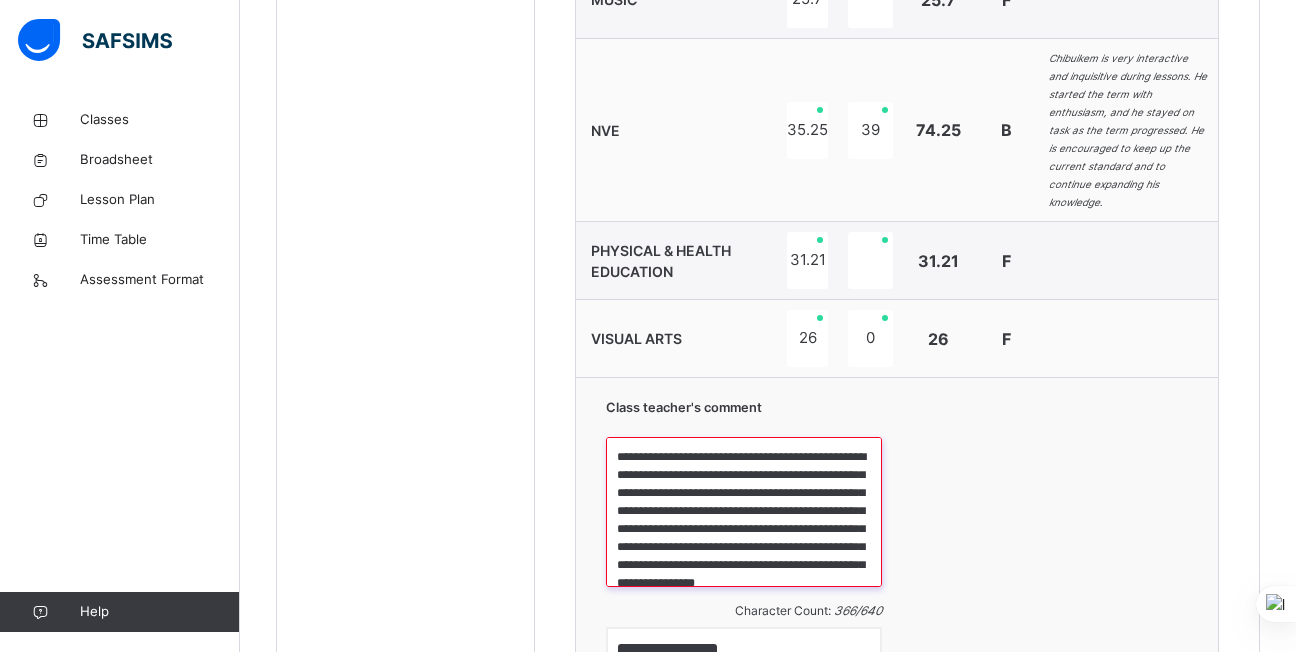 scroll, scrollTop: 2078, scrollLeft: 0, axis: vertical 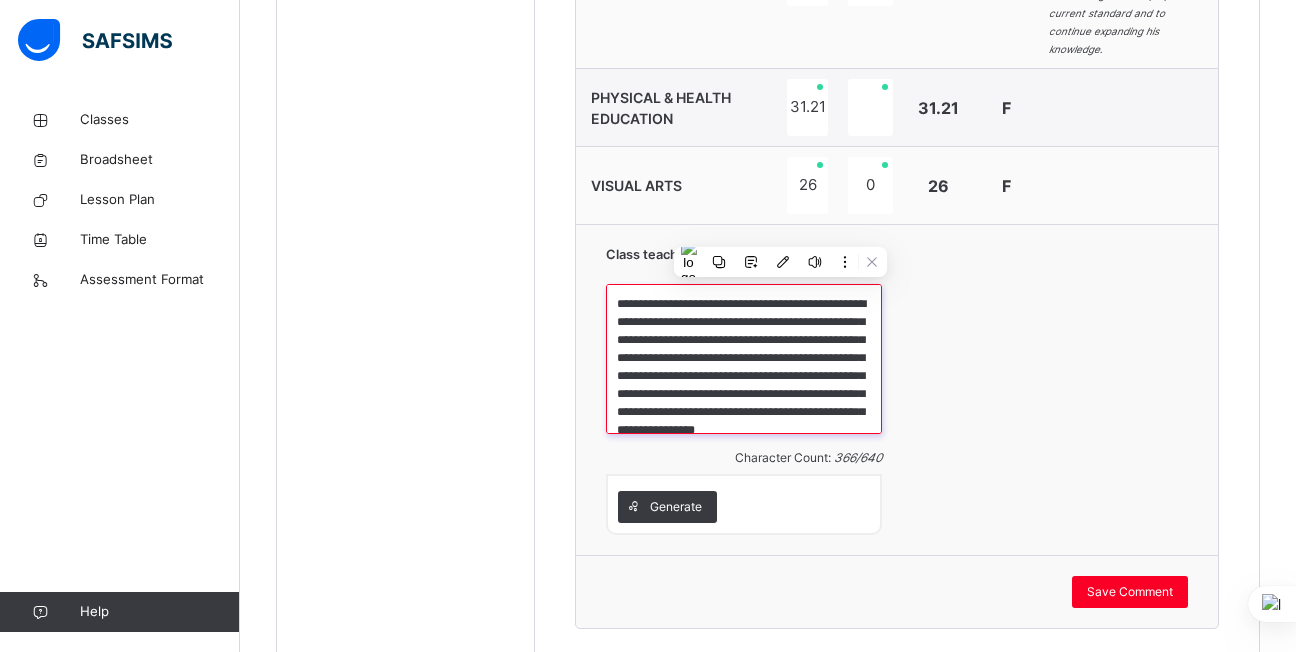 click on "**********" at bounding box center (744, 359) 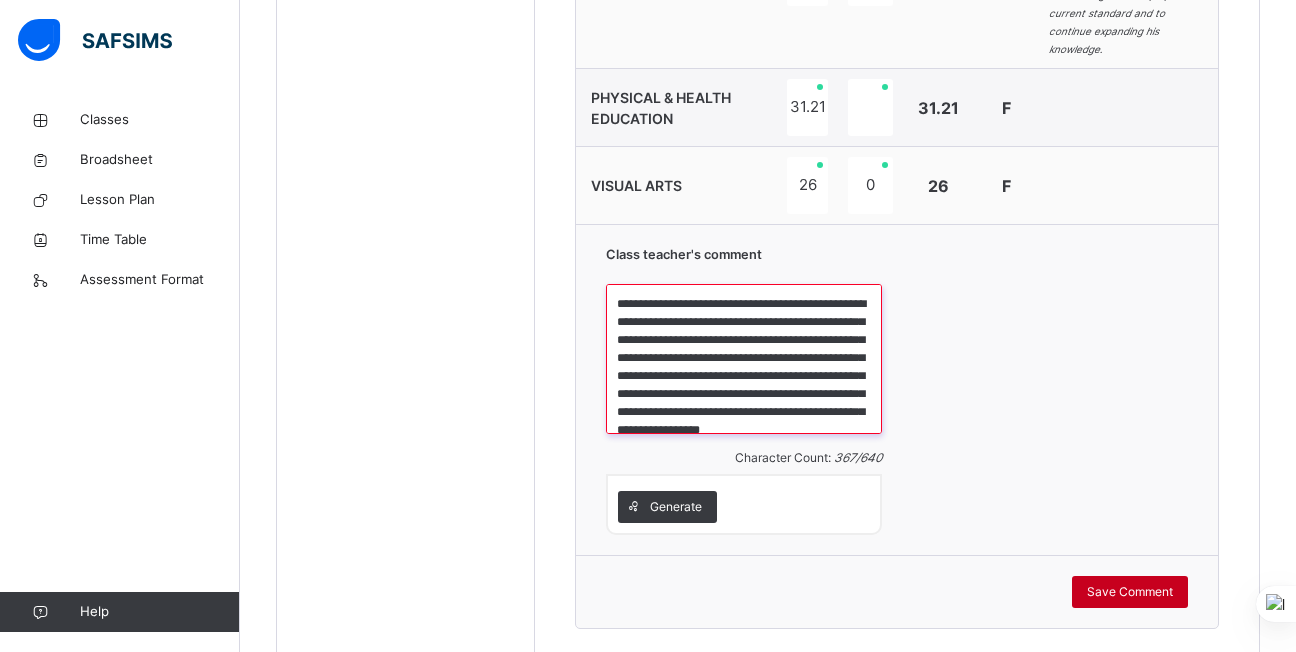 type on "**********" 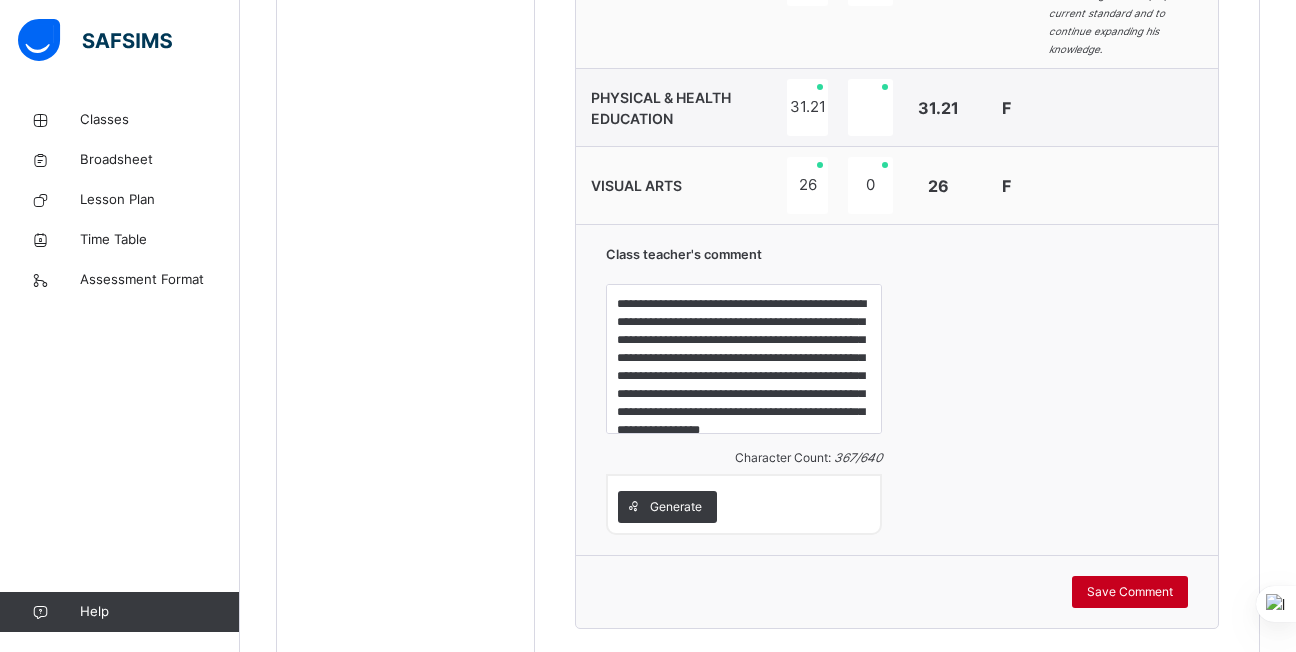 click on "Save Comment" at bounding box center (1130, 592) 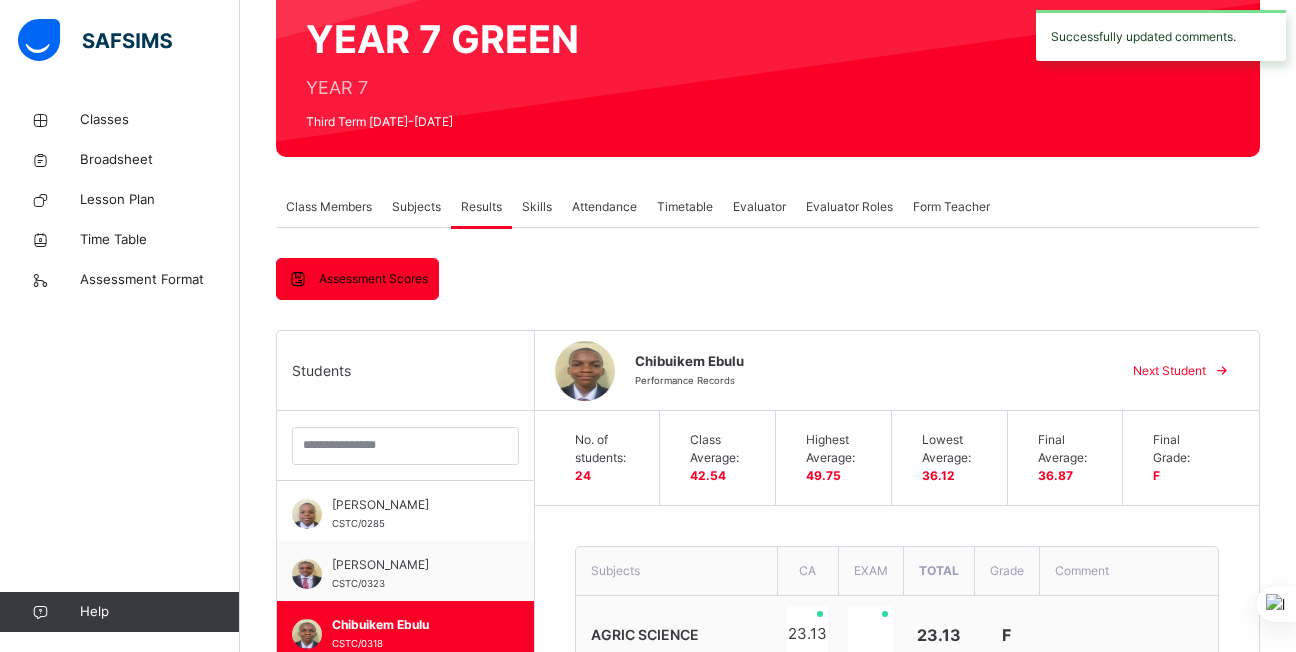 scroll, scrollTop: 0, scrollLeft: 0, axis: both 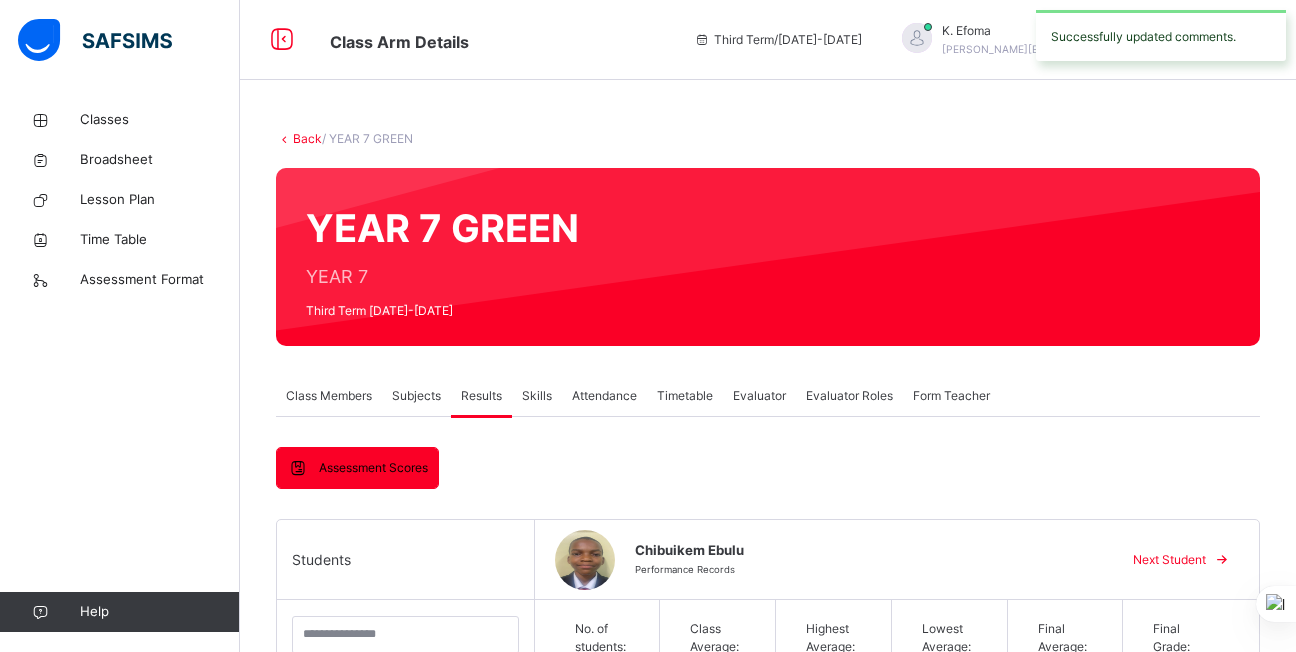 click on "Next Student" at bounding box center (1169, 560) 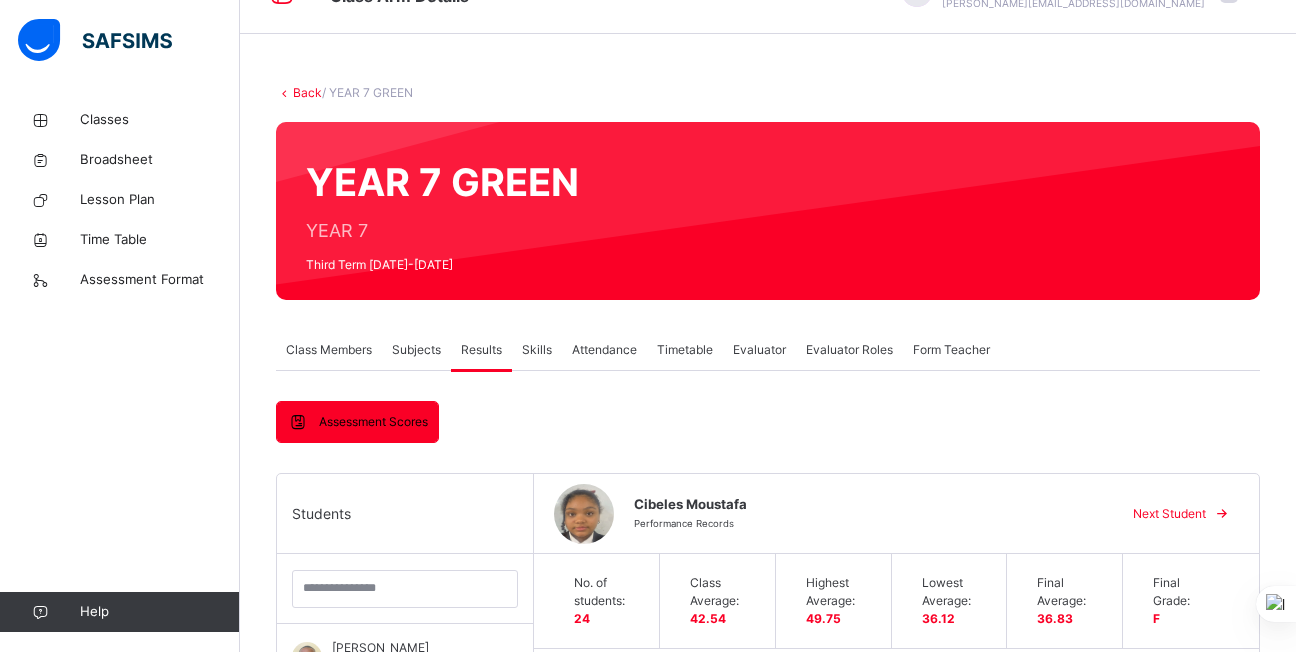scroll, scrollTop: 4, scrollLeft: 0, axis: vertical 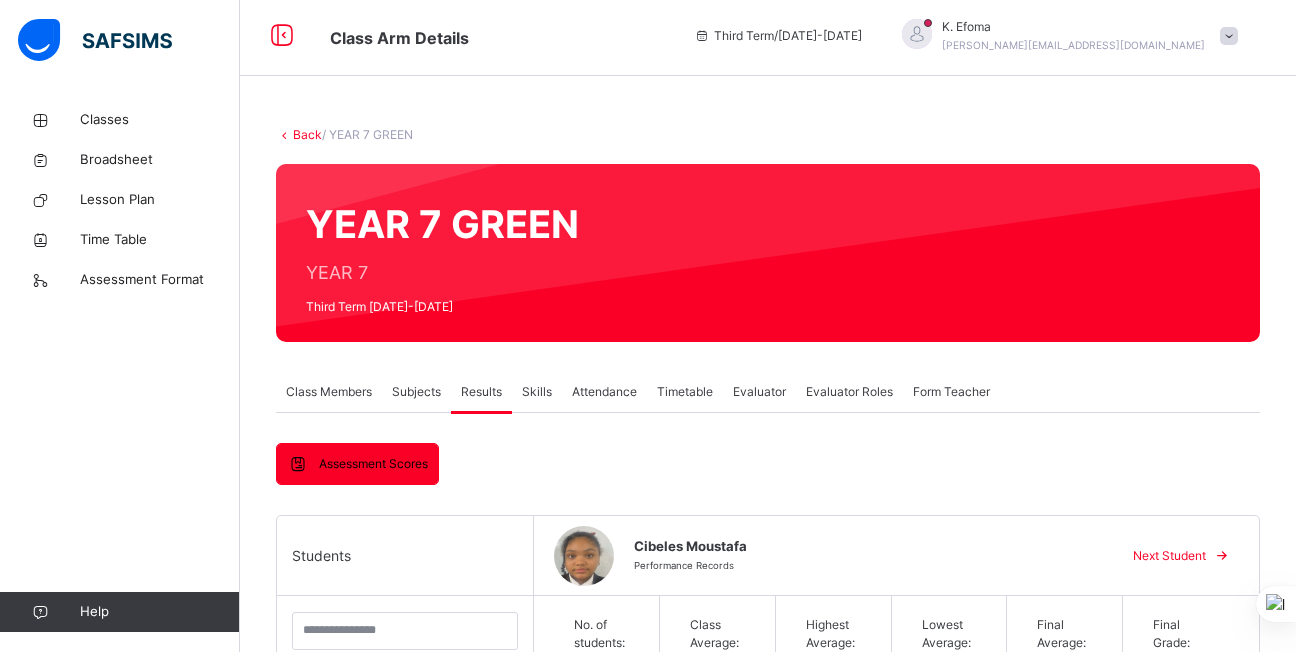click on "Next Student" at bounding box center [1169, 556] 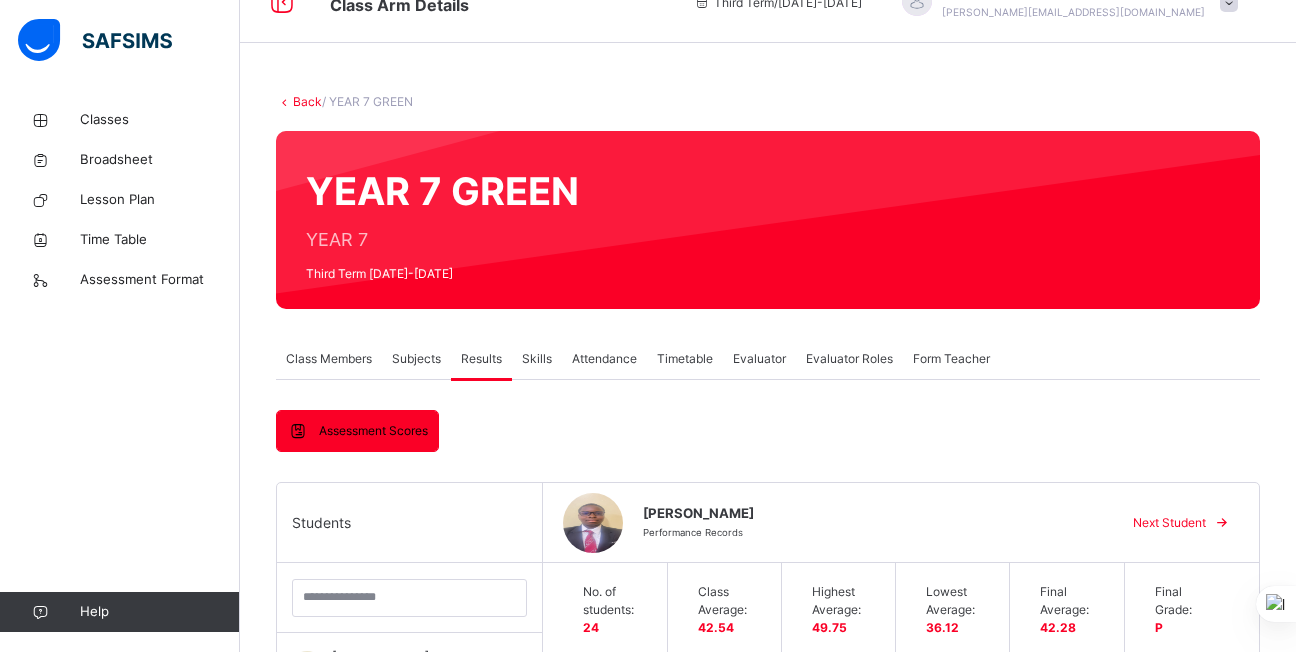 scroll, scrollTop: 0, scrollLeft: 0, axis: both 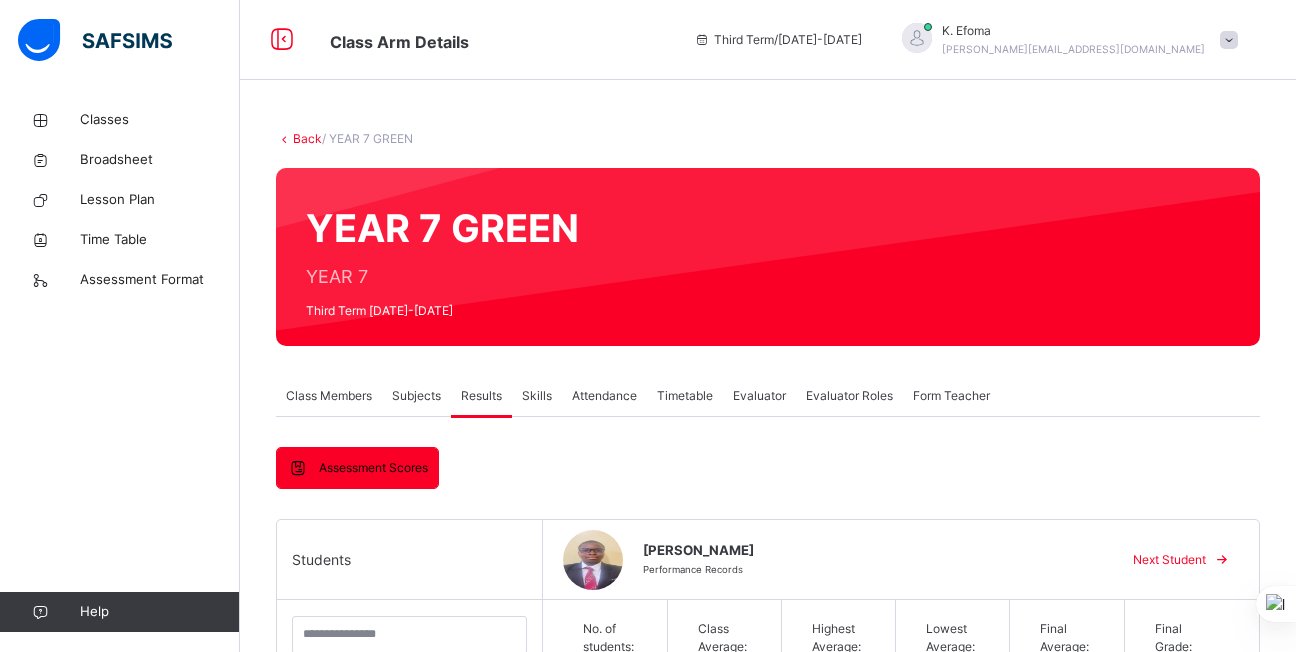 click on "Next Student" at bounding box center (1169, 560) 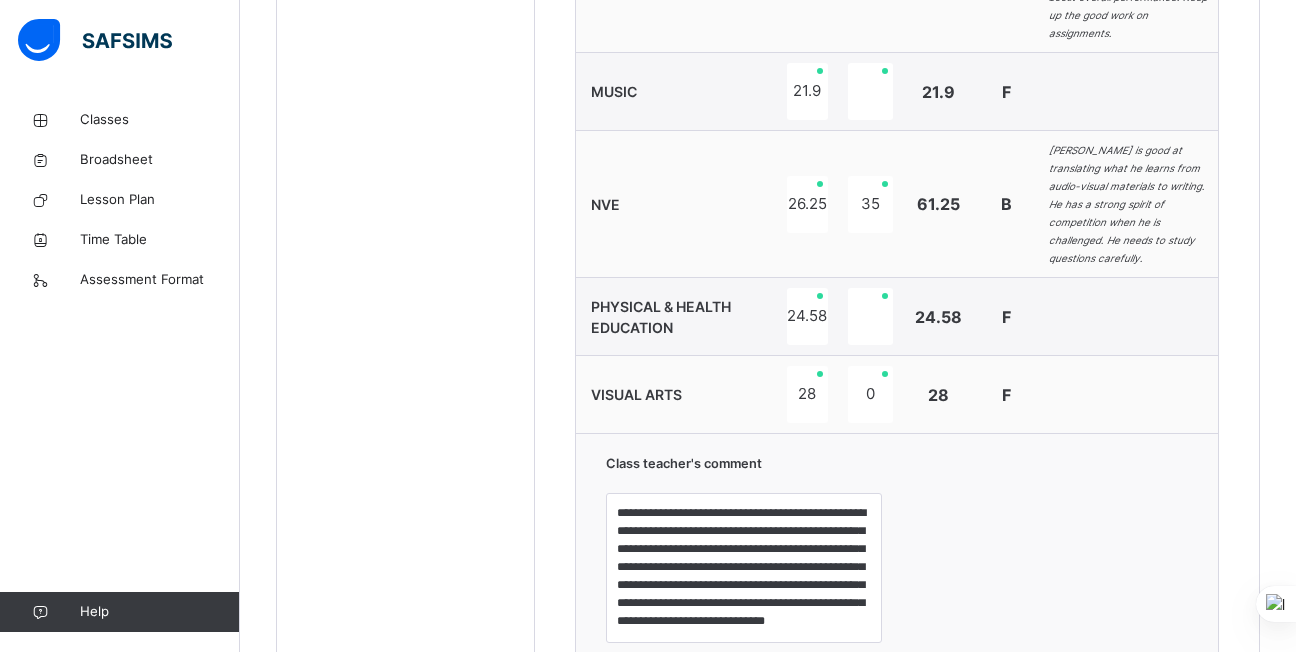 scroll, scrollTop: 1852, scrollLeft: 0, axis: vertical 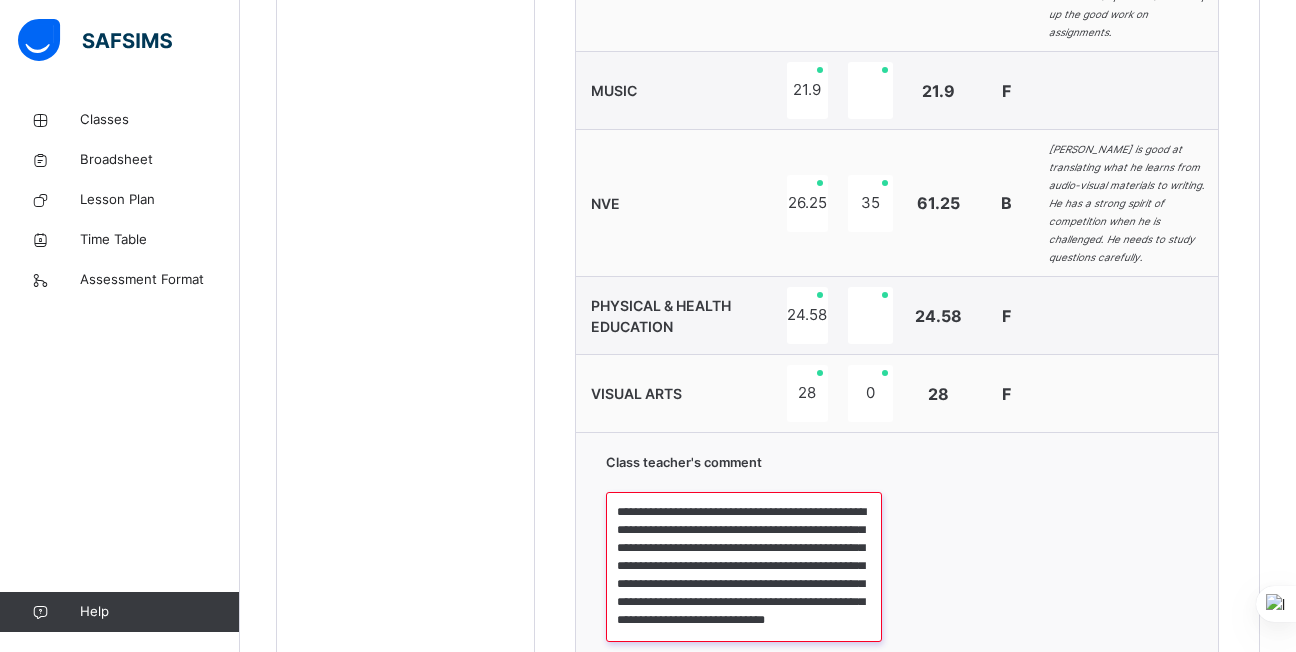 click on "**********" at bounding box center [744, 567] 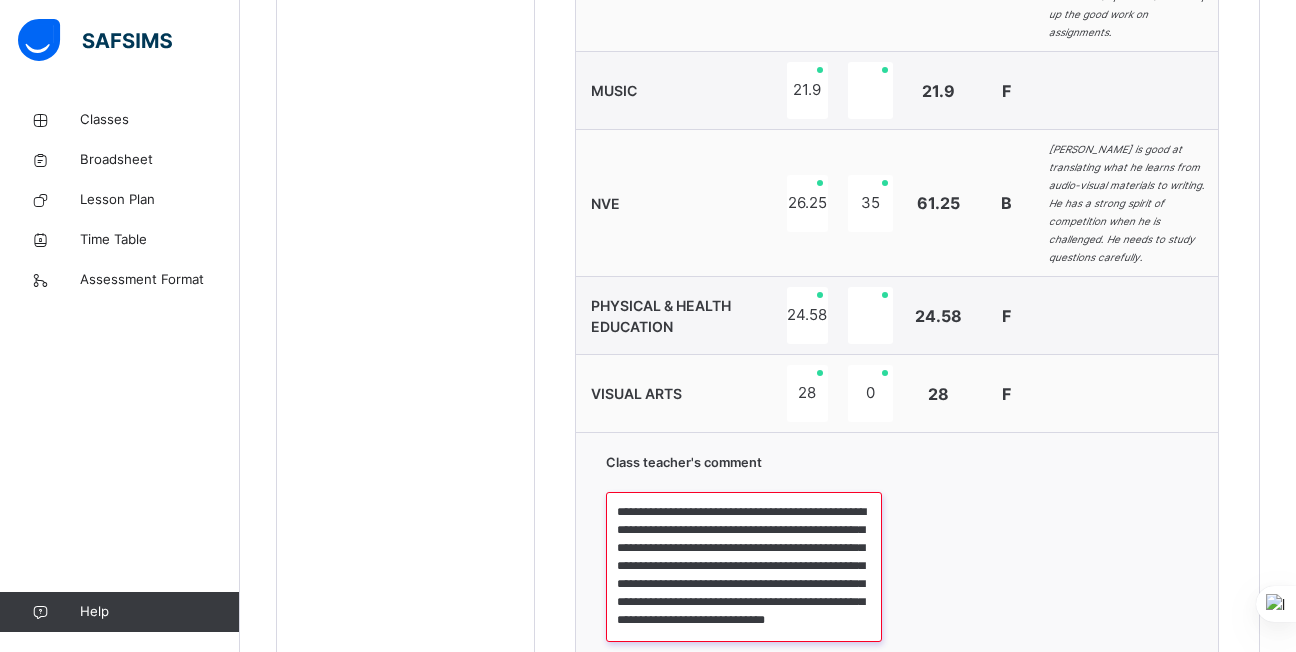 click on "**********" at bounding box center [744, 567] 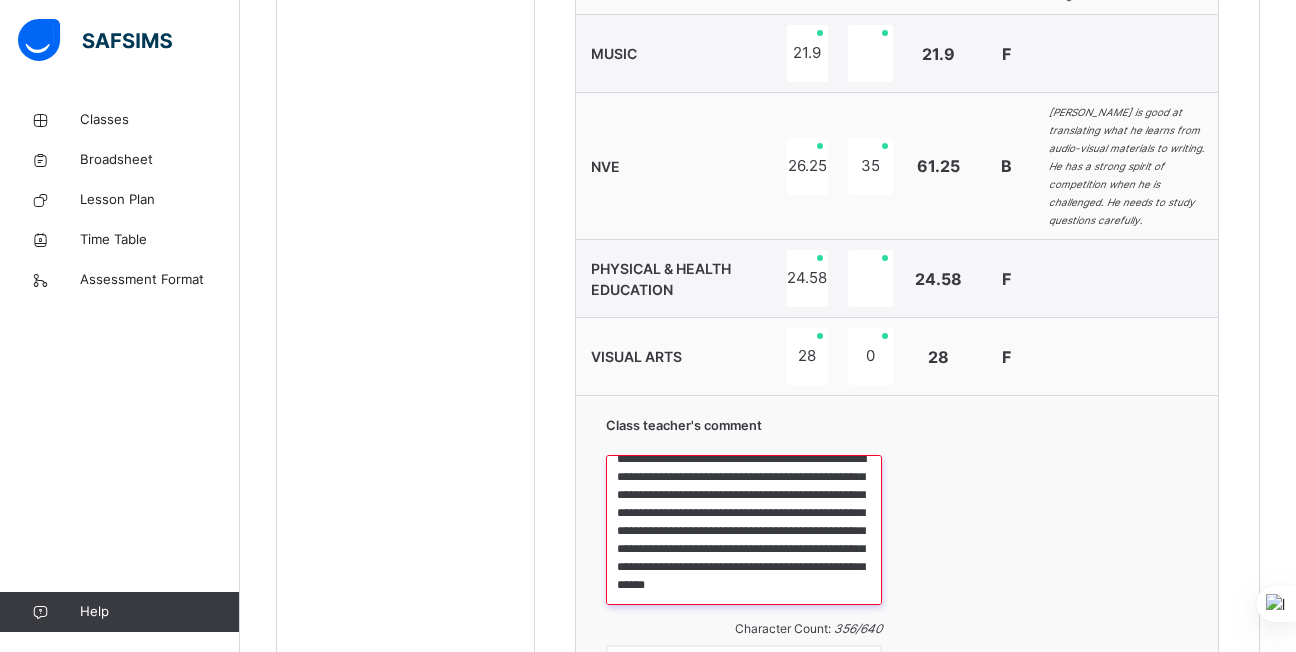 scroll, scrollTop: 1893, scrollLeft: 0, axis: vertical 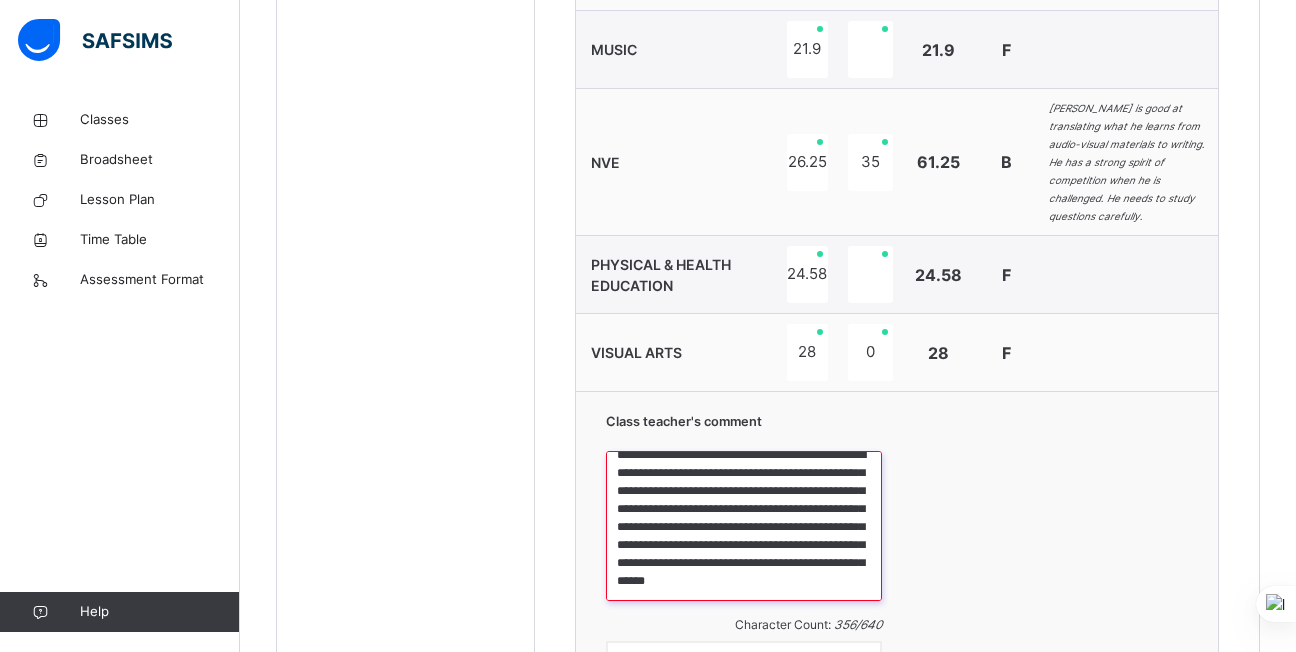 click on "**********" at bounding box center (744, 526) 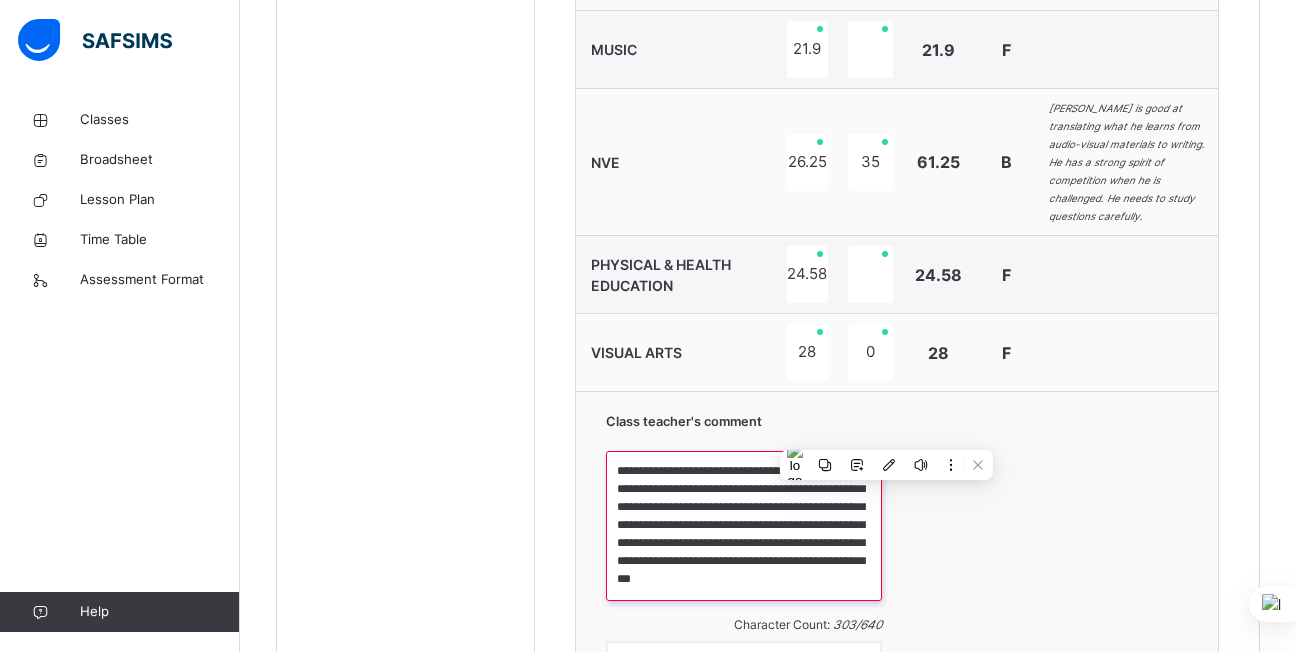scroll, scrollTop: 16, scrollLeft: 0, axis: vertical 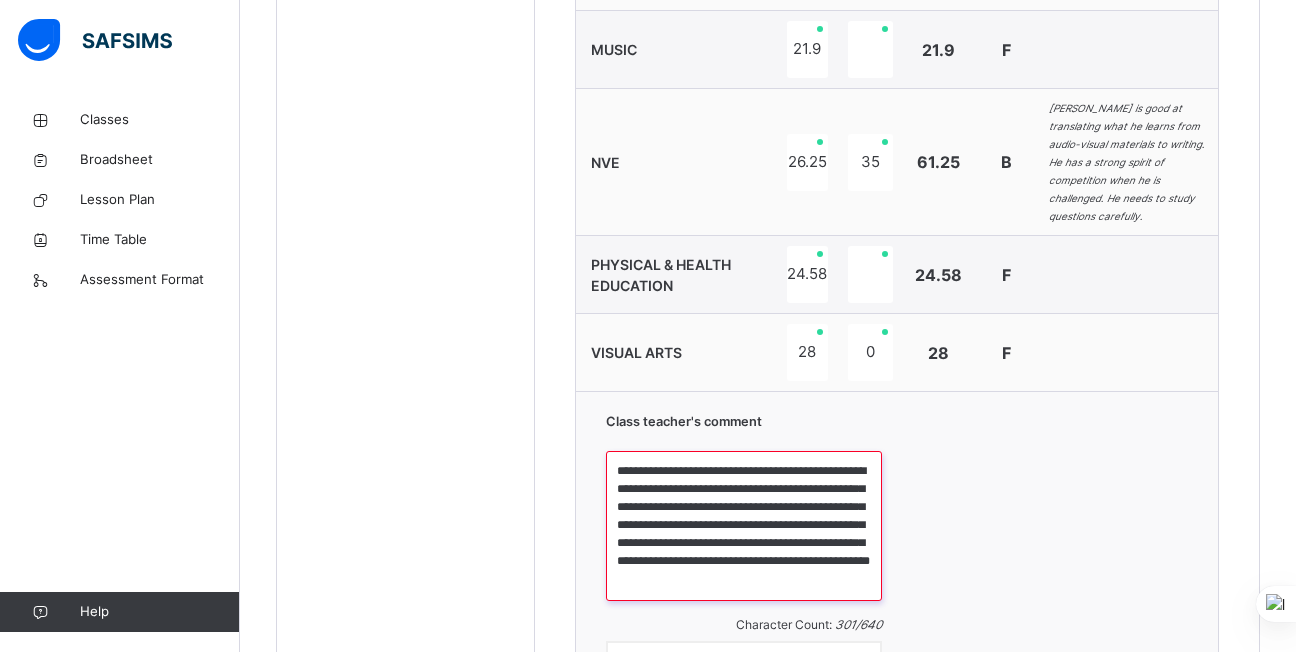 click on "**********" at bounding box center (744, 526) 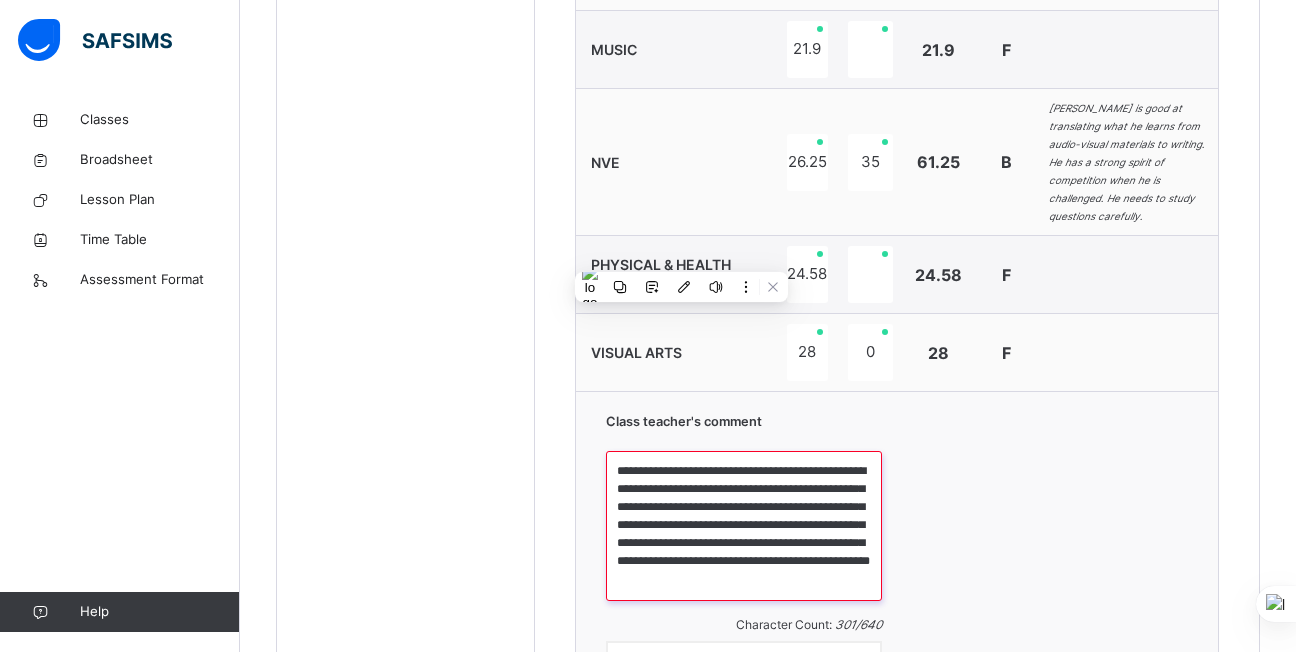 type on "**********" 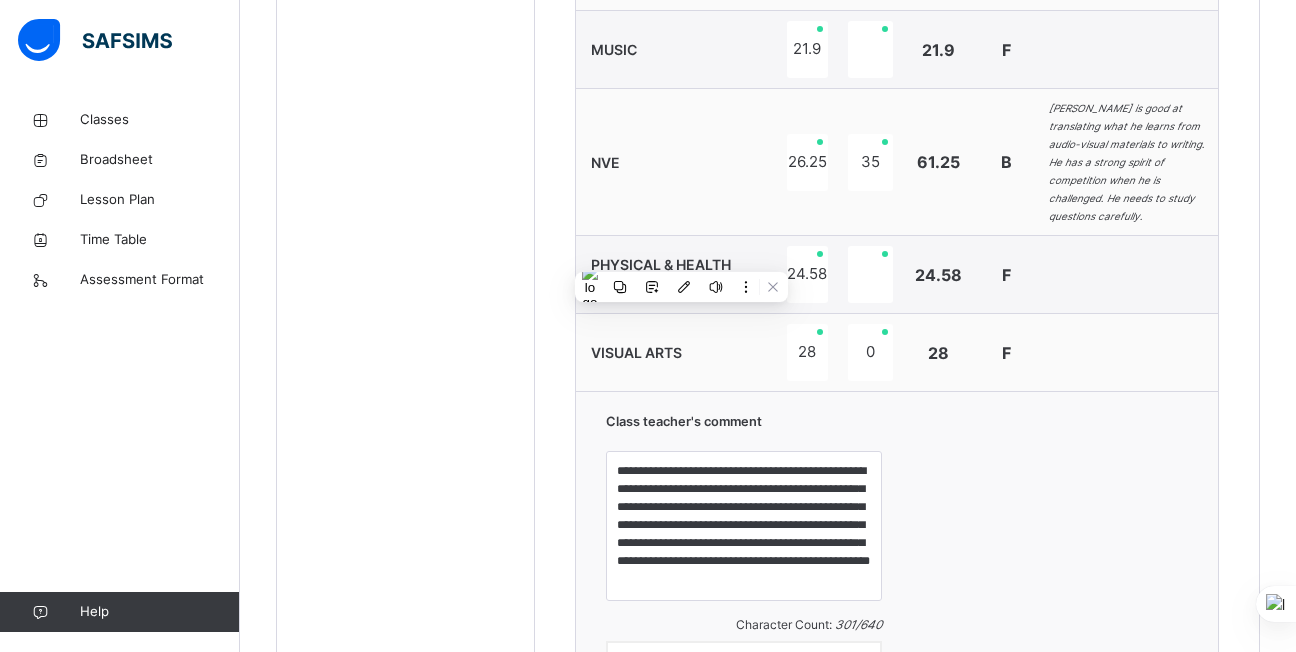 click on "**********" at bounding box center [897, 556] 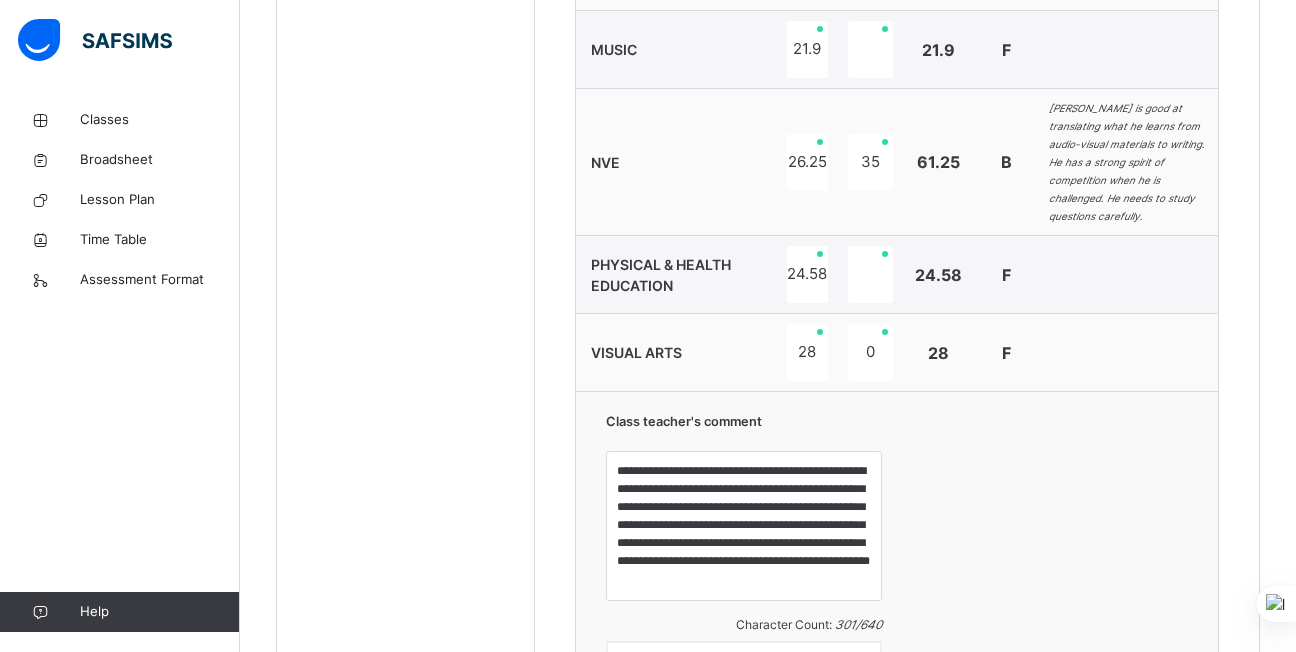 scroll, scrollTop: 2060, scrollLeft: 0, axis: vertical 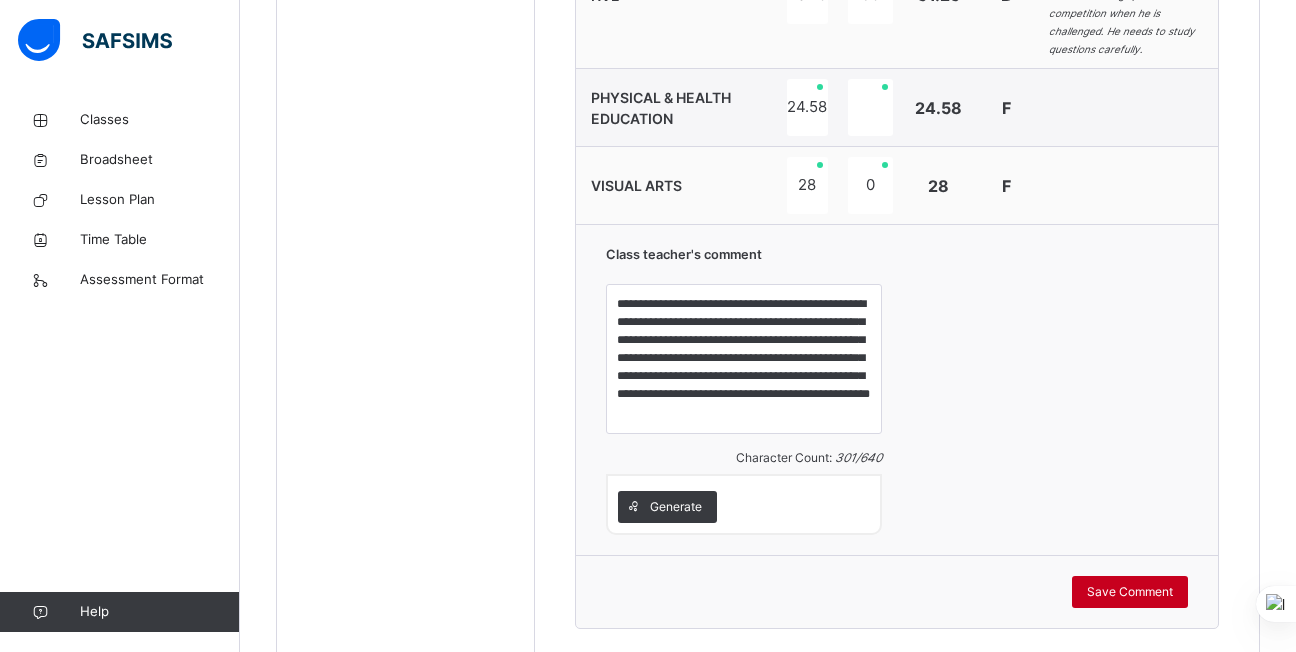click on "Save Comment" at bounding box center [1130, 592] 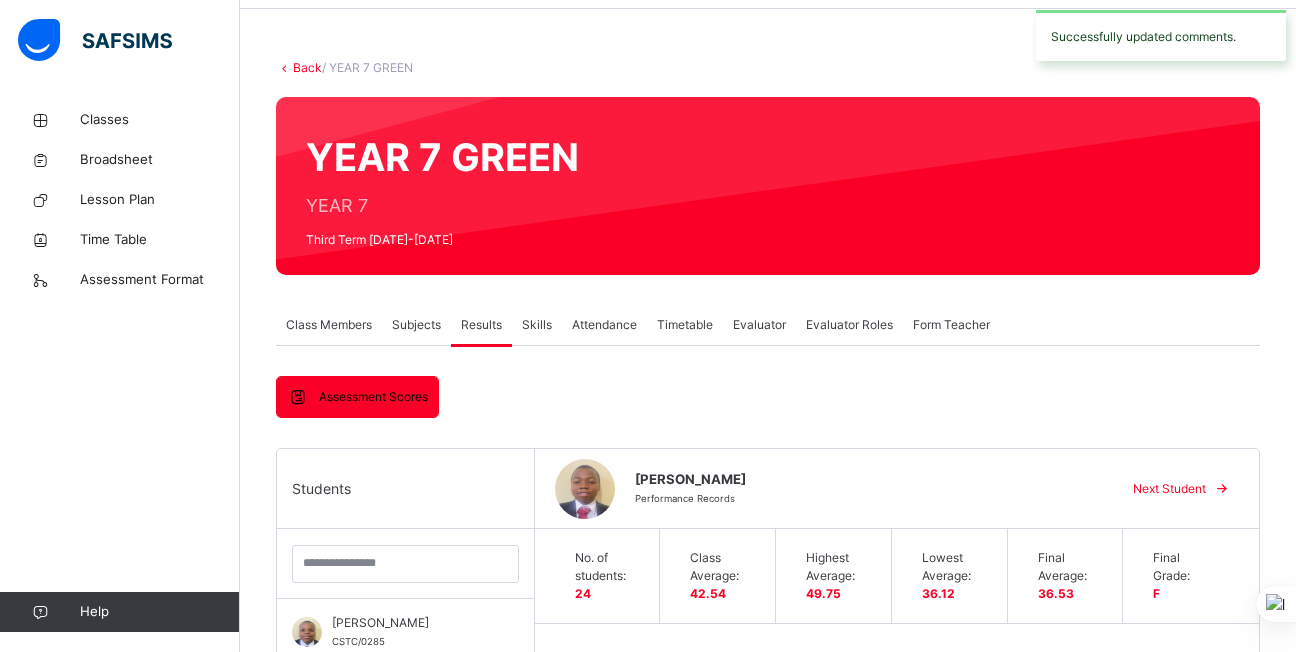 scroll, scrollTop: 50, scrollLeft: 0, axis: vertical 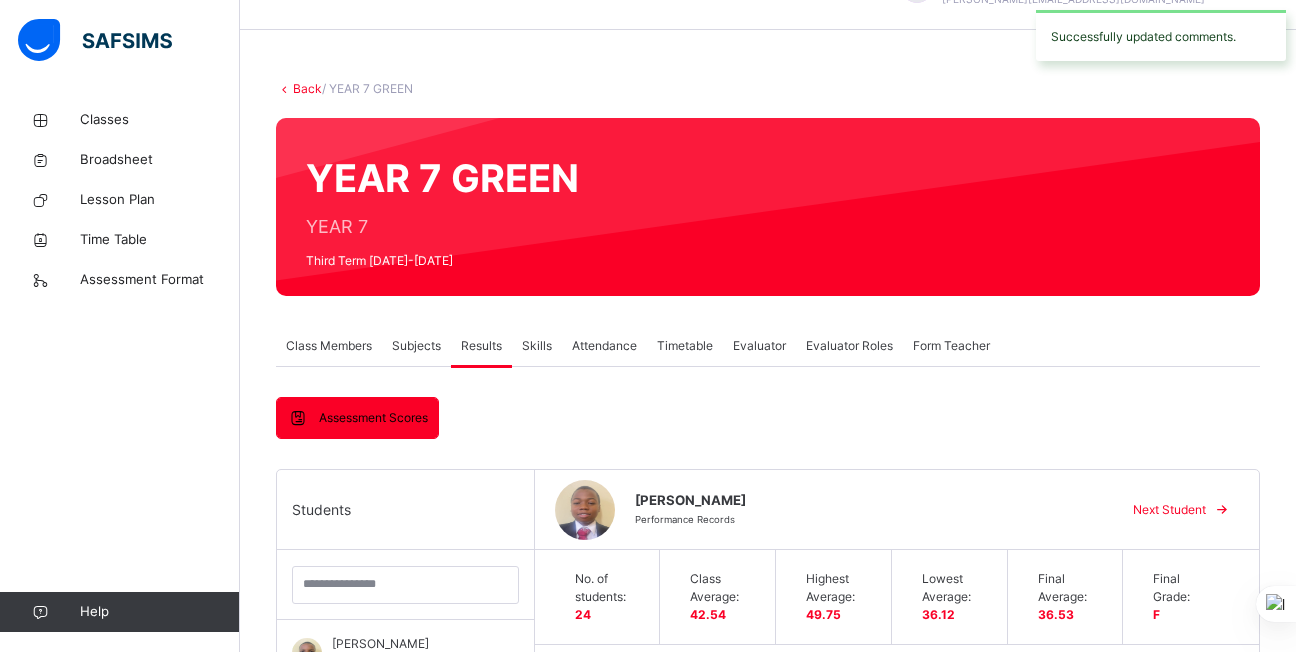 click on "Next Student" at bounding box center [1169, 510] 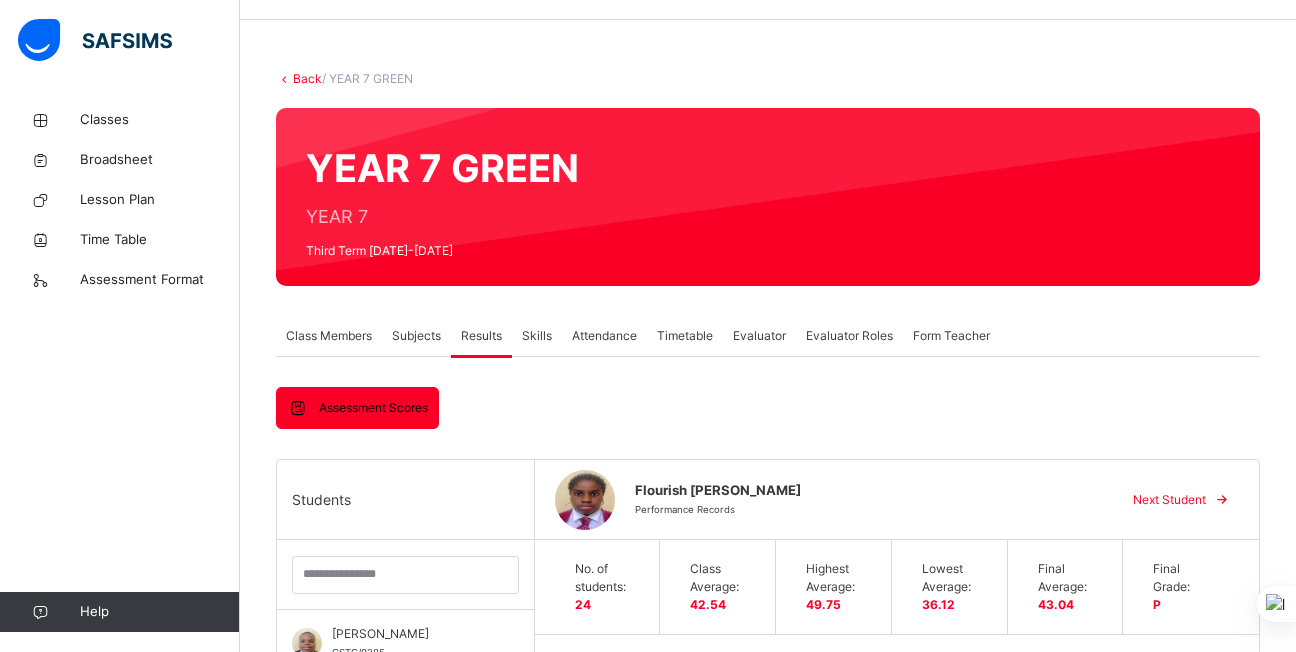 scroll, scrollTop: 0, scrollLeft: 0, axis: both 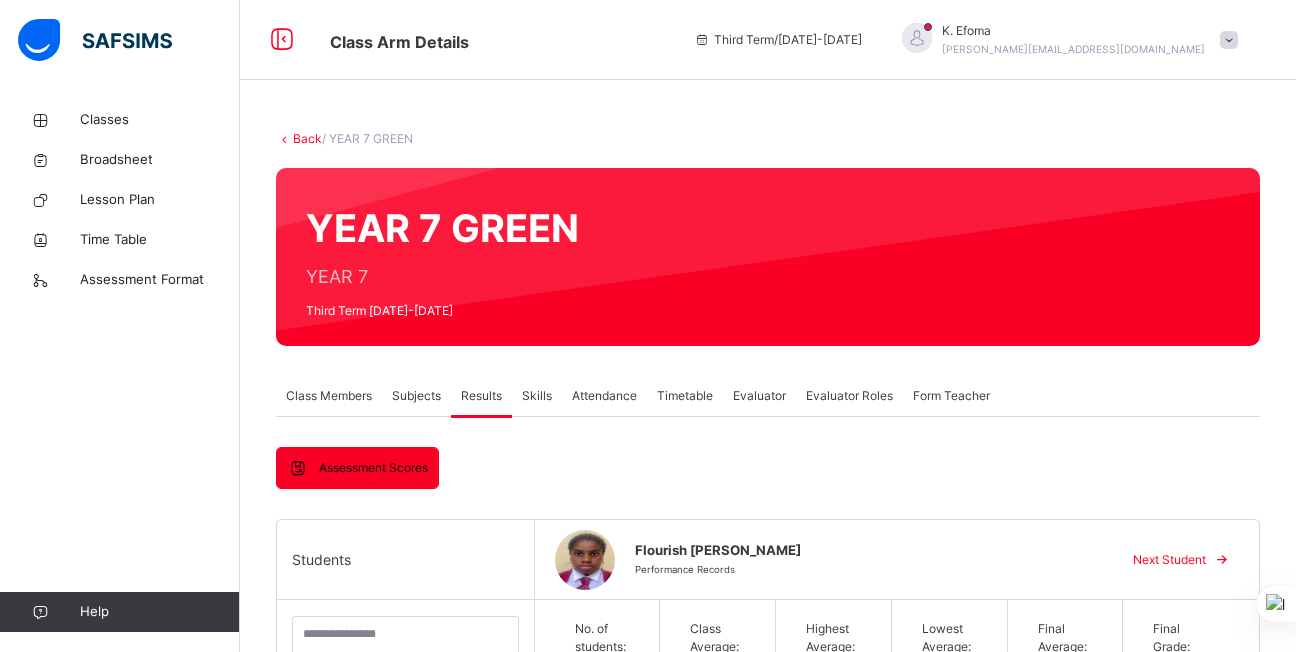 click on "Next Student" at bounding box center (1169, 560) 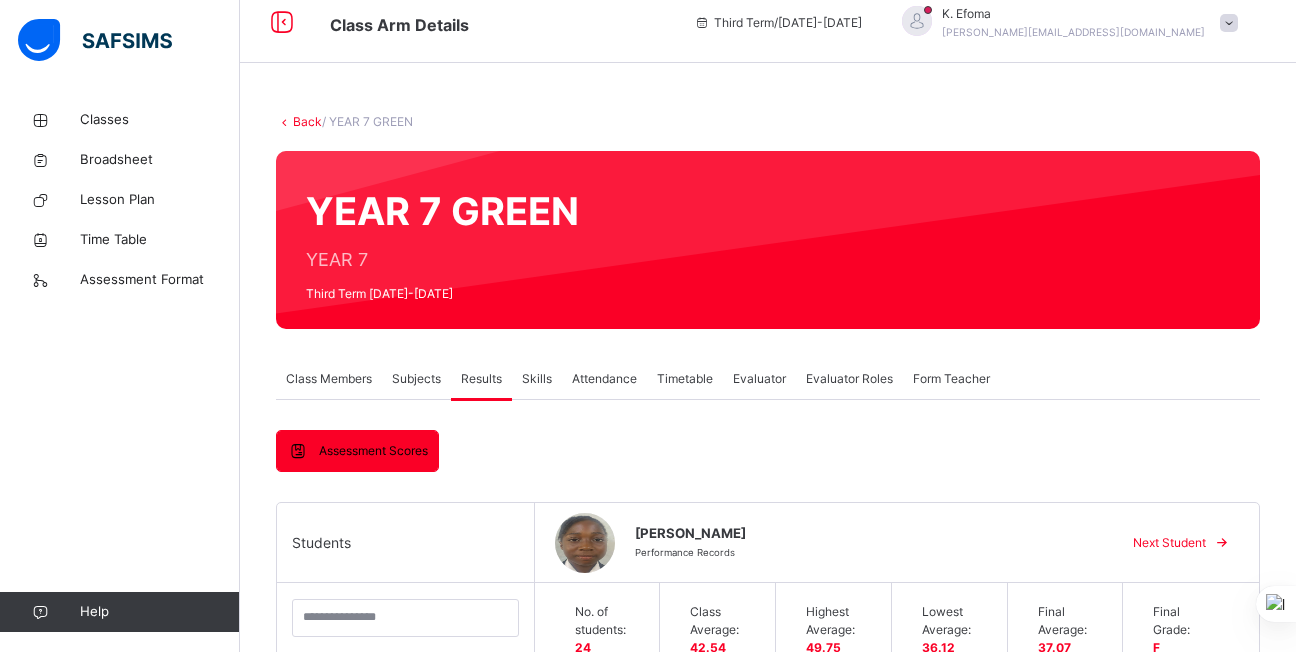 scroll, scrollTop: 18, scrollLeft: 0, axis: vertical 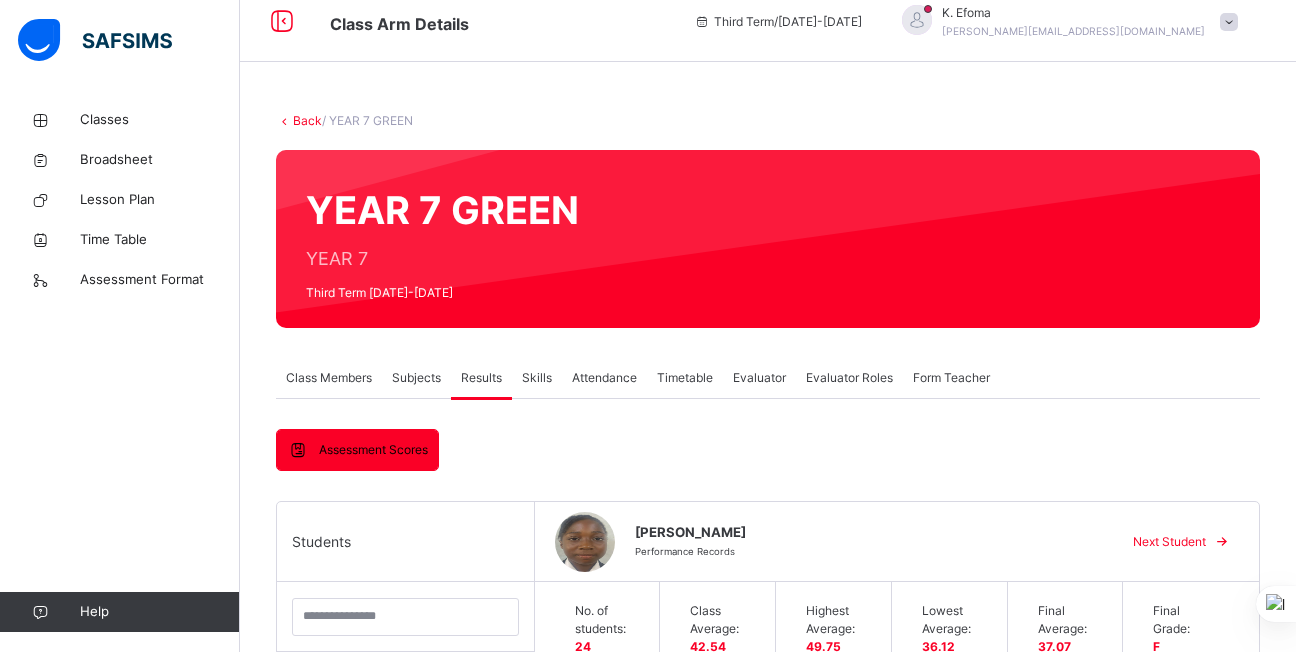 click on "Next Student" at bounding box center (1169, 542) 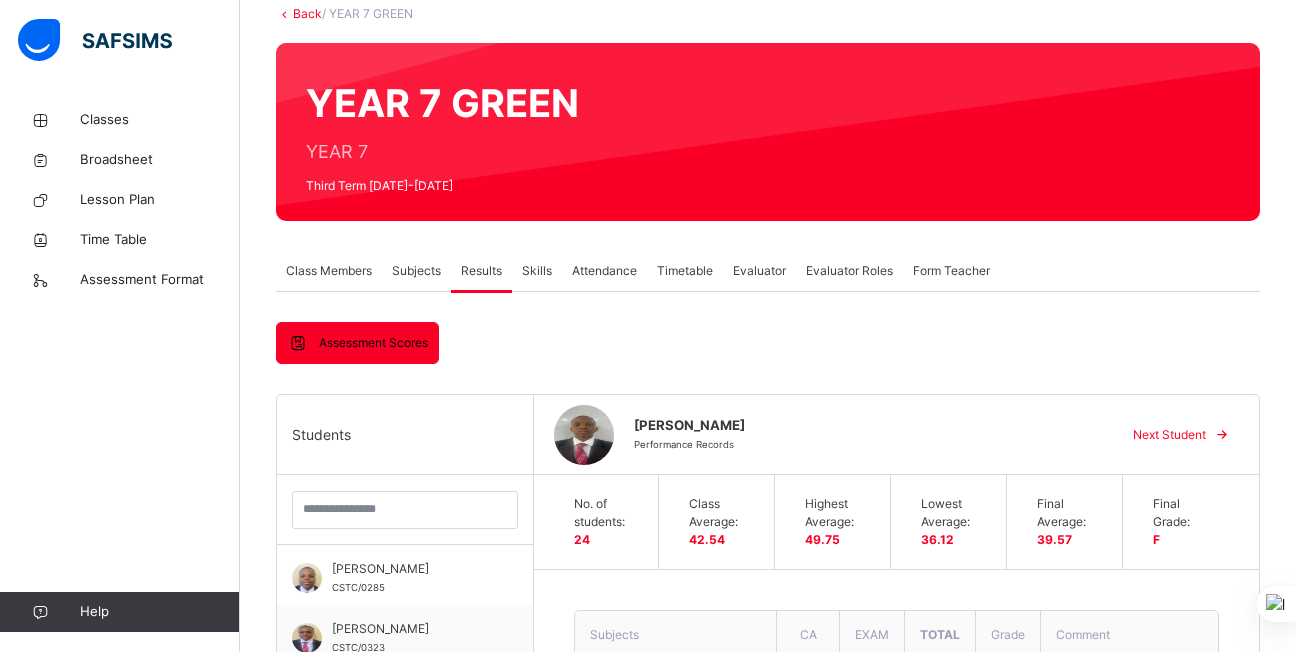 scroll, scrollTop: 87, scrollLeft: 0, axis: vertical 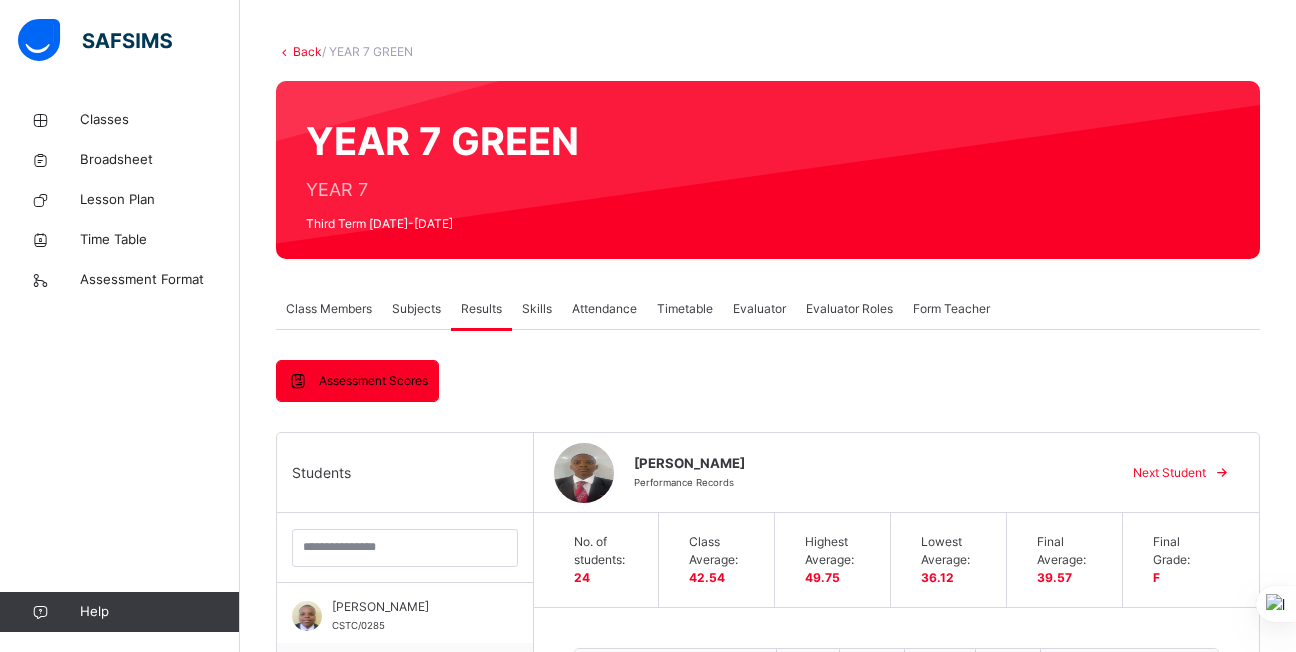click on "Next Student" at bounding box center (1169, 473) 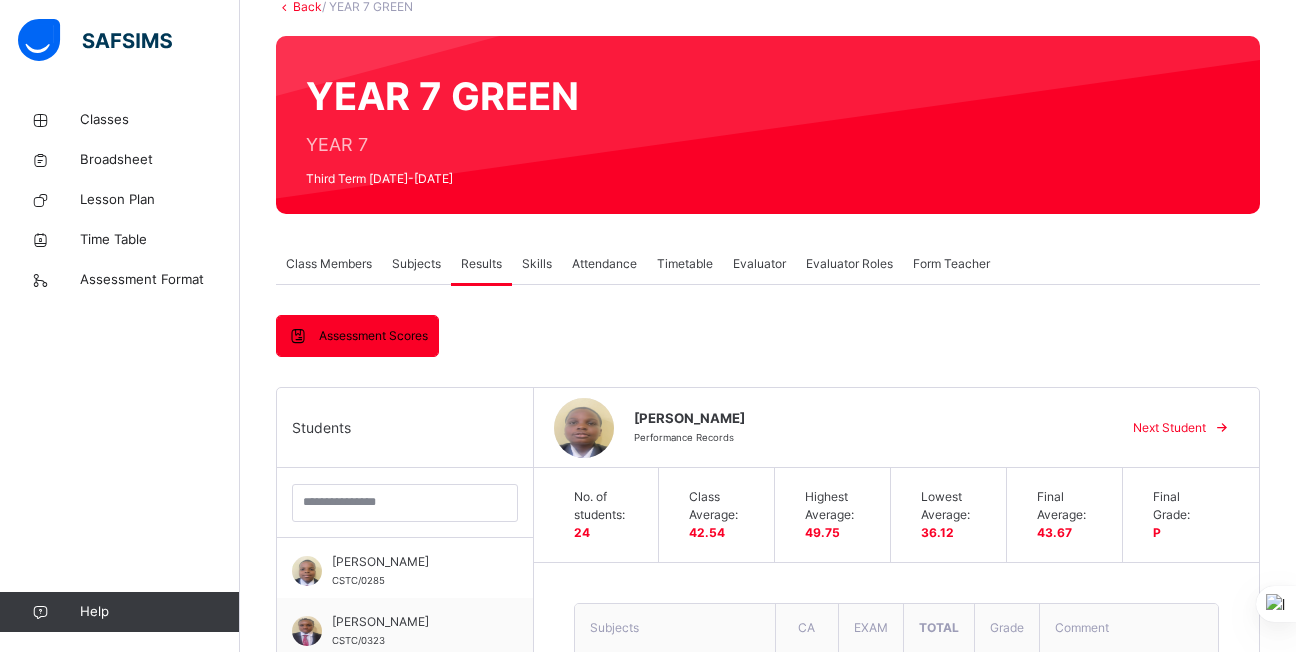 scroll, scrollTop: 131, scrollLeft: 0, axis: vertical 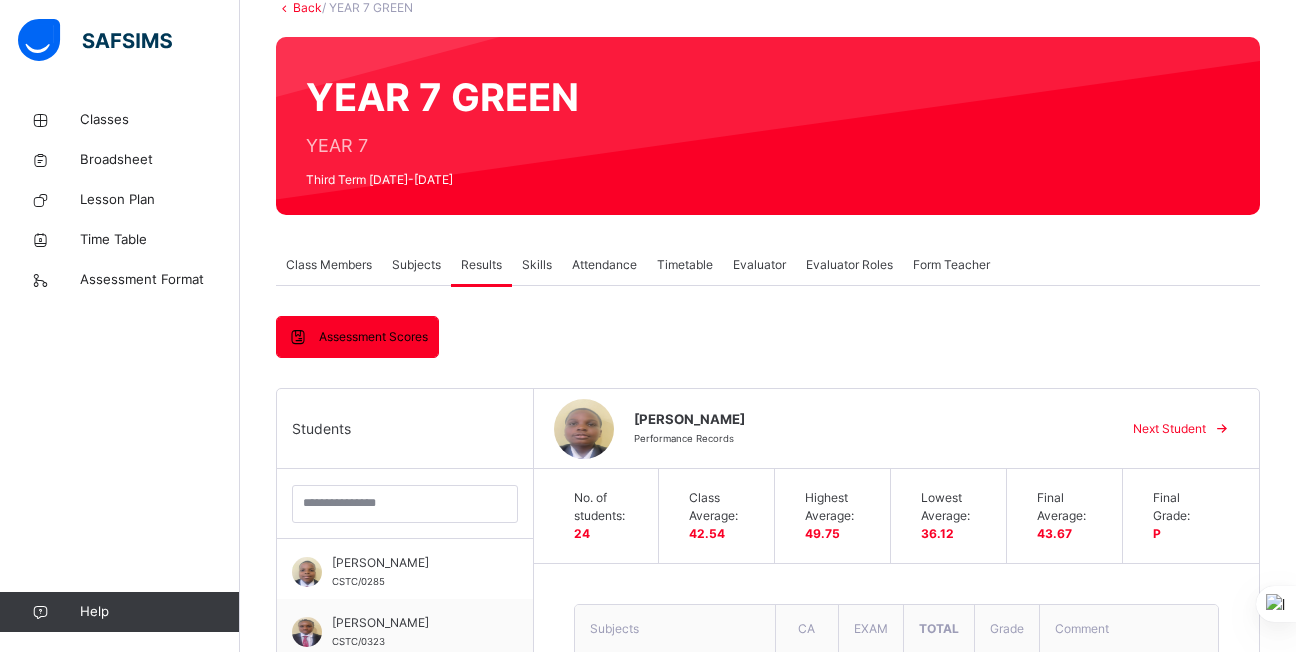 click on "Next Student" at bounding box center [1169, 429] 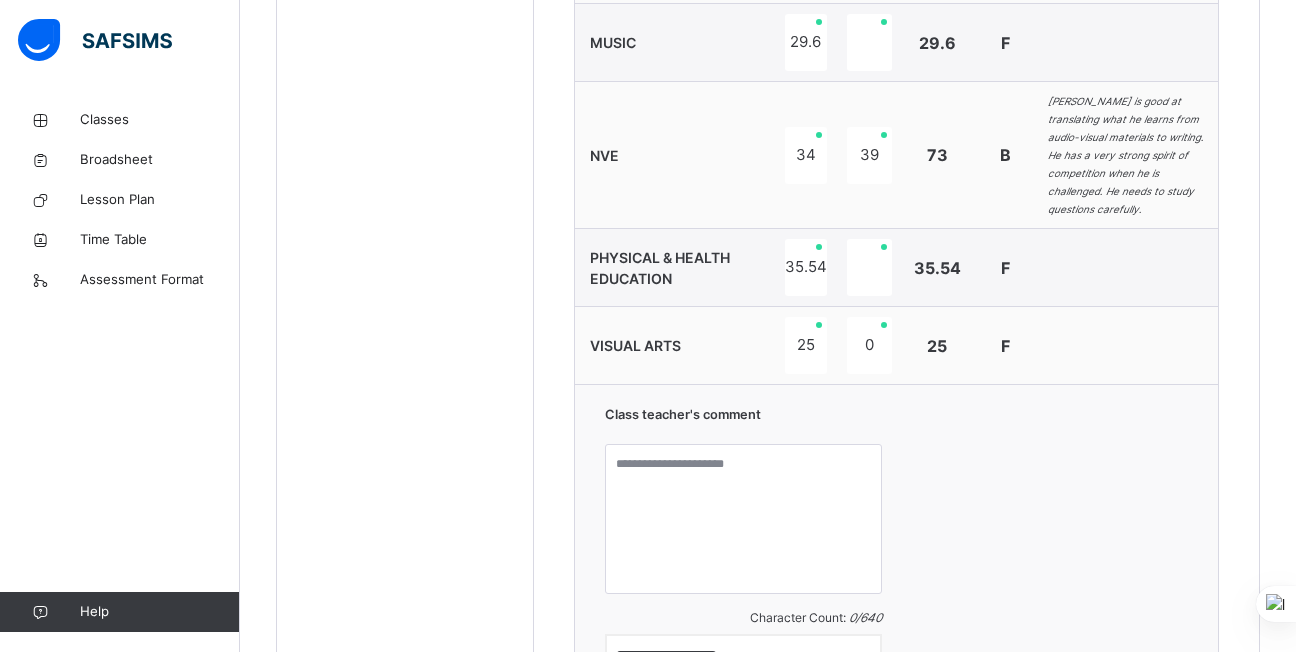 scroll, scrollTop: 2078, scrollLeft: 0, axis: vertical 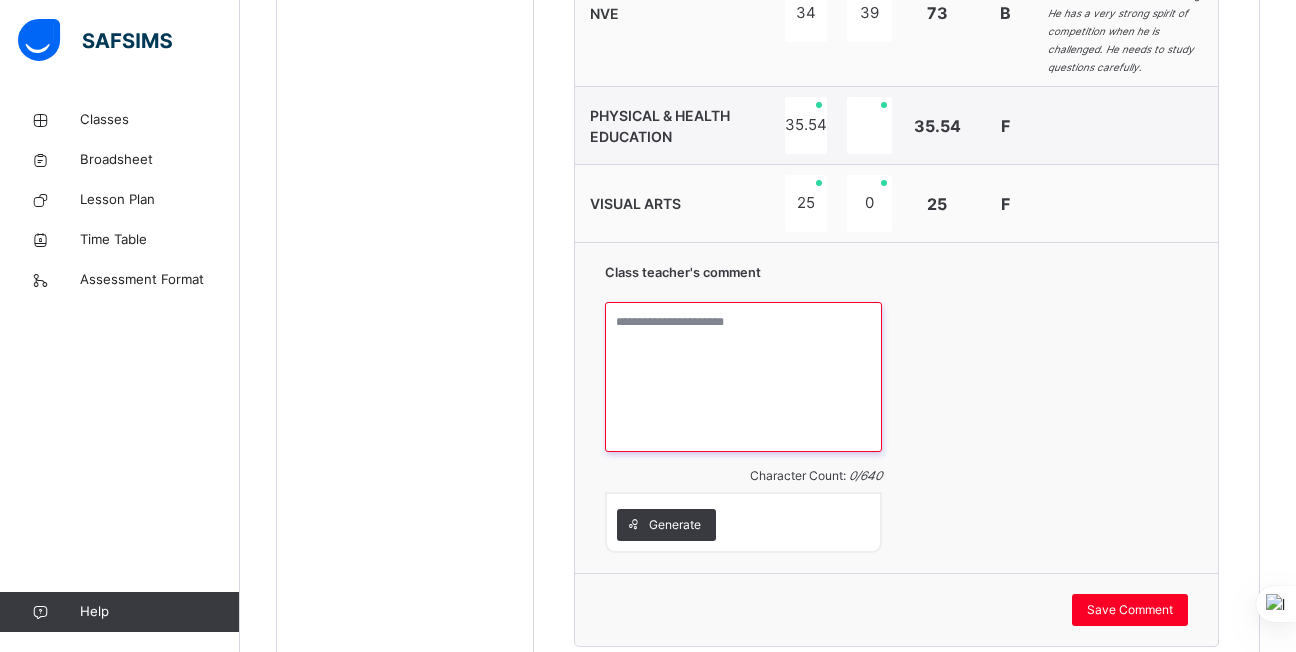 click at bounding box center [743, 377] 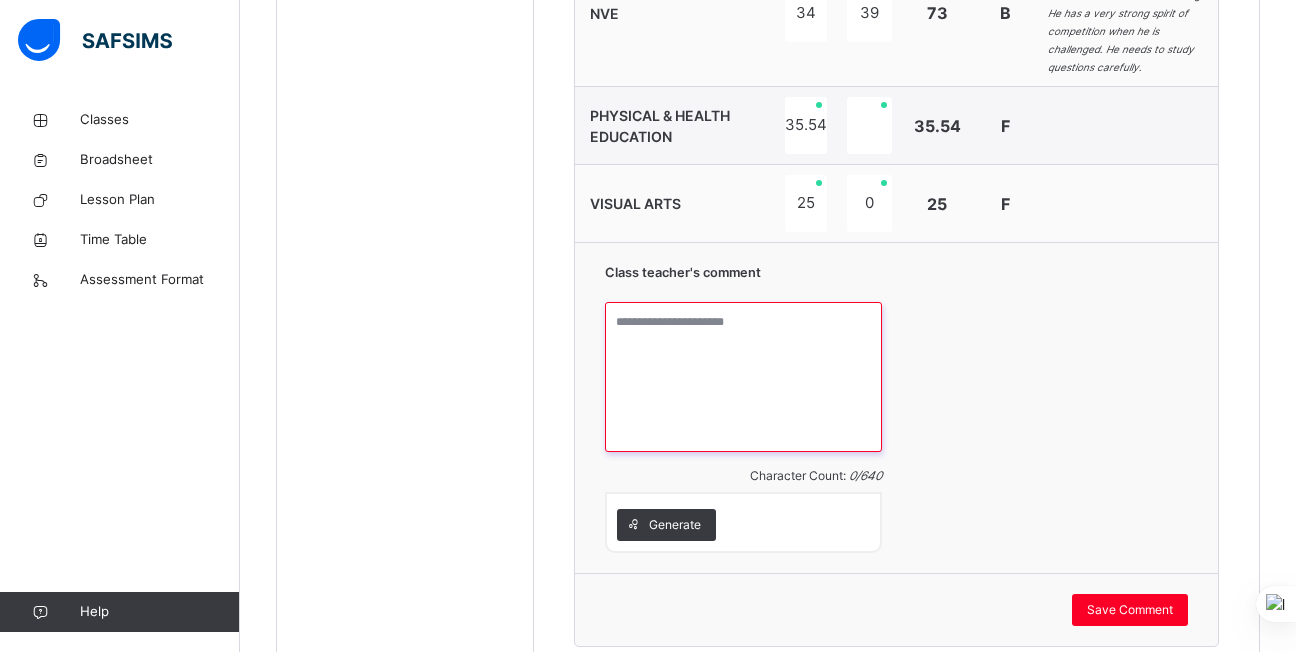 paste on "**********" 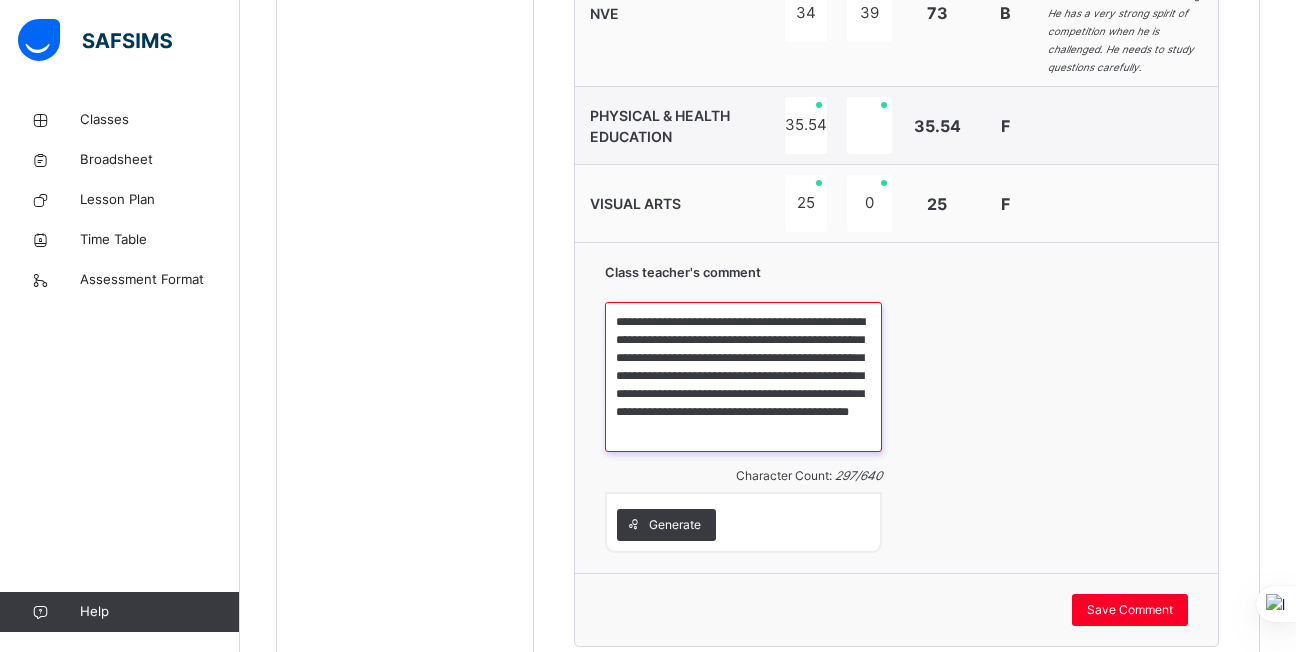 scroll, scrollTop: 5, scrollLeft: 0, axis: vertical 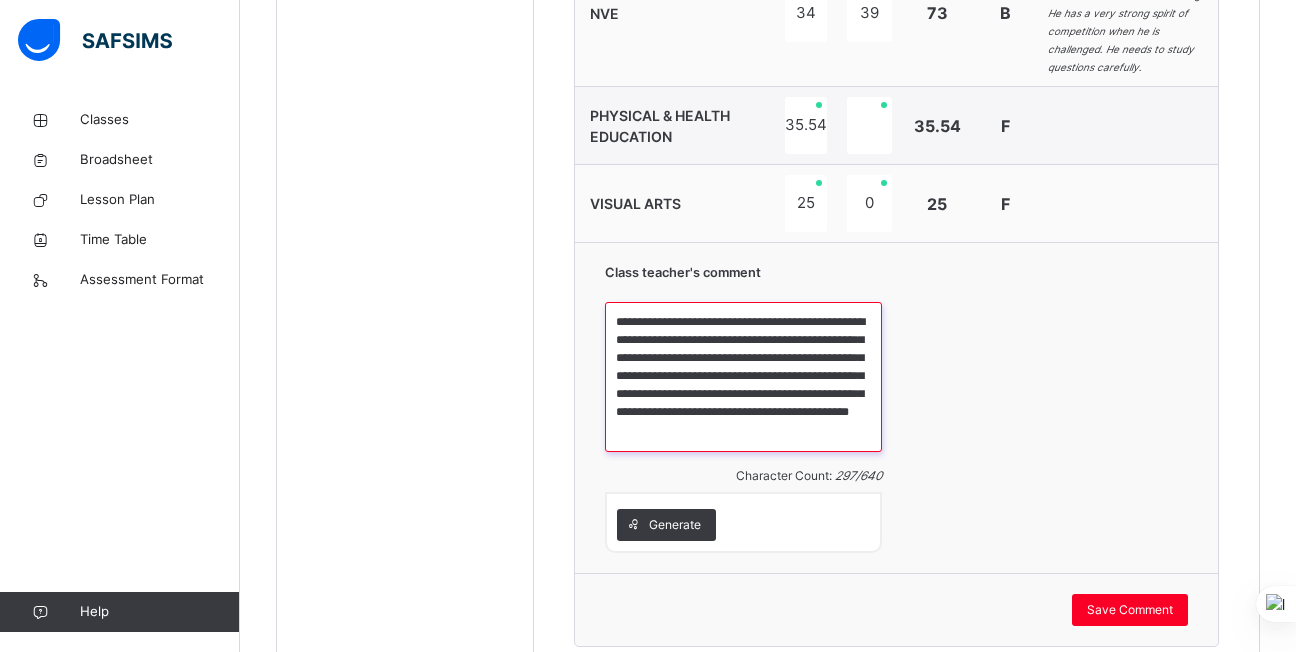 drag, startPoint x: 767, startPoint y: 348, endPoint x: 748, endPoint y: 328, distance: 27.58623 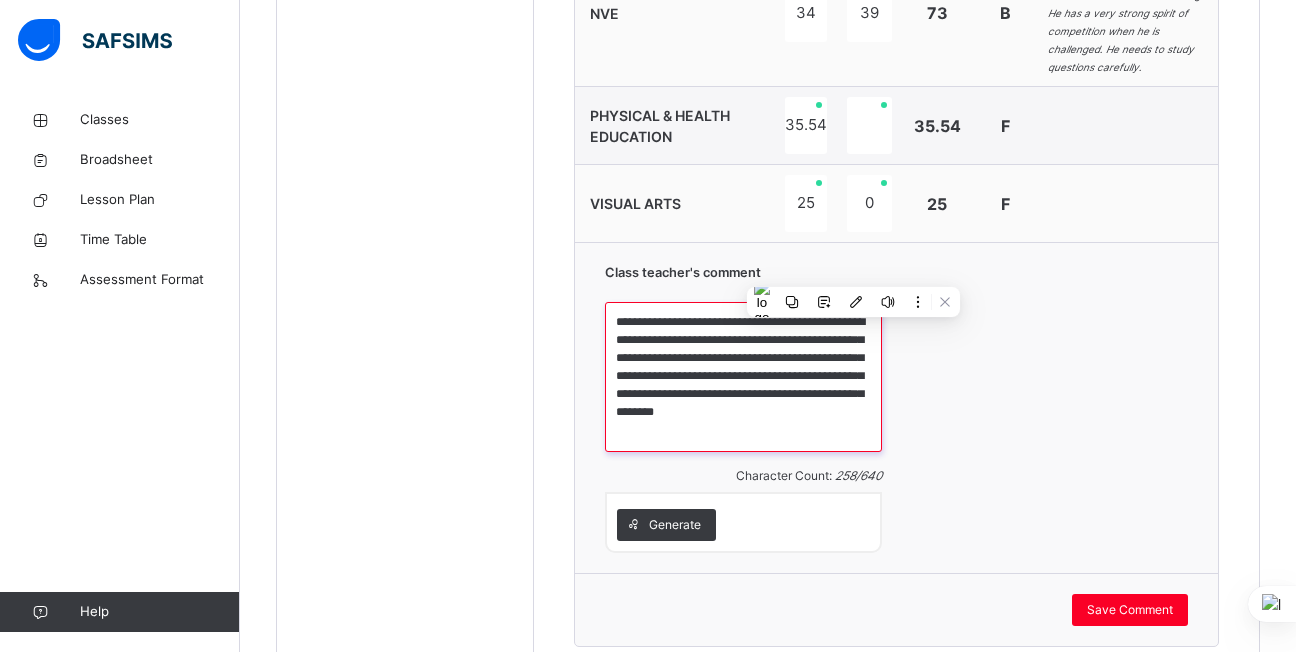 scroll, scrollTop: 0, scrollLeft: 0, axis: both 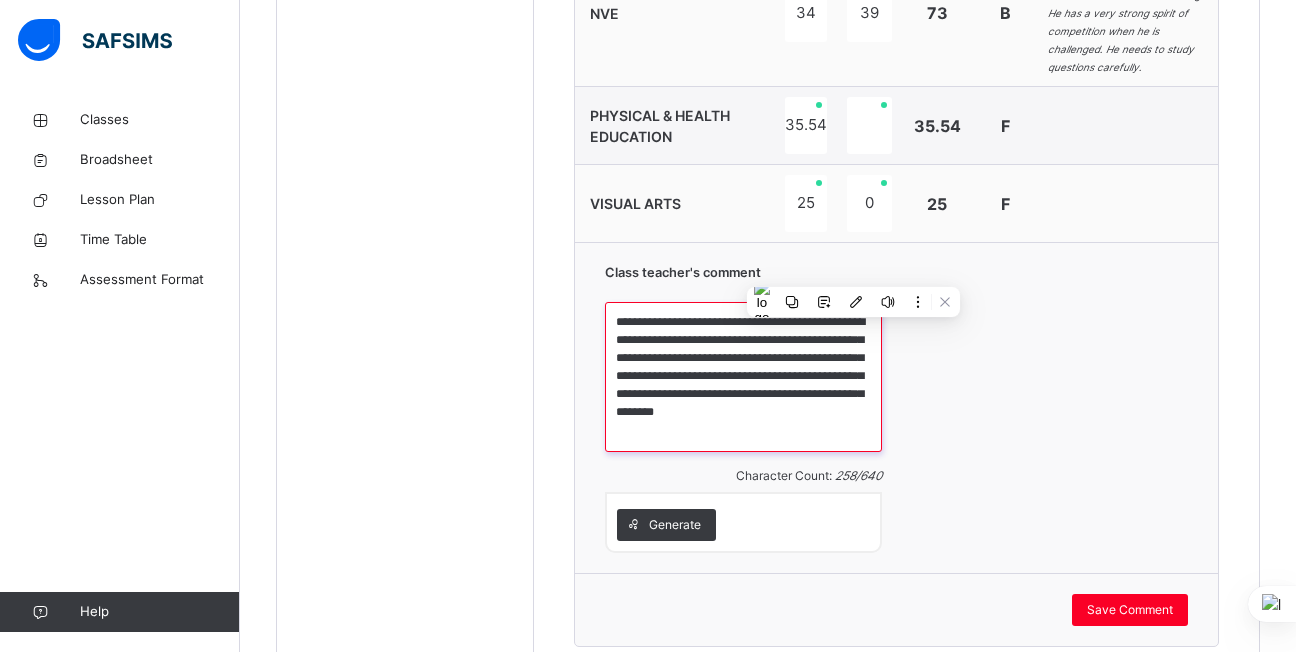 click on "**********" at bounding box center (743, 377) 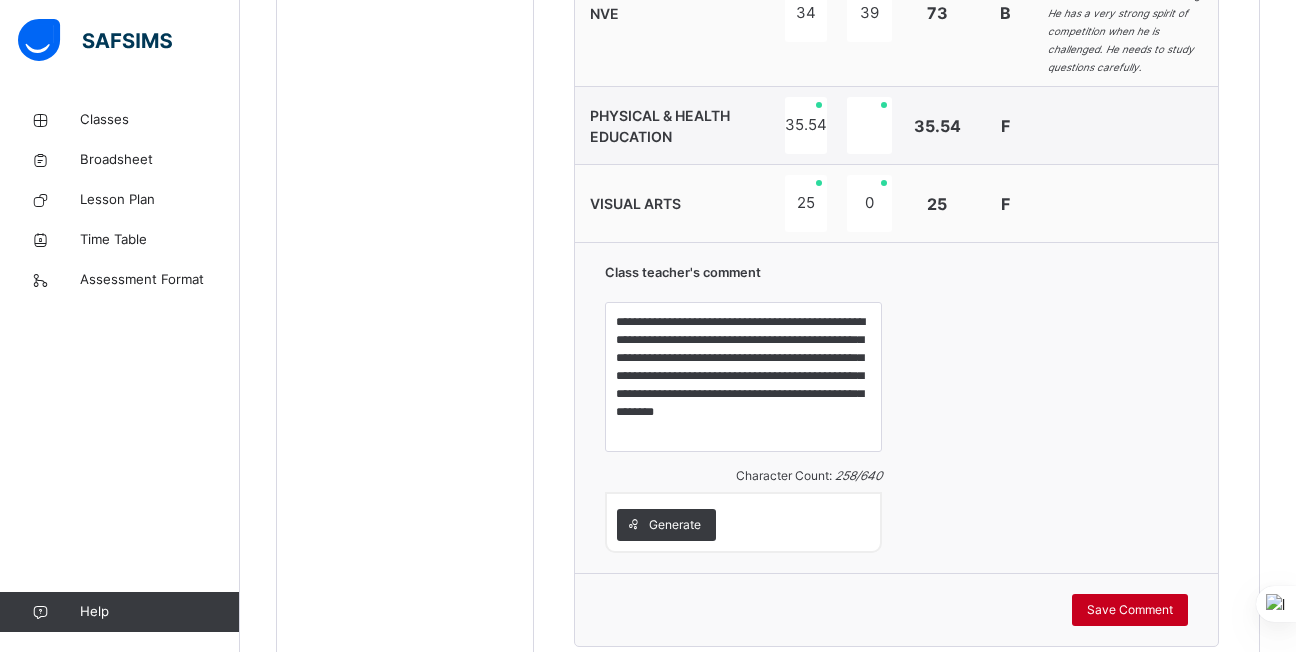 click on "Save Comment" at bounding box center (1130, 610) 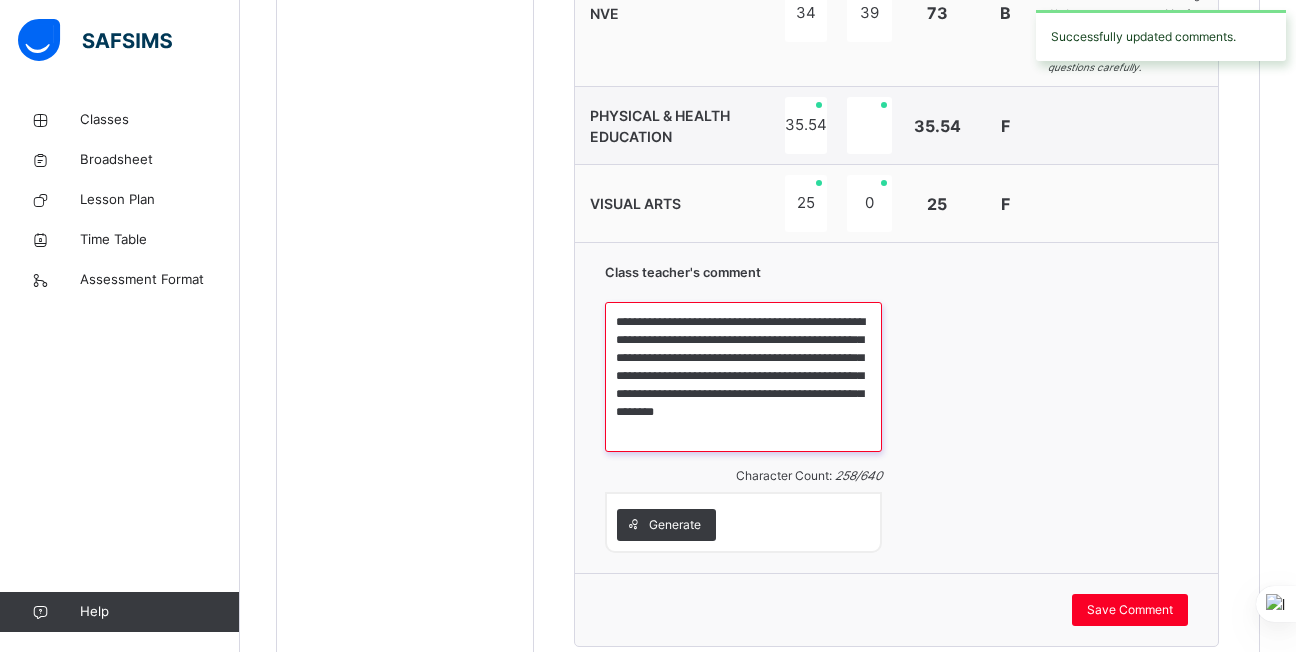 click on "**********" at bounding box center [743, 377] 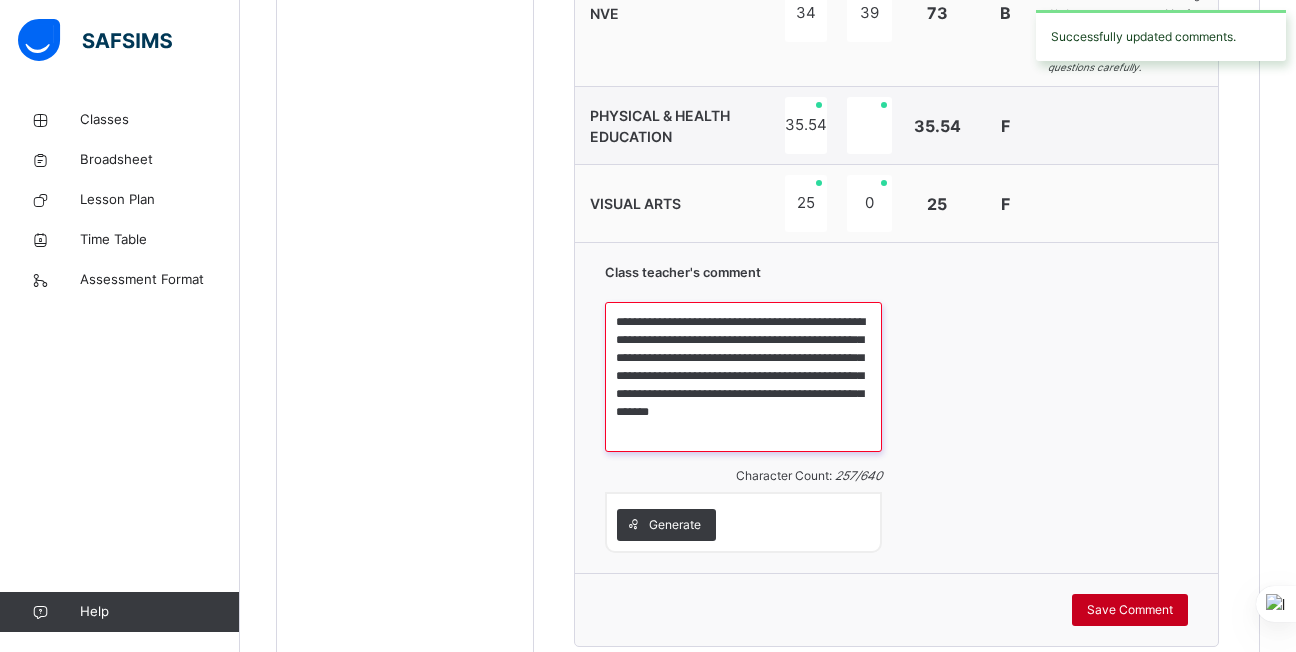 type on "**********" 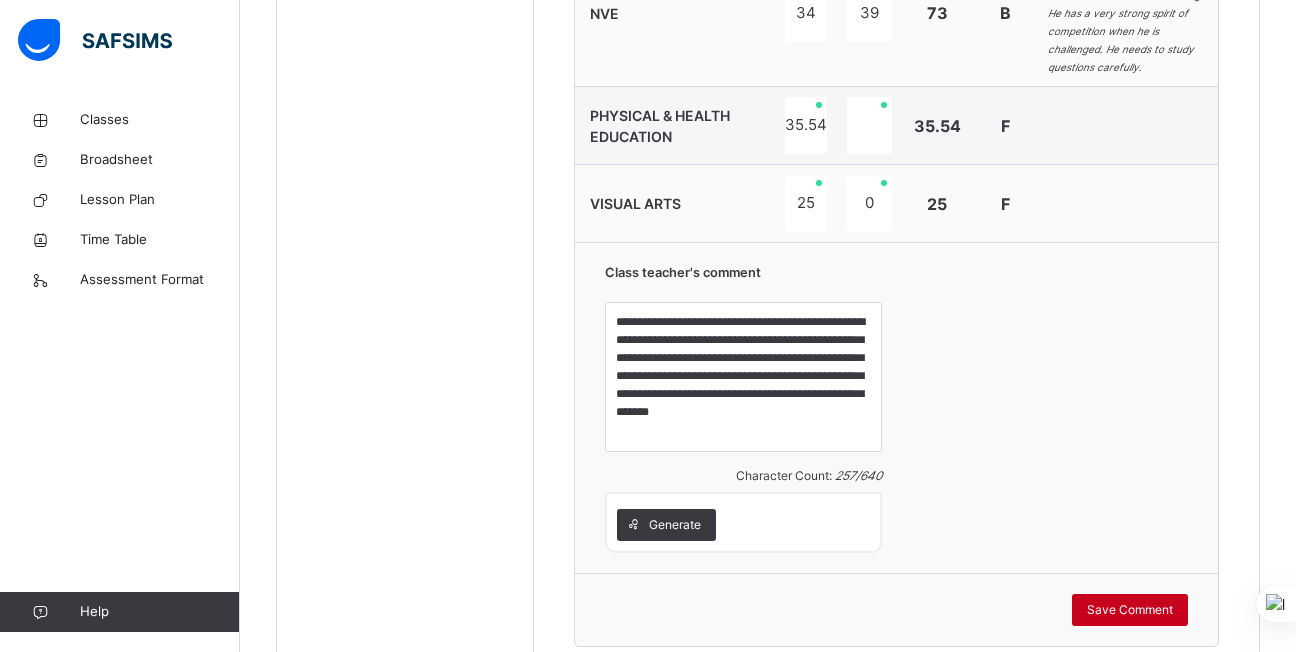click on "Save Comment" at bounding box center (1130, 610) 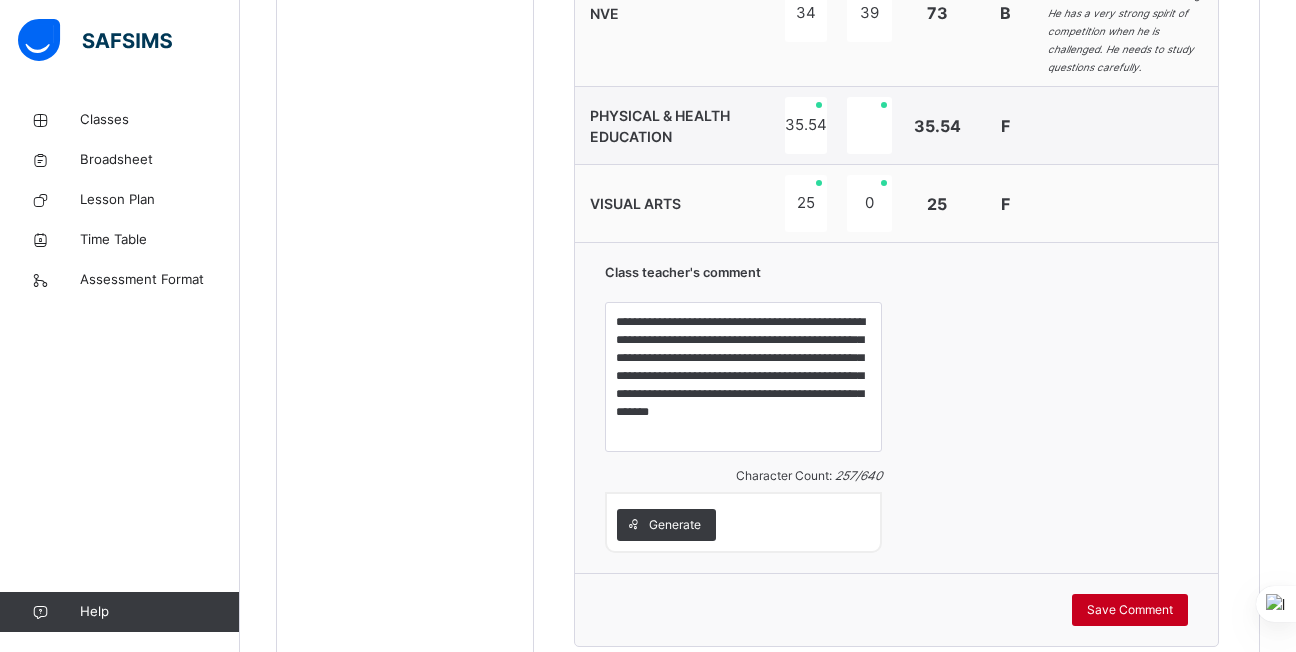 click on "Save Comment" at bounding box center (1130, 610) 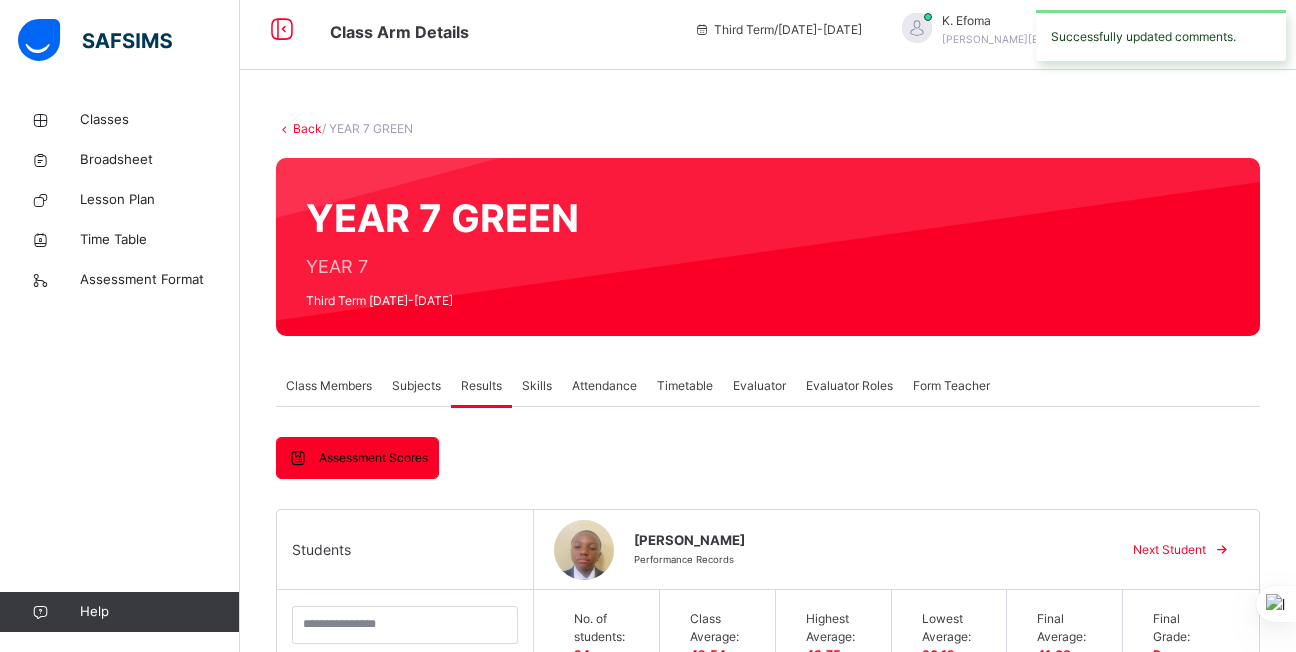 scroll, scrollTop: 0, scrollLeft: 0, axis: both 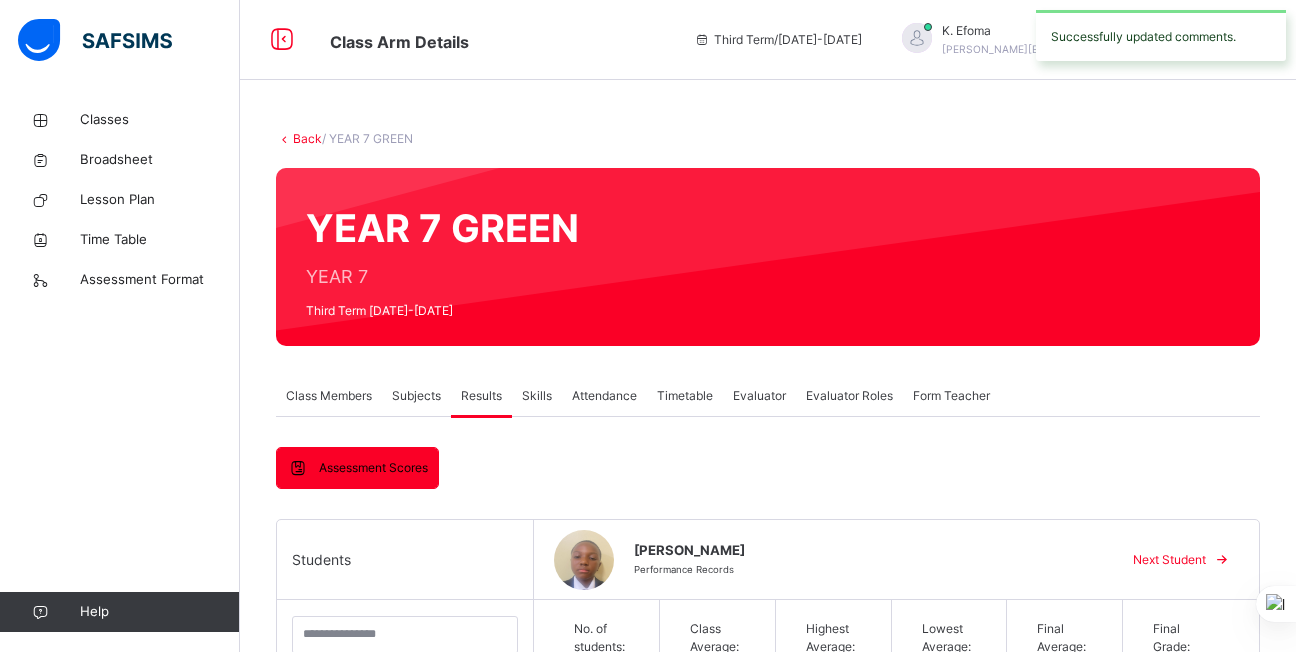 click on "Next Student" at bounding box center [1169, 560] 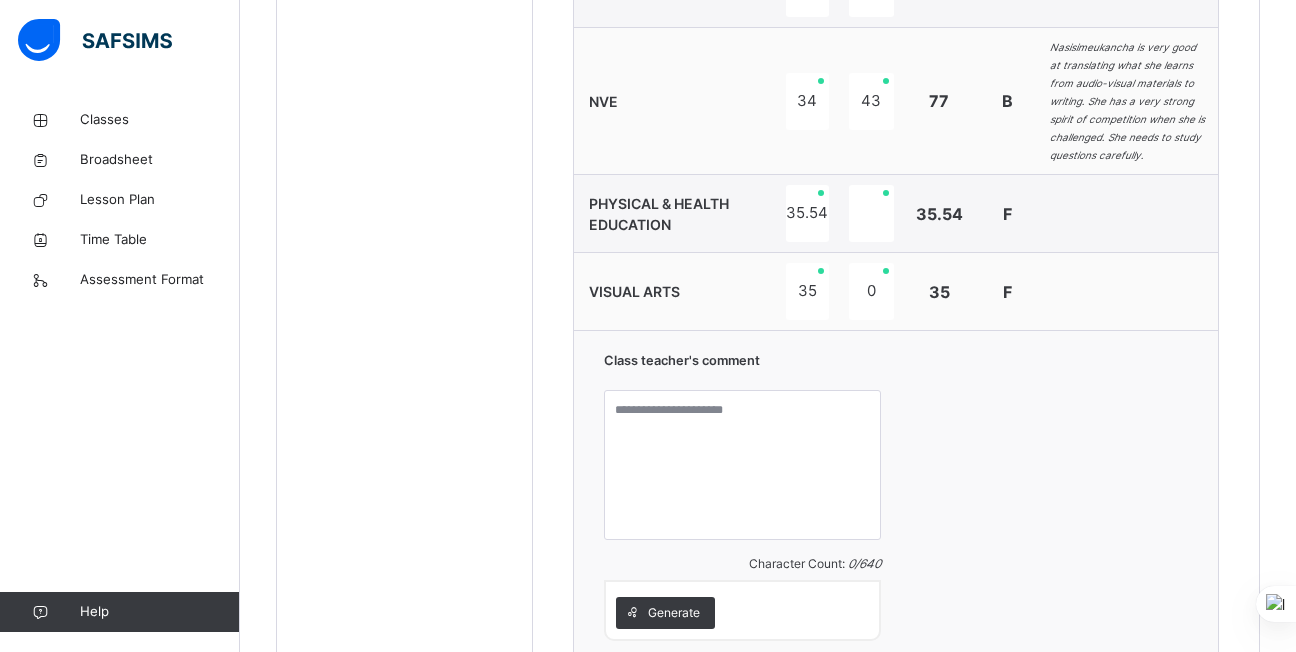 scroll, scrollTop: 1955, scrollLeft: 0, axis: vertical 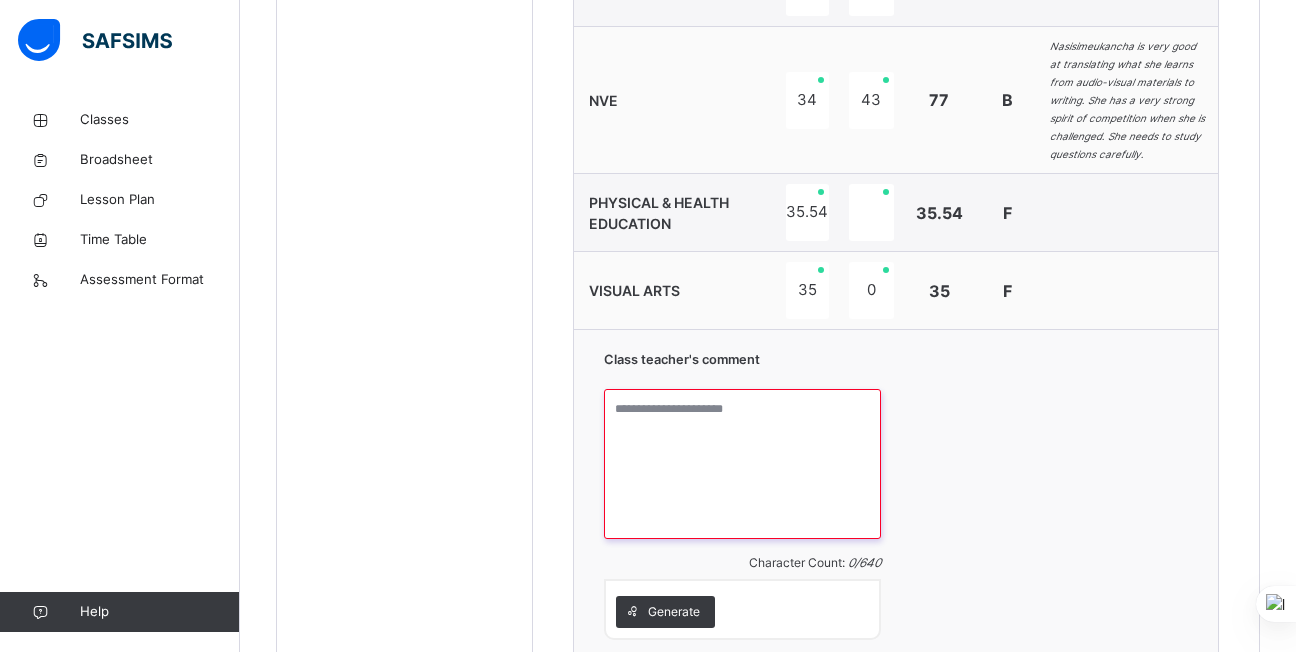 click at bounding box center (742, 464) 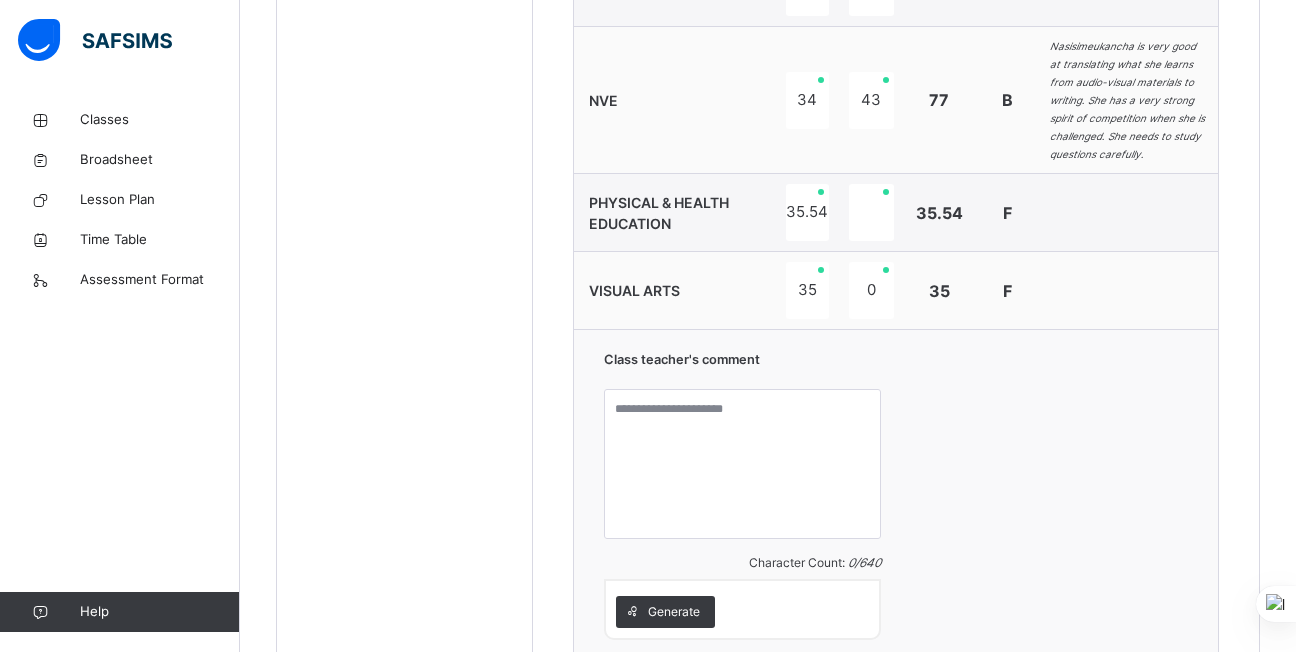 click on "Save Comment" at bounding box center [896, 696] 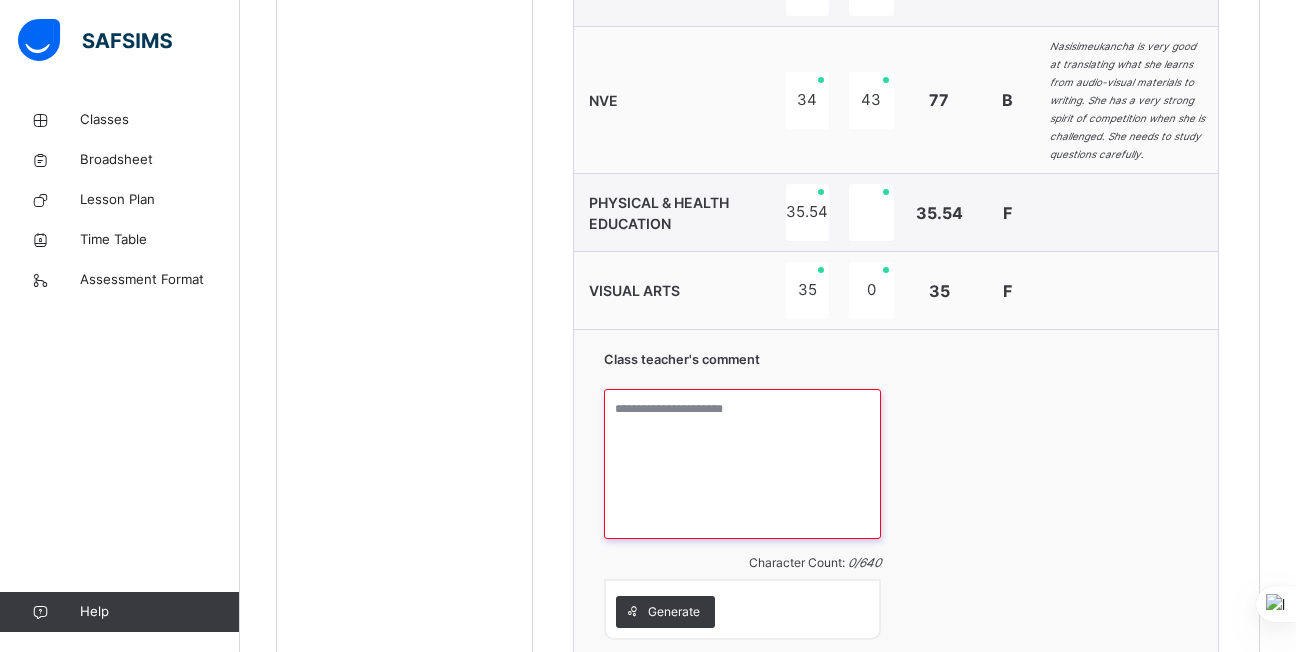 click at bounding box center (742, 464) 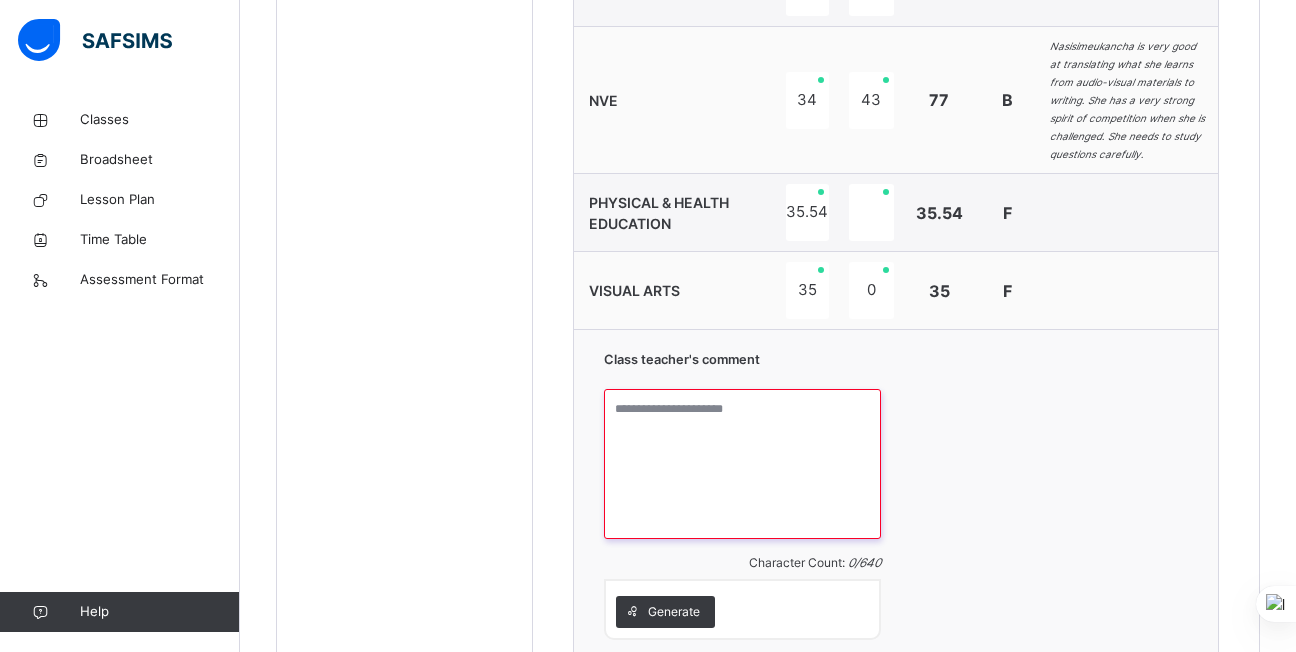 paste on "**********" 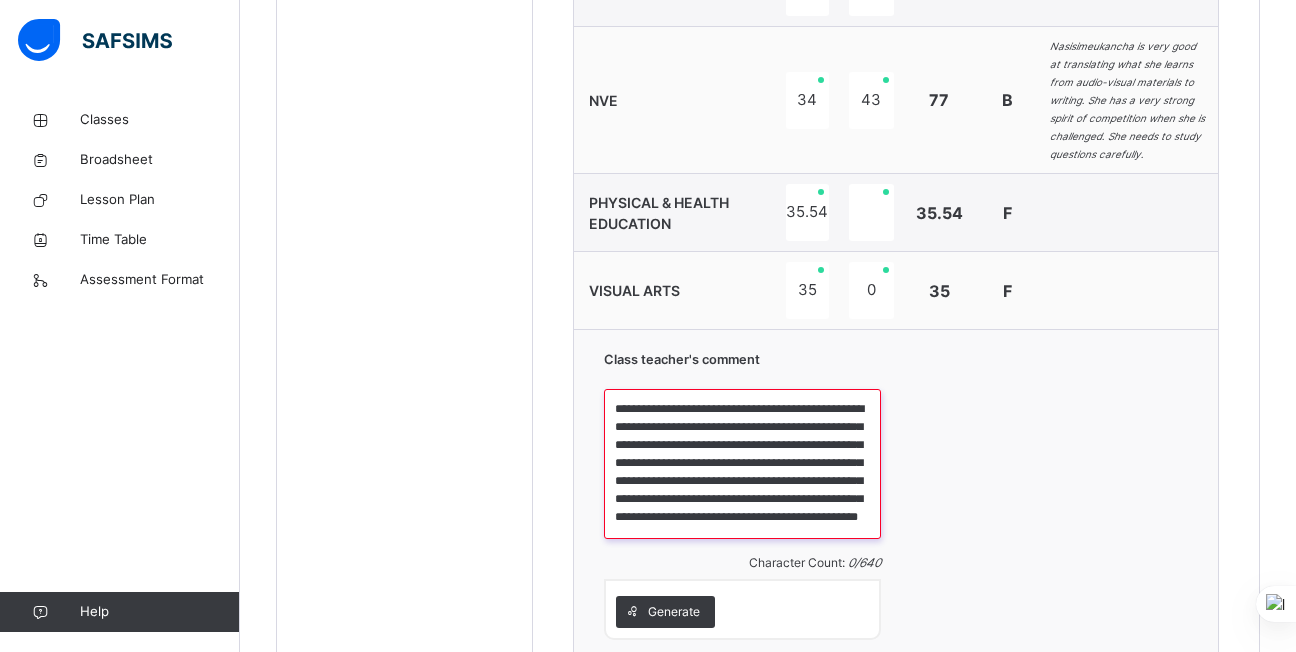 scroll, scrollTop: 41, scrollLeft: 0, axis: vertical 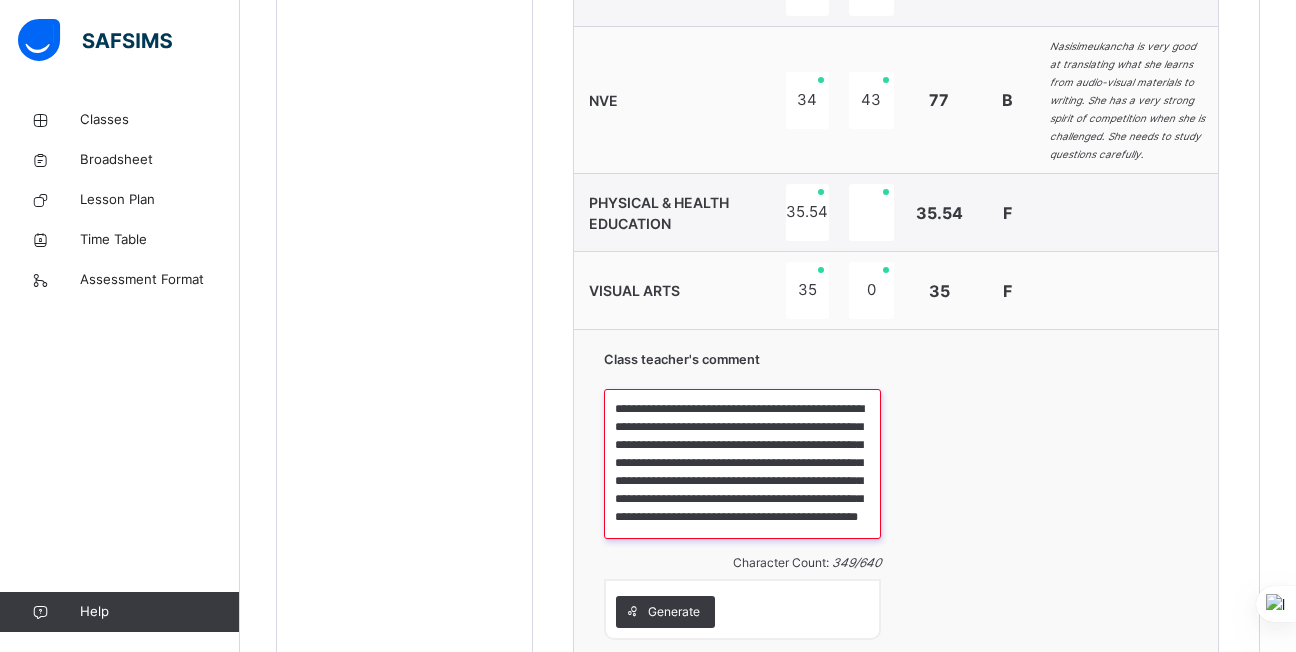 type on "**********" 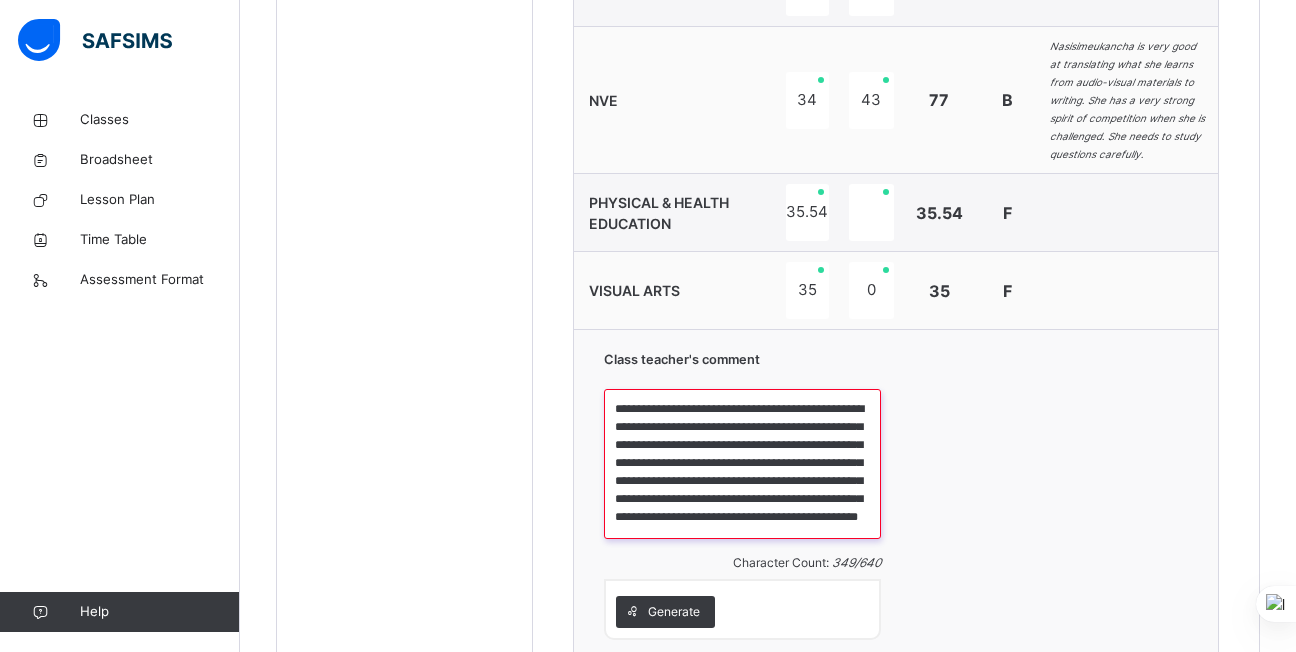 scroll, scrollTop: 52, scrollLeft: 0, axis: vertical 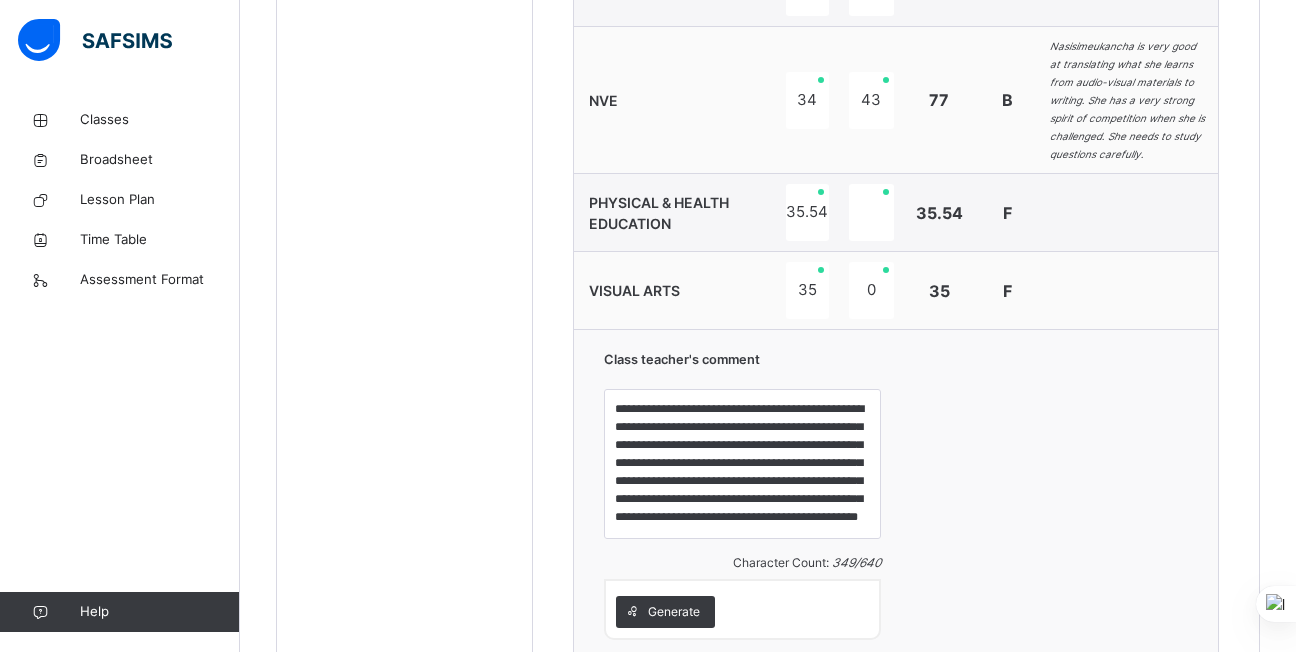 click on "Save Comment" at bounding box center [1130, 697] 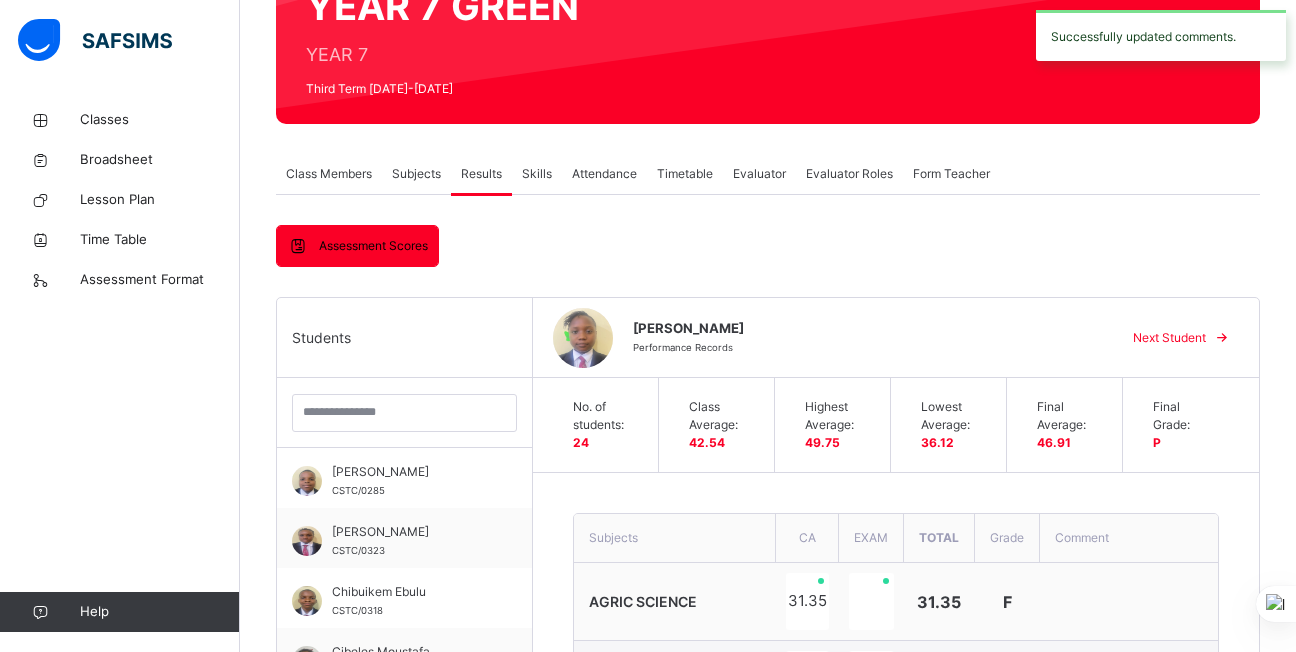 scroll, scrollTop: 213, scrollLeft: 0, axis: vertical 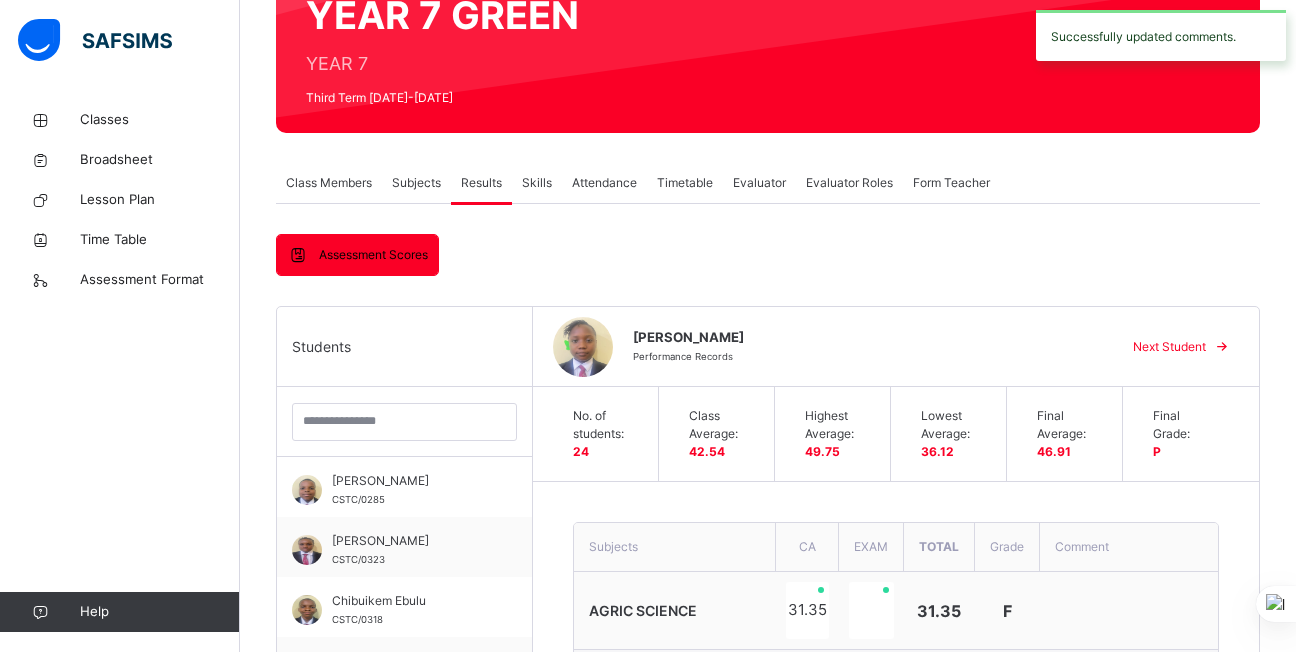 click on "Next Student" at bounding box center (1169, 347) 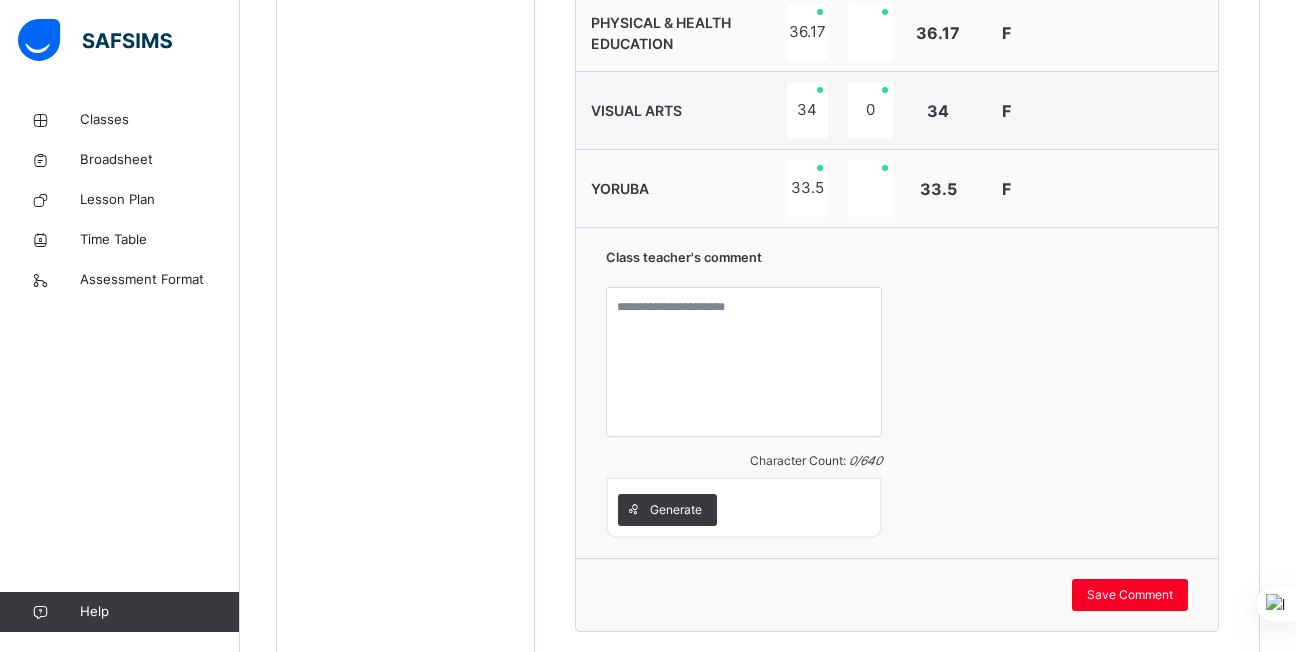 scroll, scrollTop: 2078, scrollLeft: 0, axis: vertical 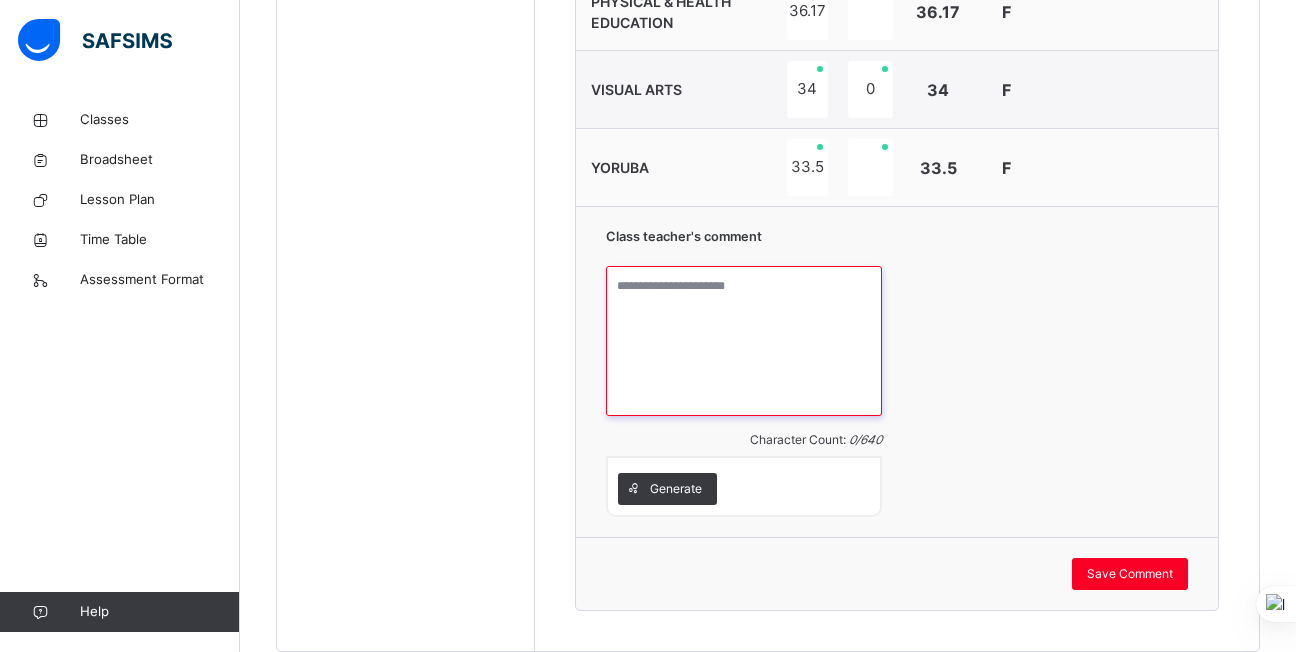 click at bounding box center (744, 341) 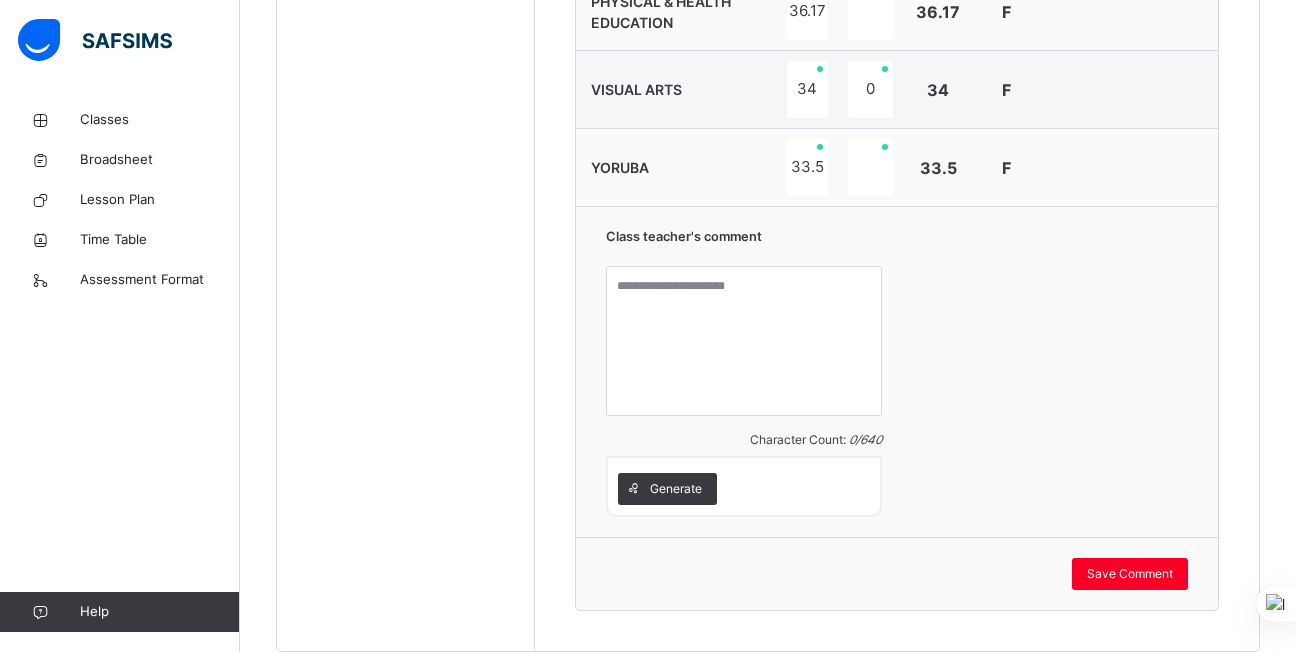 click on "Class teacher's comment Character Count:   0 / 640   Generate" at bounding box center (897, 371) 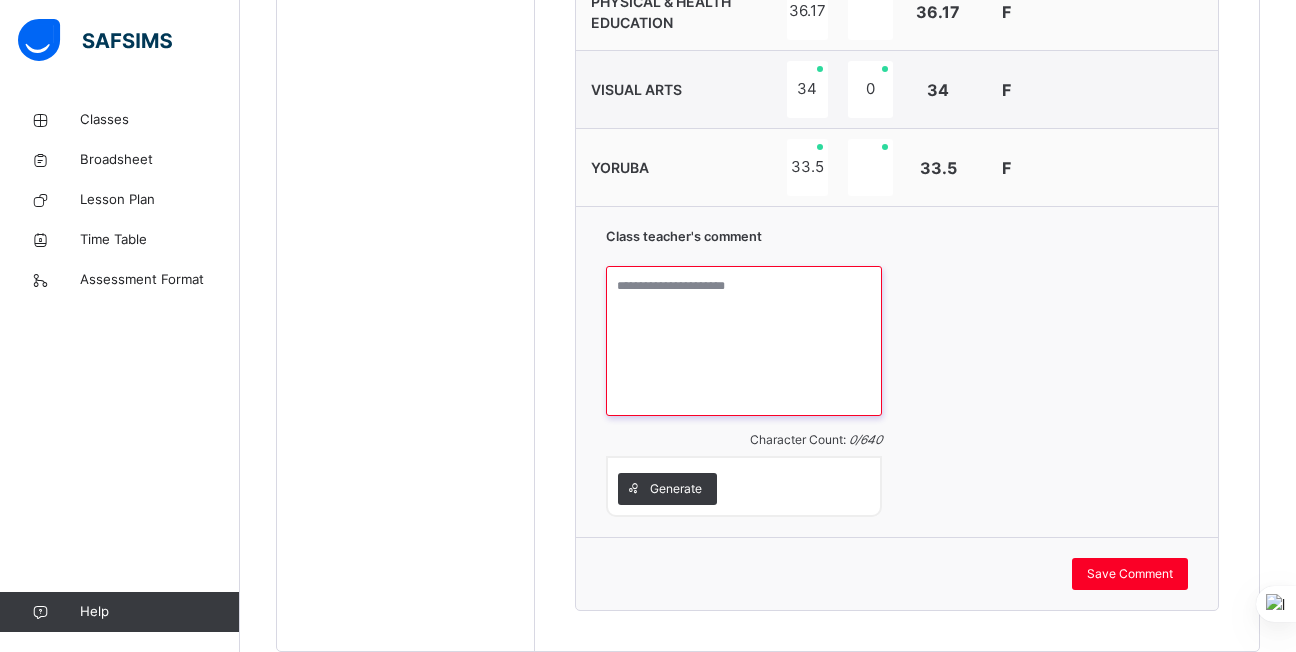 click at bounding box center [744, 341] 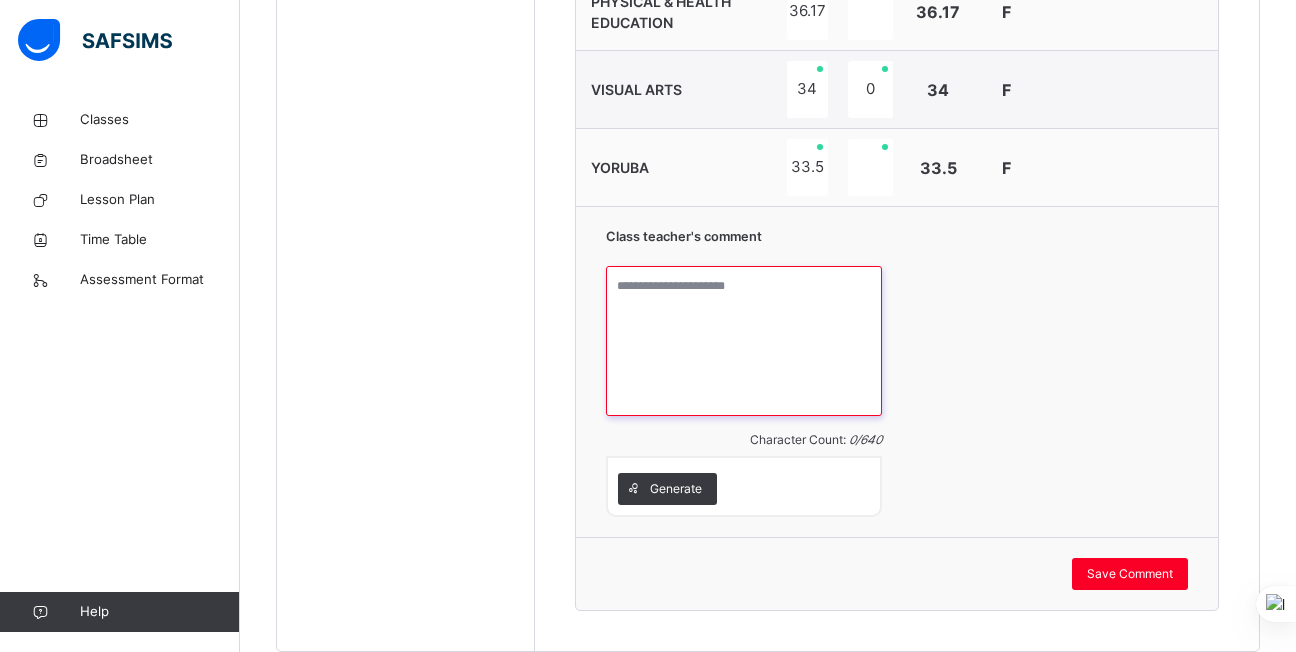 paste on "**********" 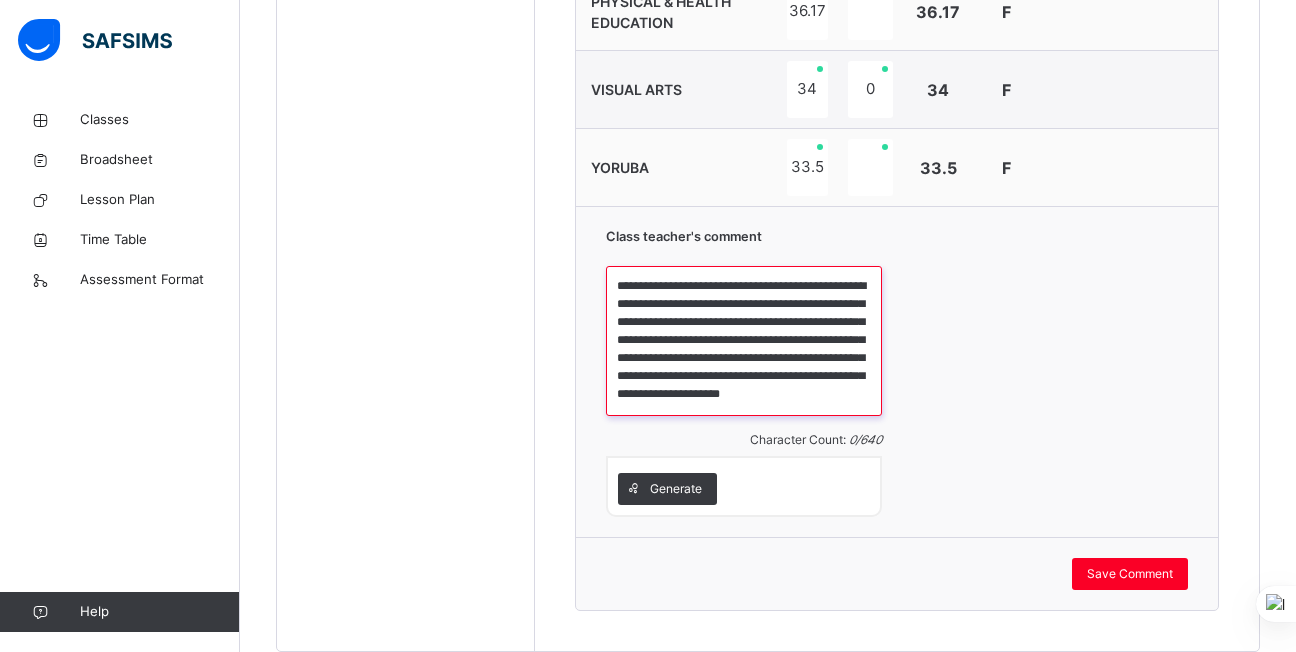 scroll, scrollTop: 23, scrollLeft: 0, axis: vertical 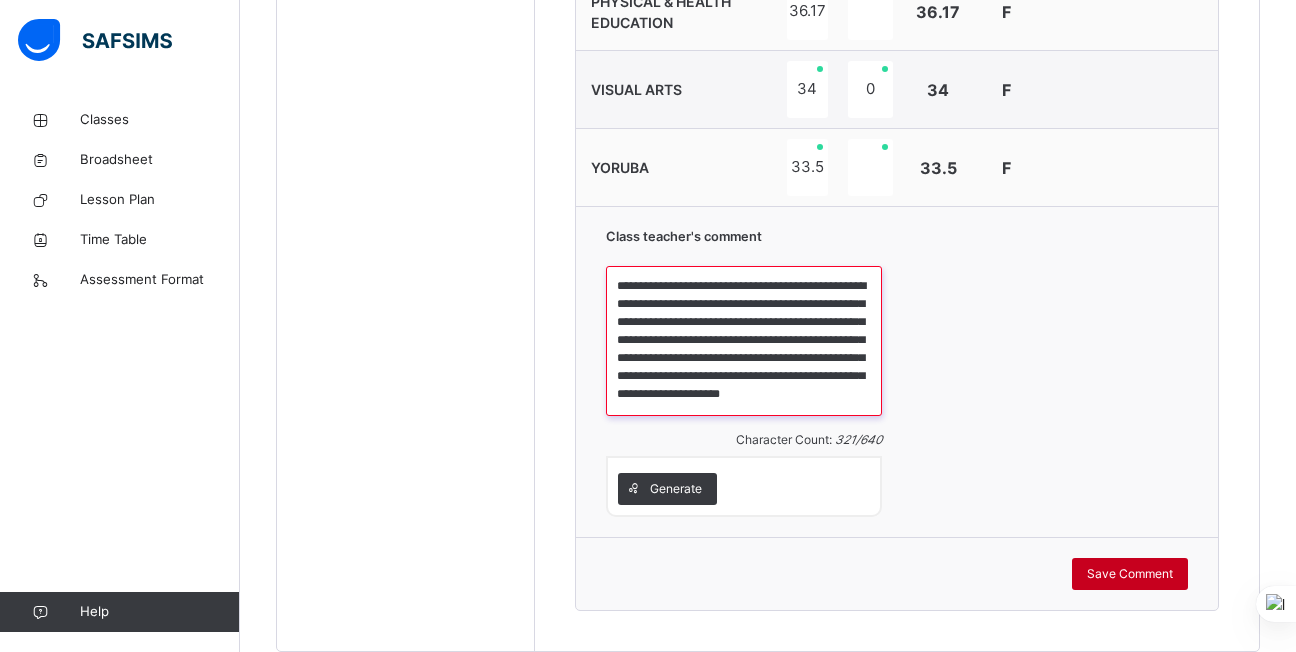 type on "**********" 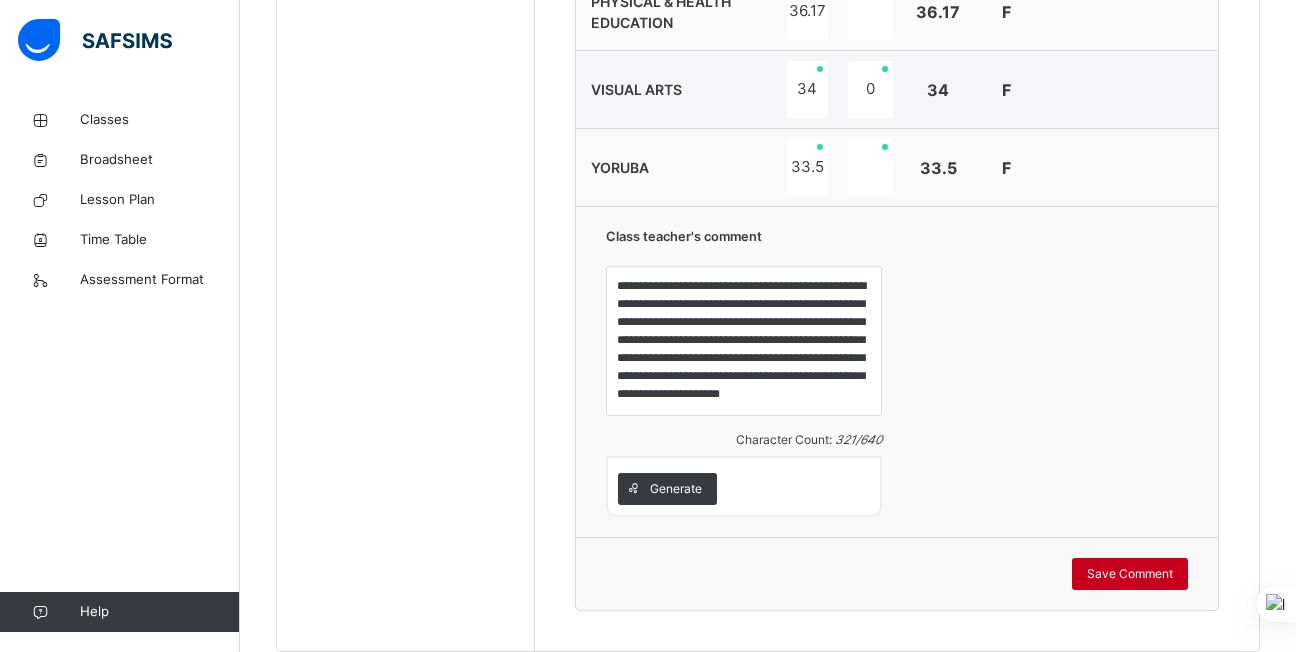 click on "Save Comment" at bounding box center [1130, 574] 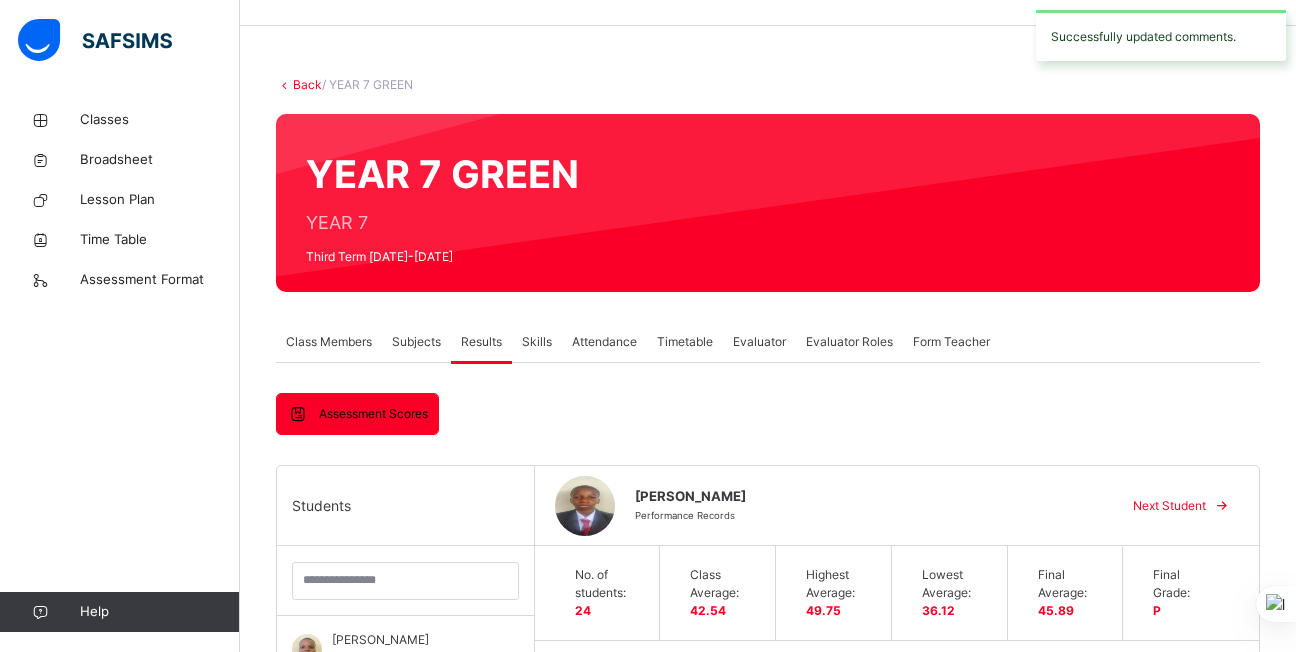 scroll, scrollTop: 0, scrollLeft: 0, axis: both 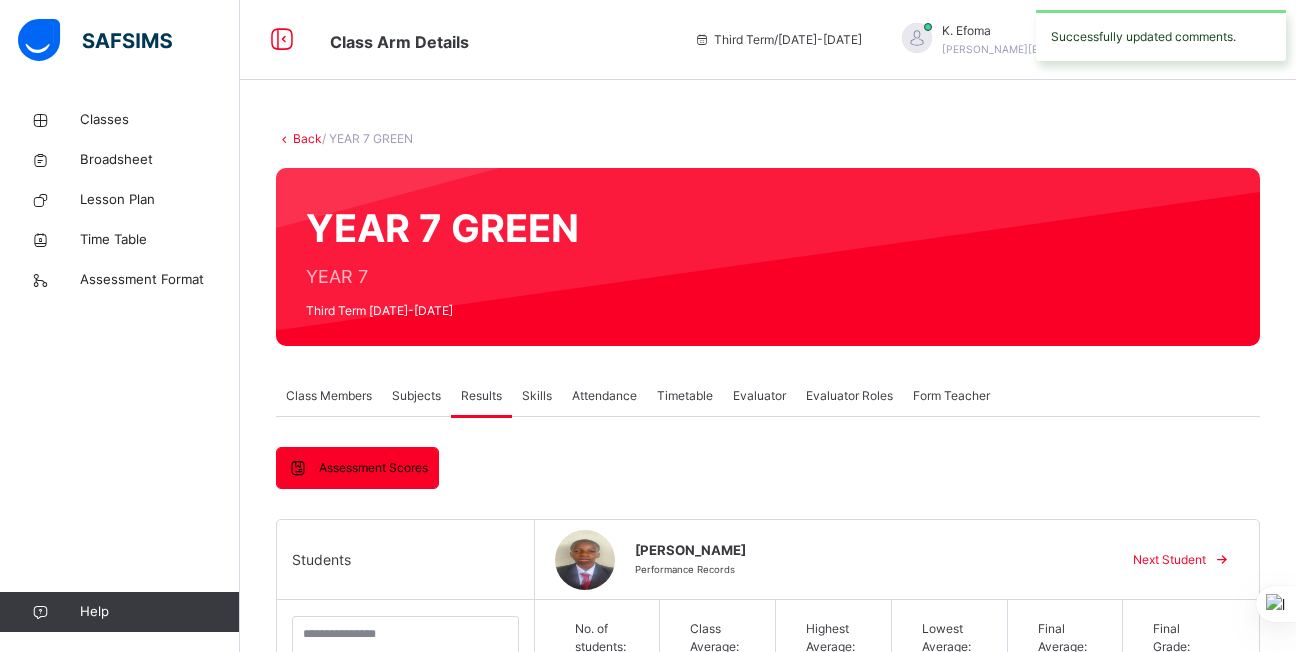 click on "Next Student" at bounding box center [1169, 560] 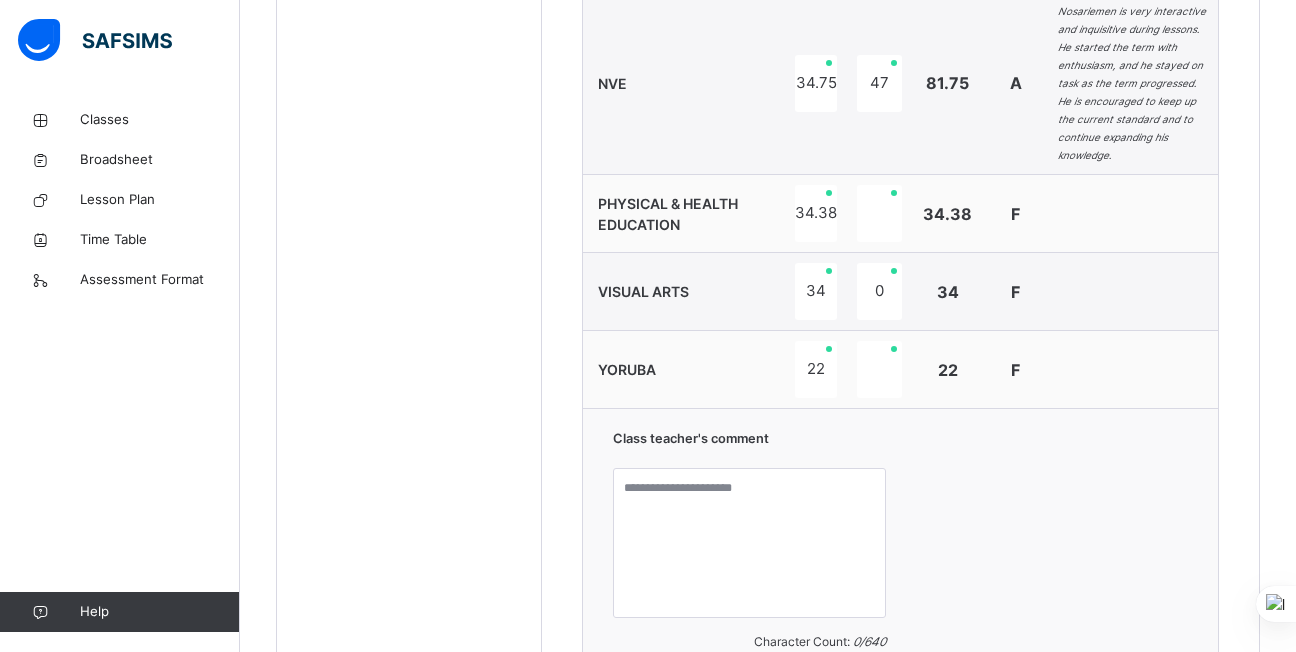scroll, scrollTop: 2096, scrollLeft: 0, axis: vertical 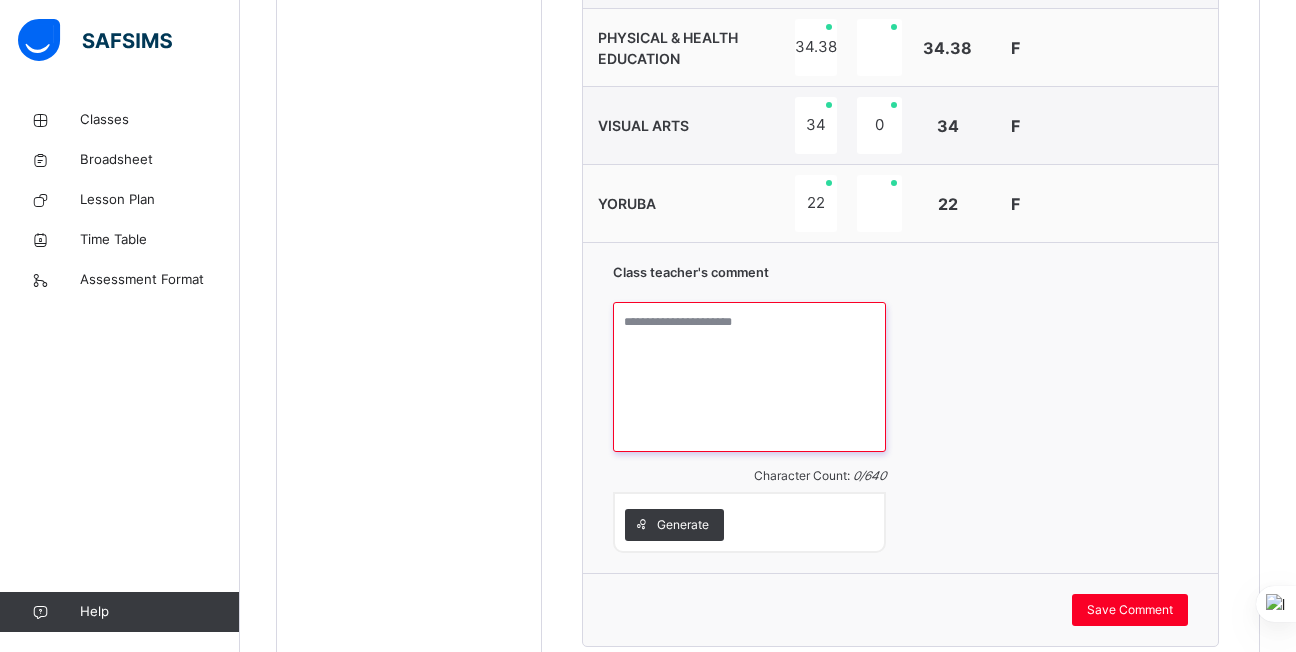 click at bounding box center [749, 377] 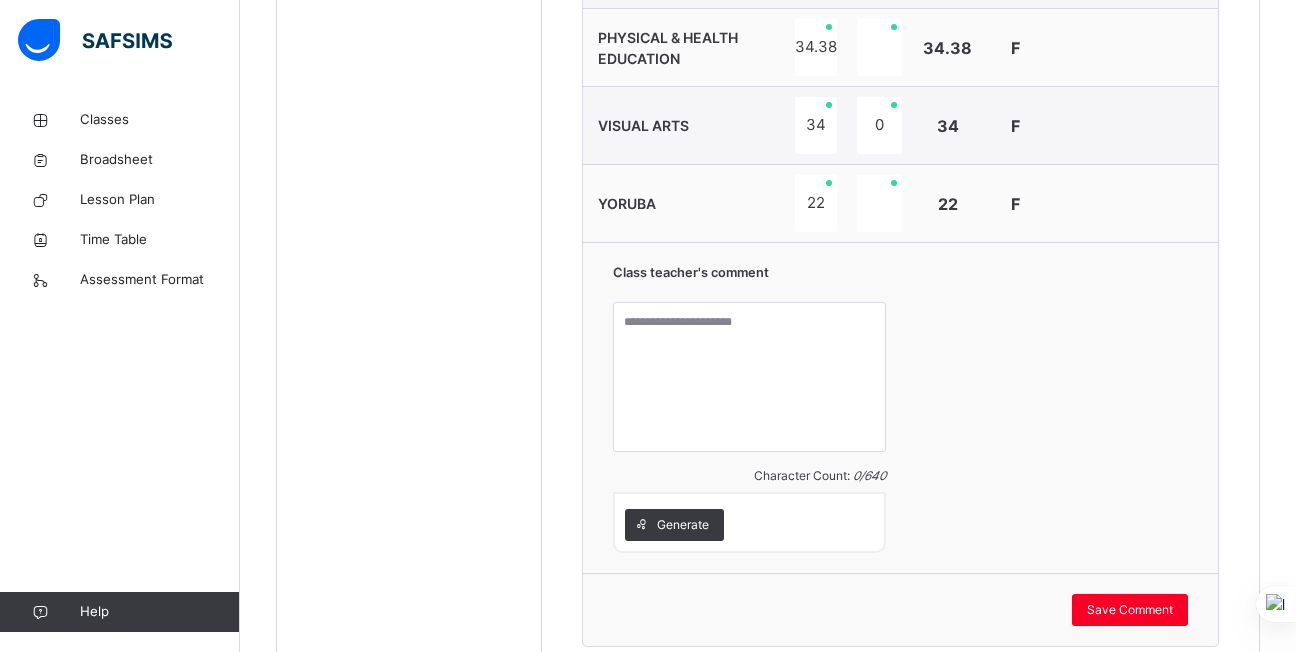 click on "Class teacher's comment Character Count:   0 / 640   Generate" at bounding box center [900, 407] 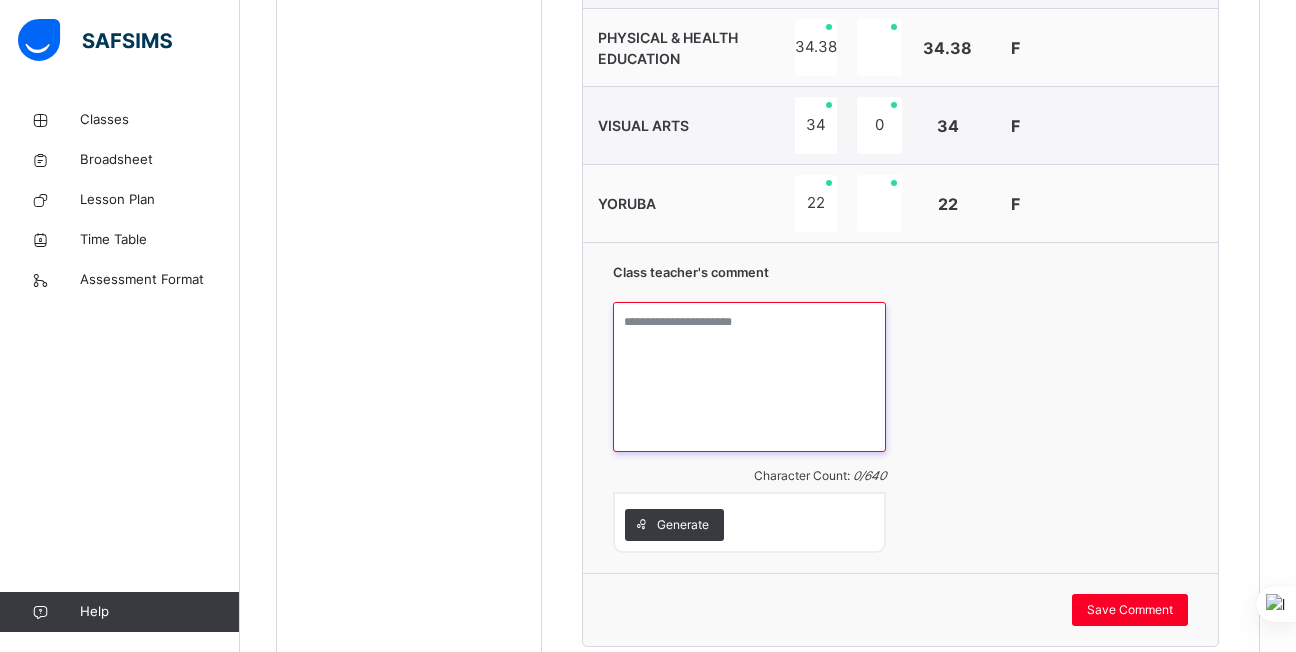 click at bounding box center [749, 377] 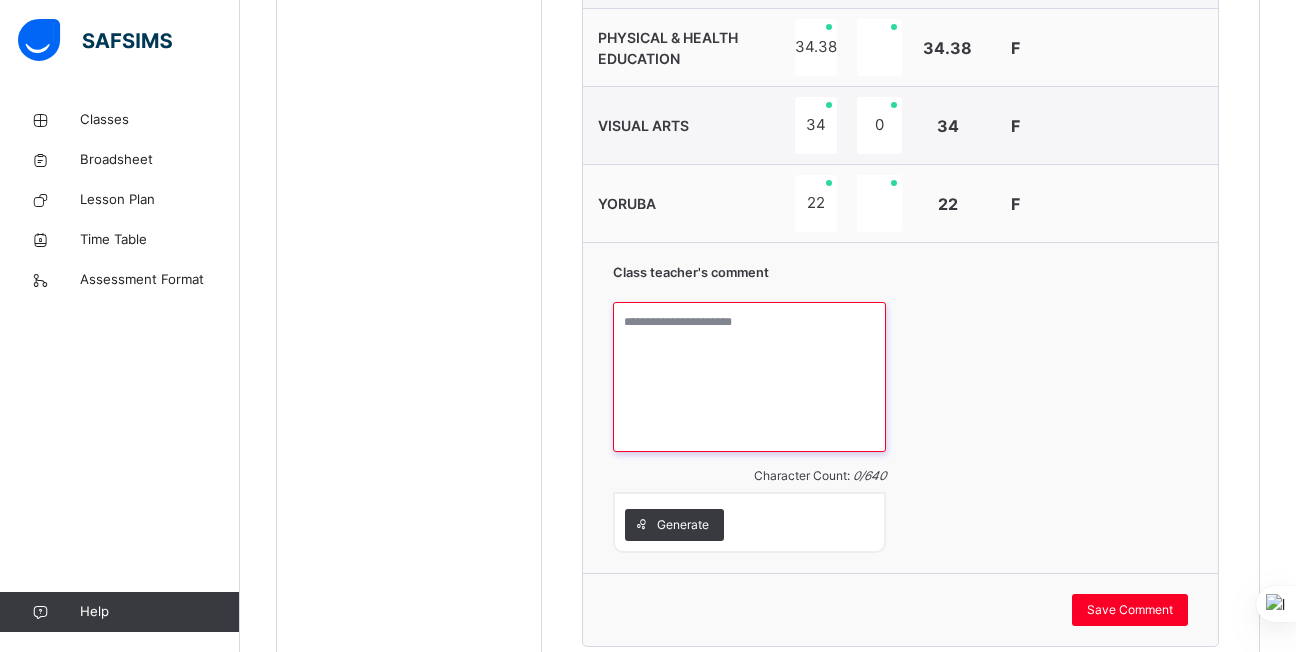 paste on "**********" 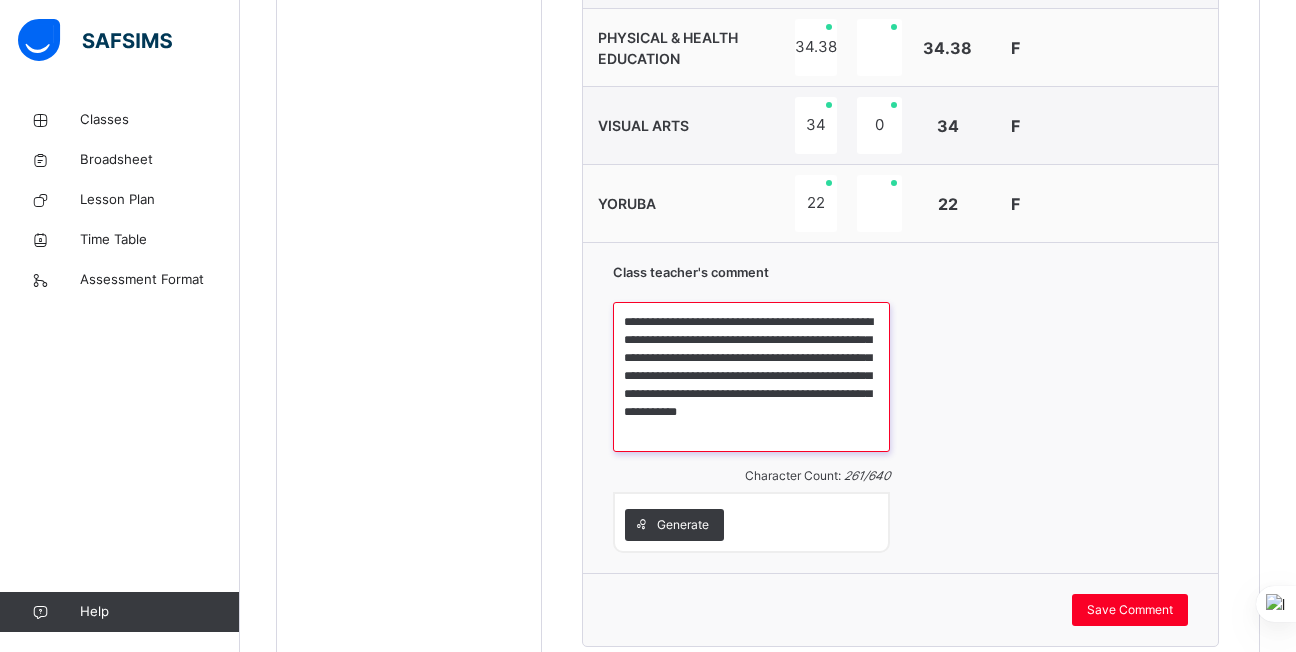 type on "**********" 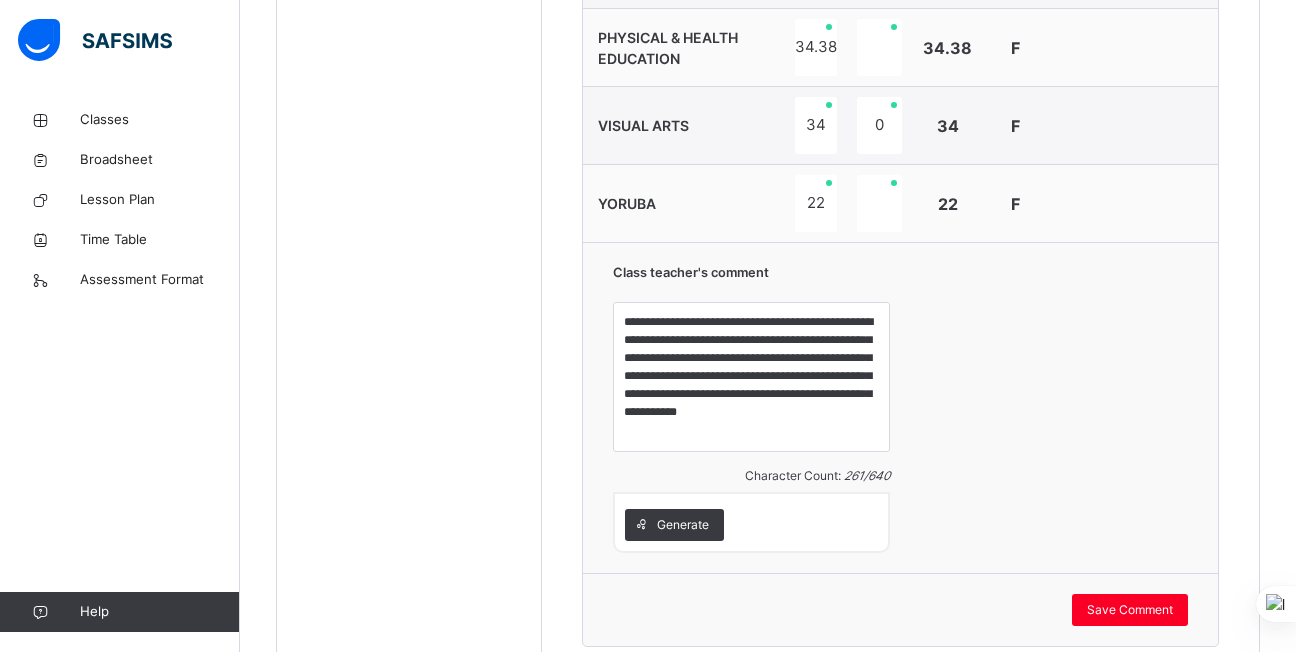 click on "Save Comment" at bounding box center (900, 609) 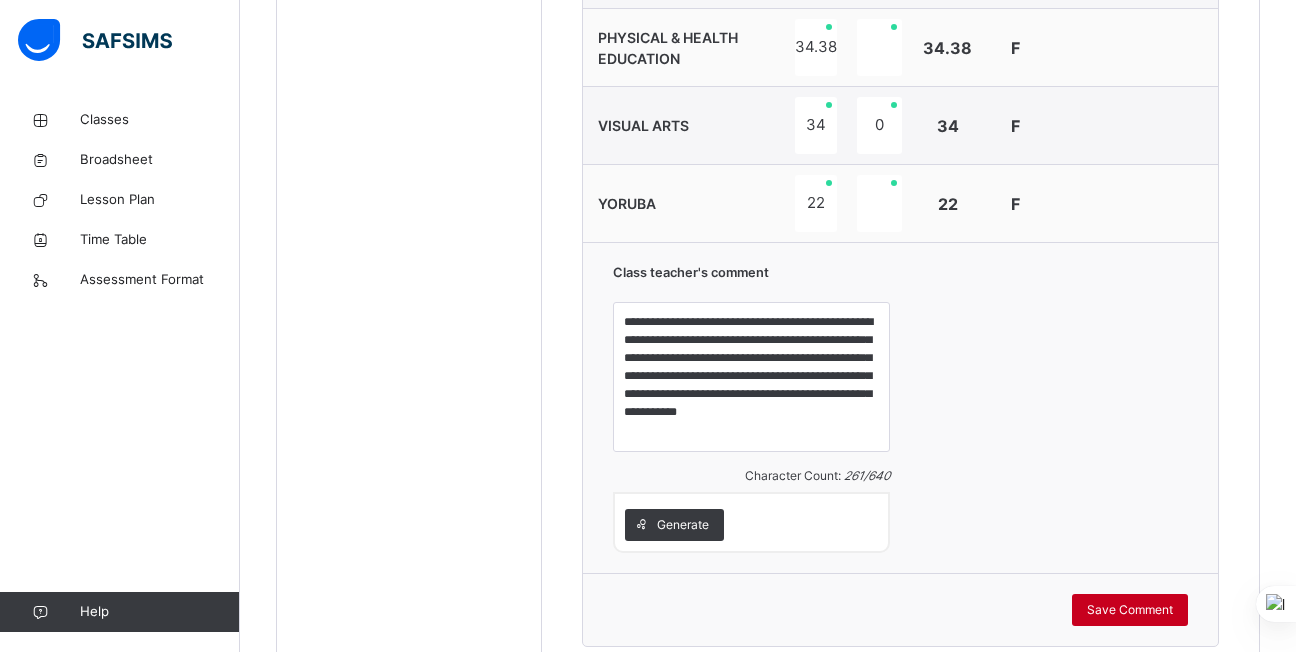 click on "Save Comment" at bounding box center [1130, 610] 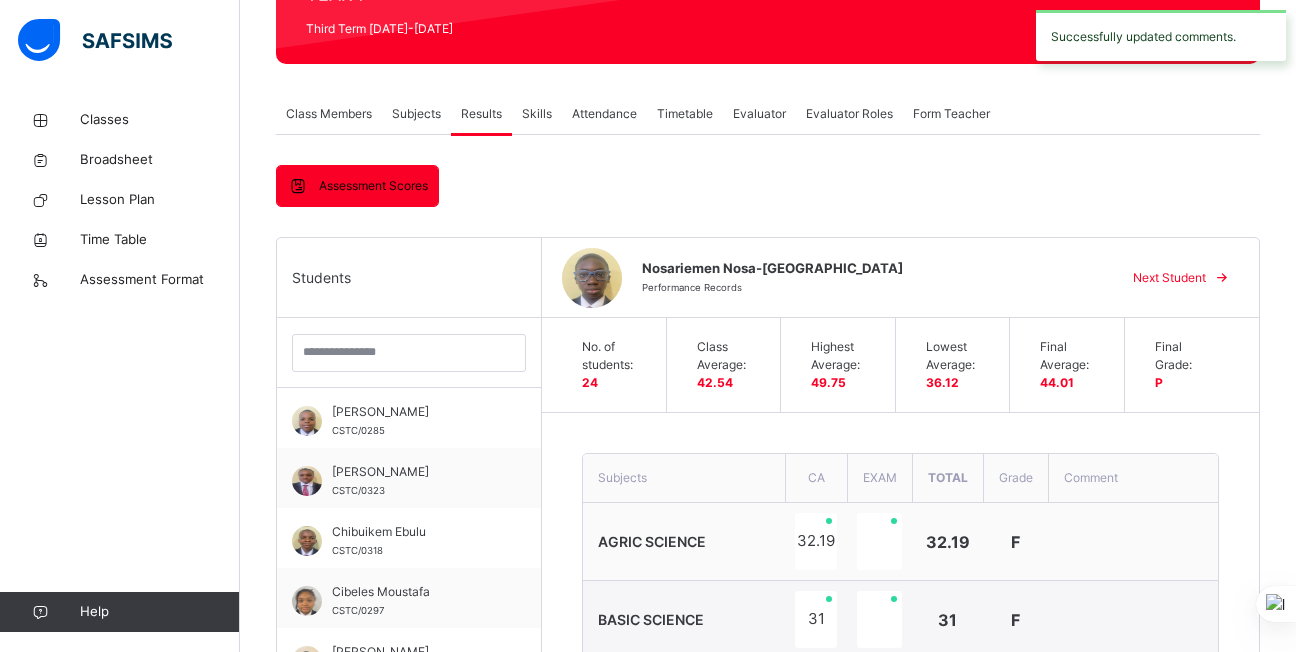 scroll, scrollTop: 277, scrollLeft: 0, axis: vertical 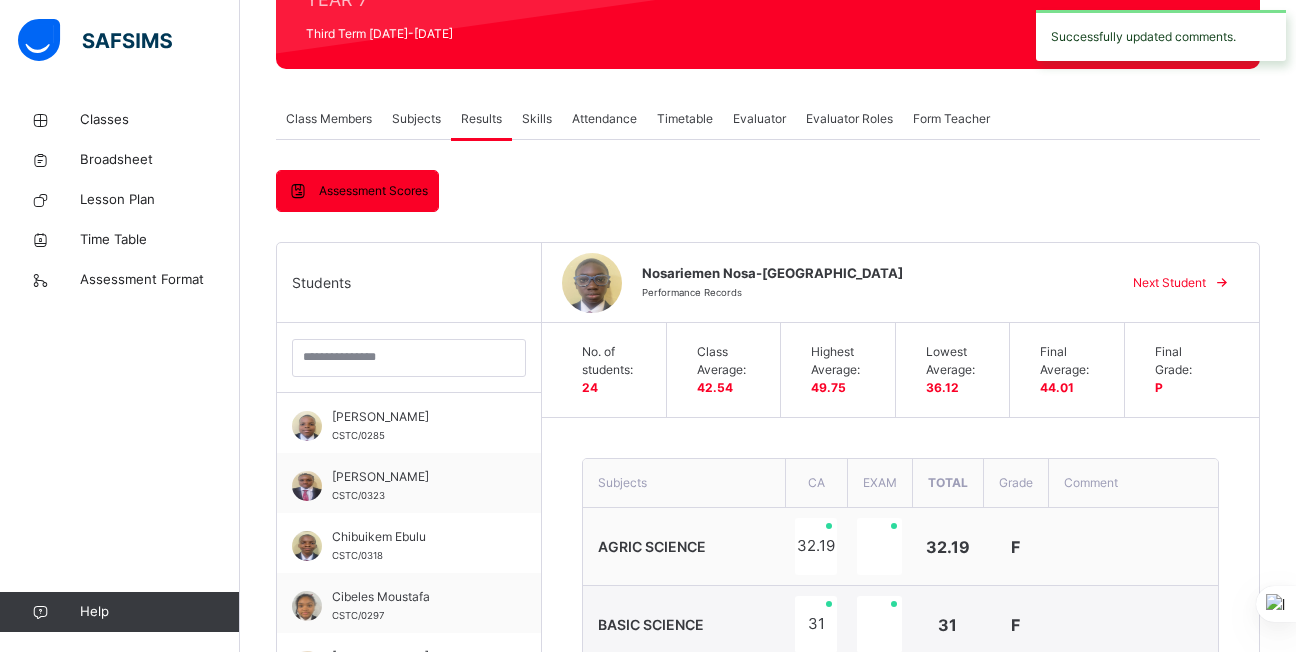 click on "Next Student" at bounding box center (1169, 283) 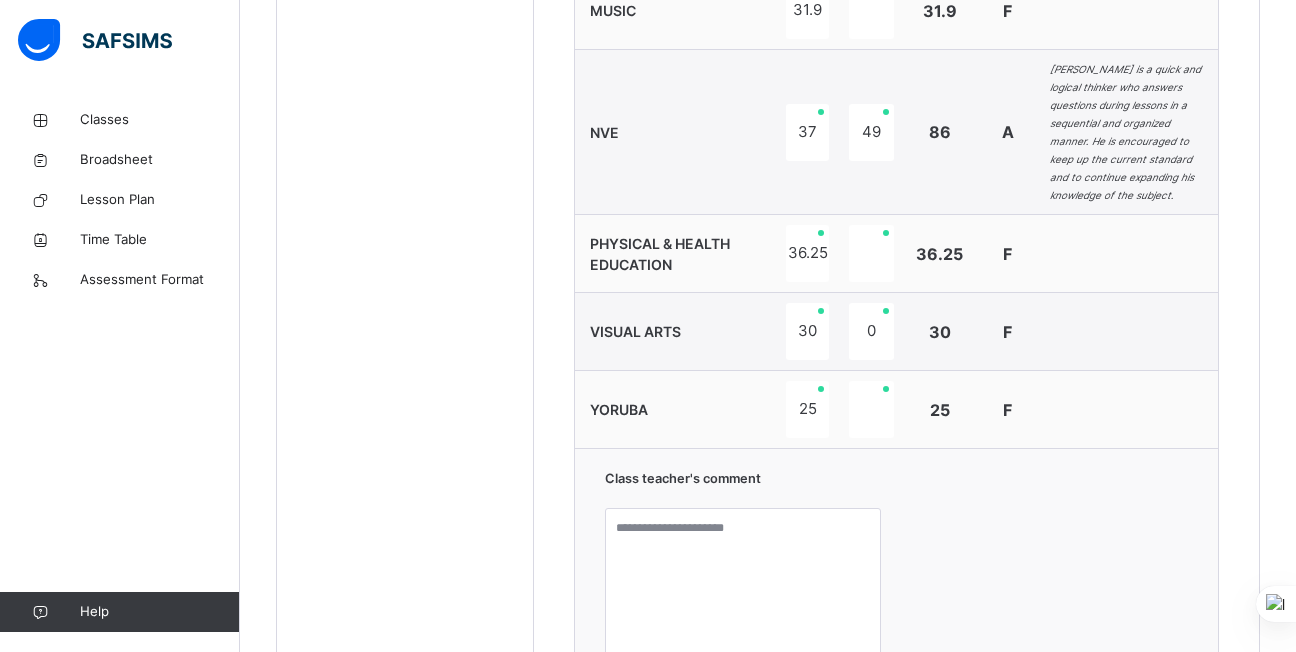 scroll, scrollTop: 2078, scrollLeft: 0, axis: vertical 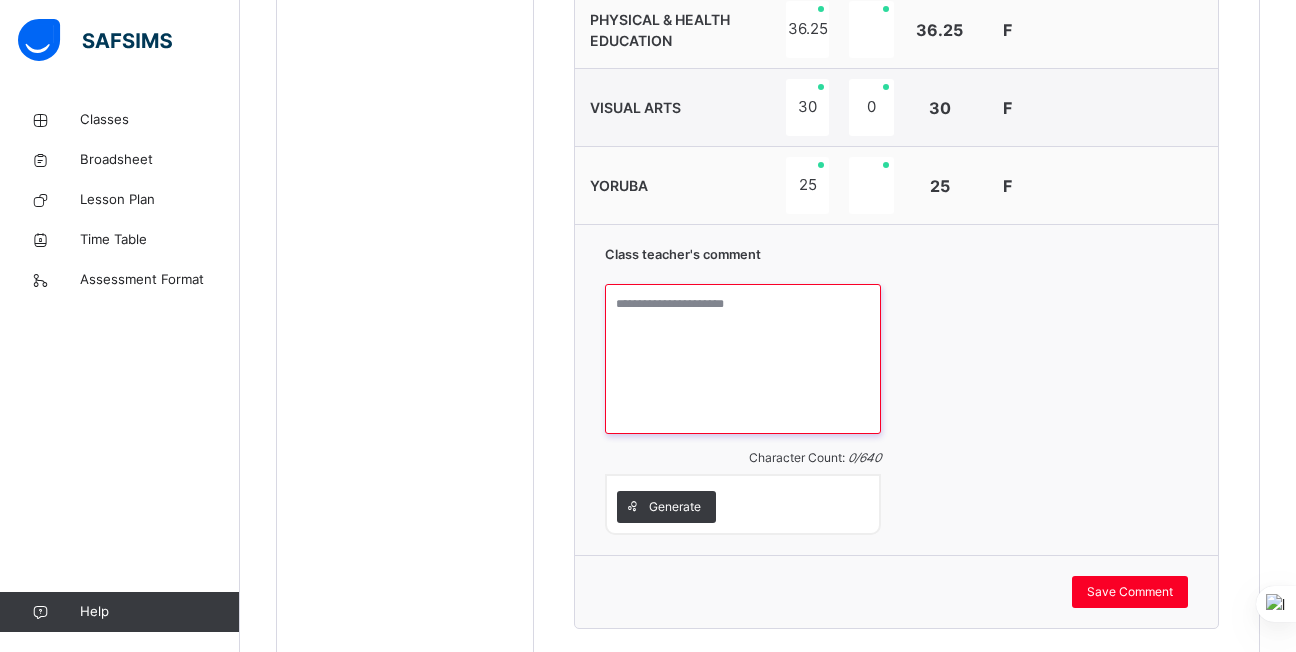 click at bounding box center [743, 359] 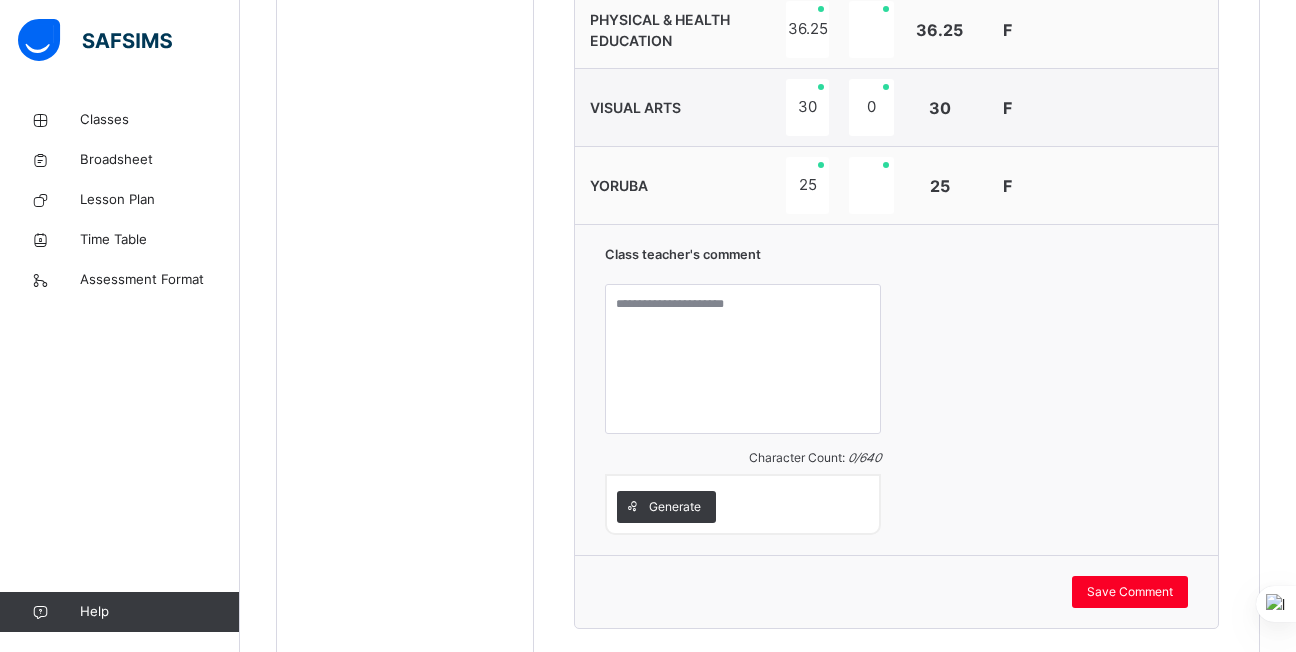 click on "Class teacher's comment Character Count:   0 / 640   Generate" at bounding box center (897, 389) 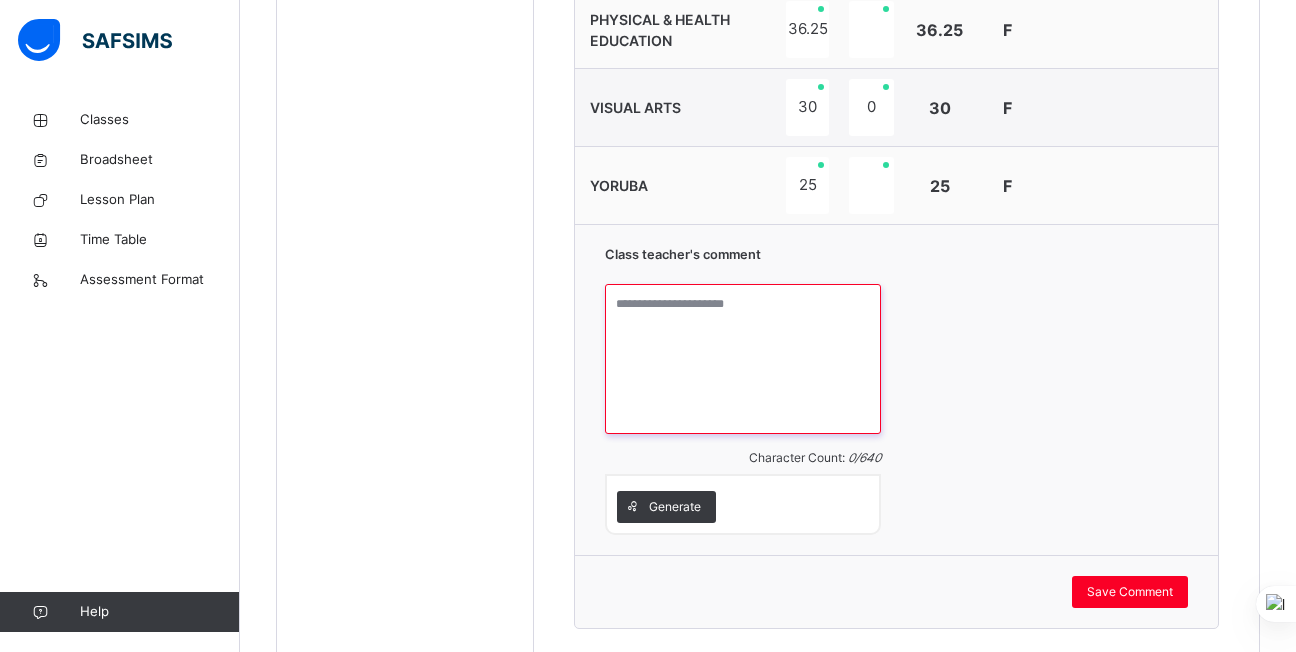 click at bounding box center (743, 359) 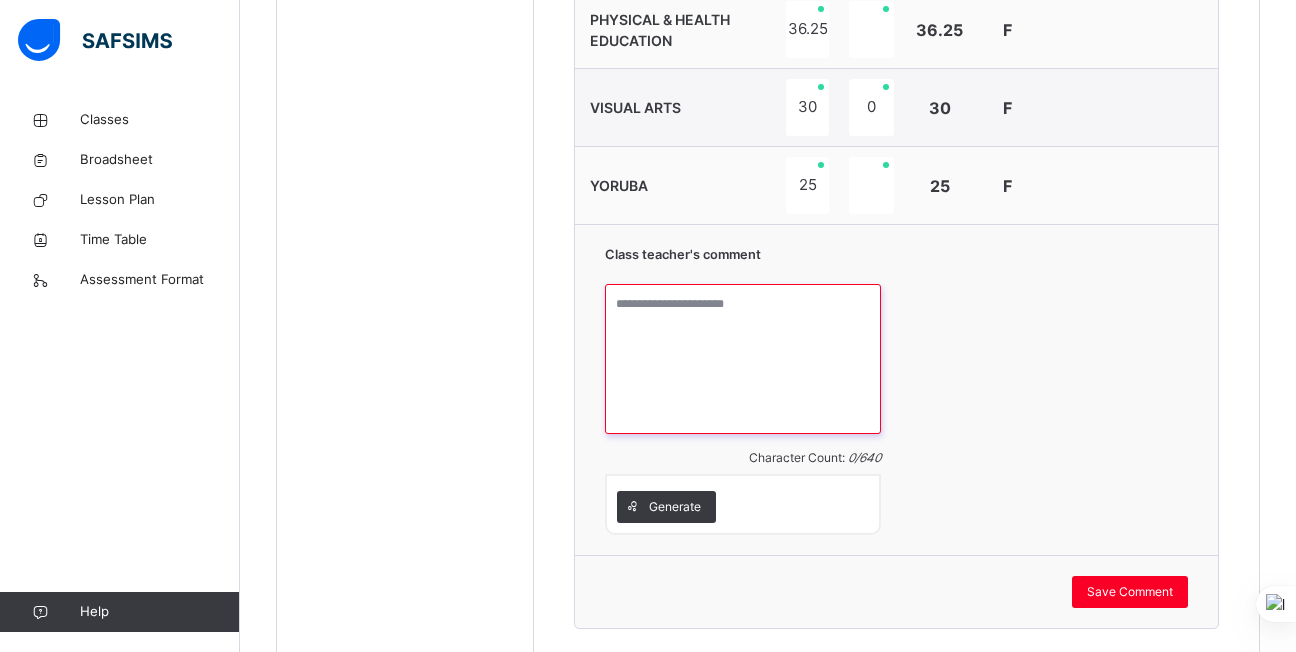 click at bounding box center [743, 359] 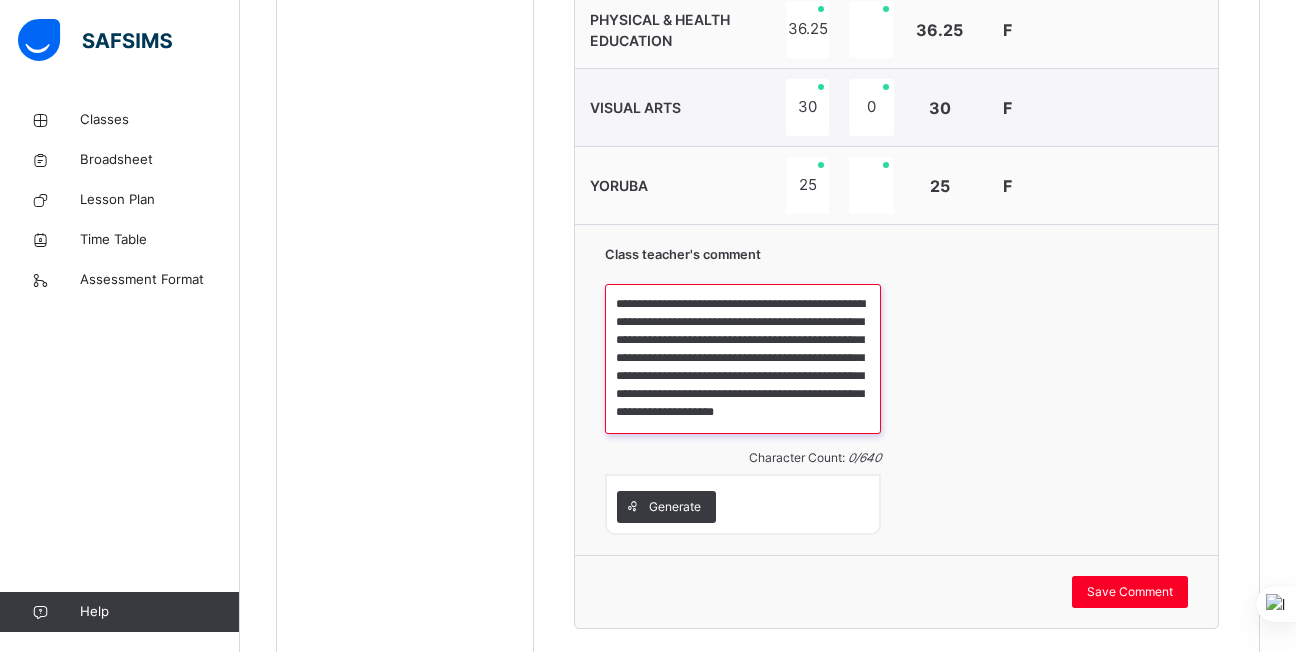 scroll, scrollTop: 5, scrollLeft: 0, axis: vertical 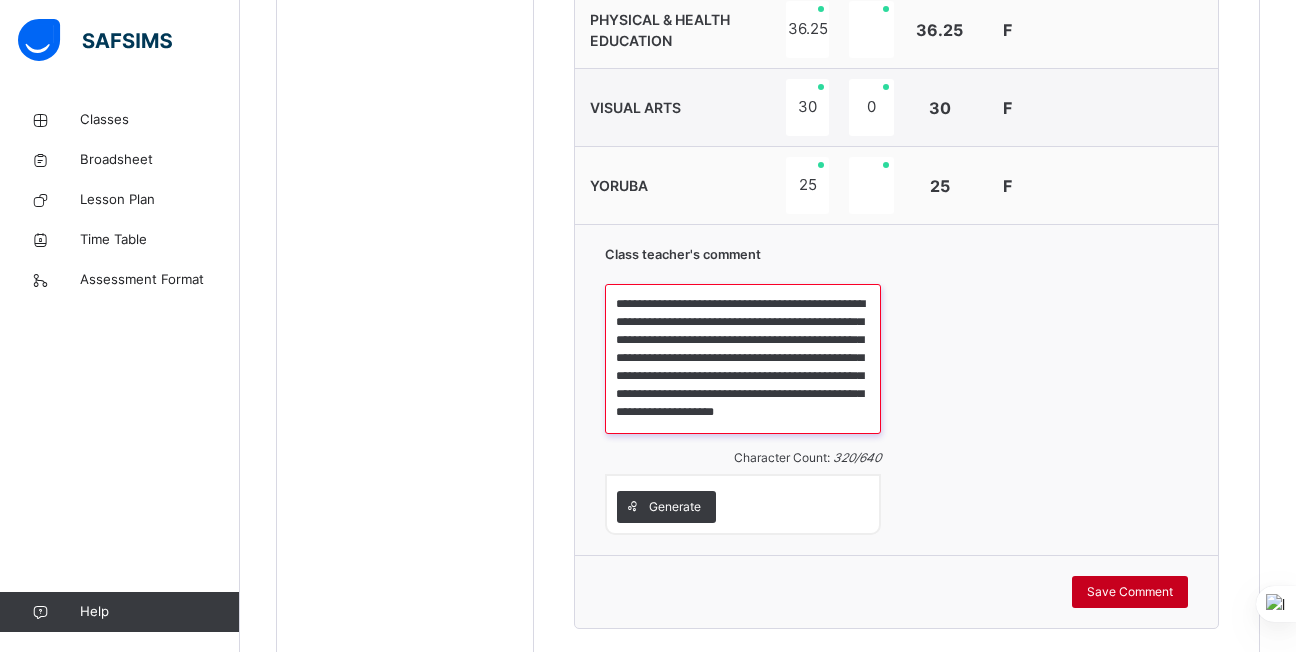 type on "**********" 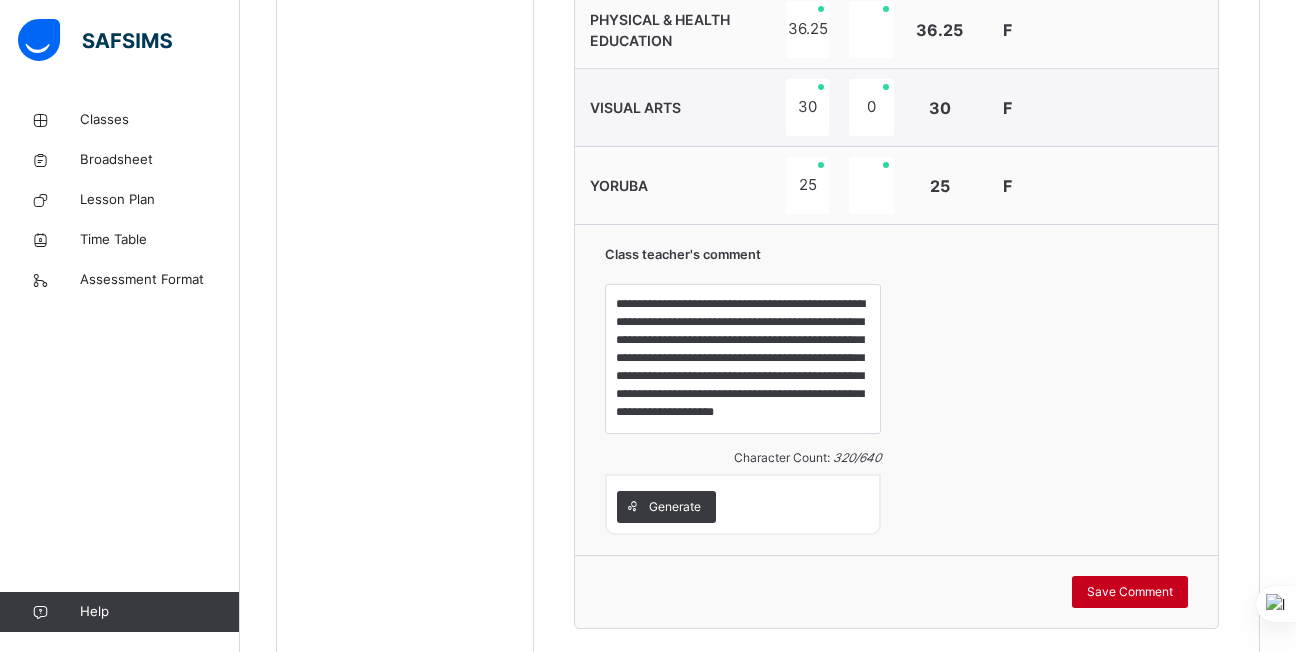 click on "Save Comment" at bounding box center [1130, 592] 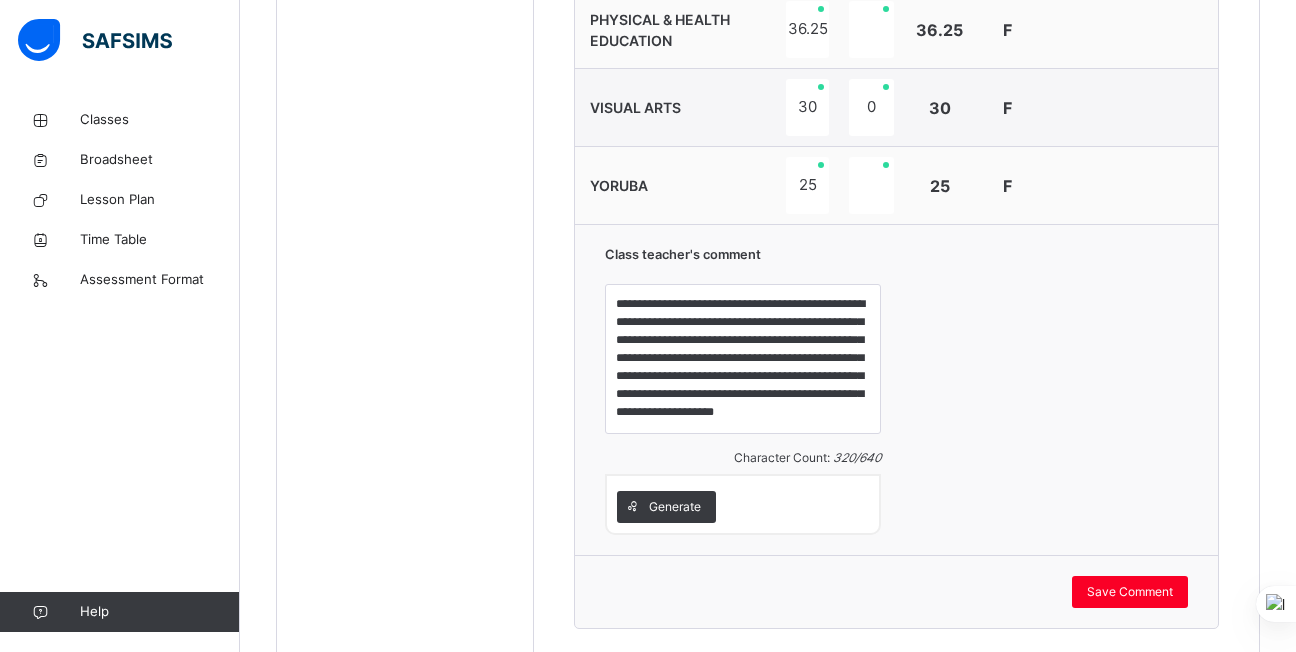 scroll, scrollTop: 2049, scrollLeft: 0, axis: vertical 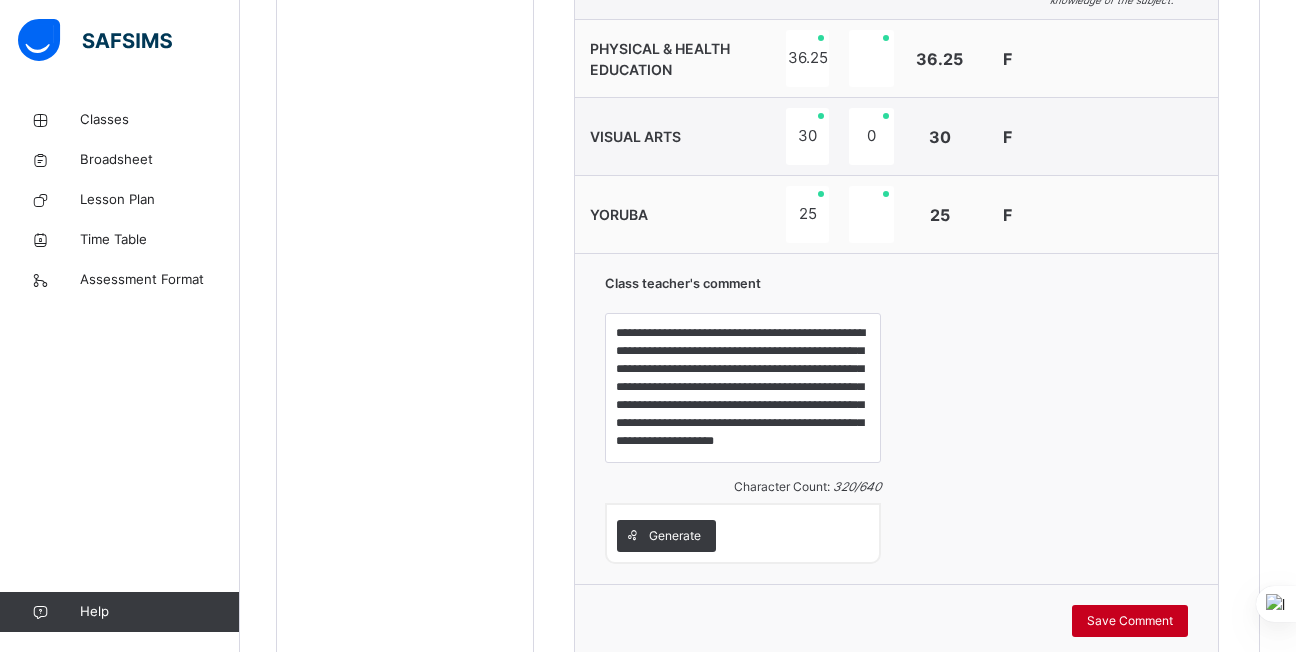 click on "Save Comment" at bounding box center (1130, 621) 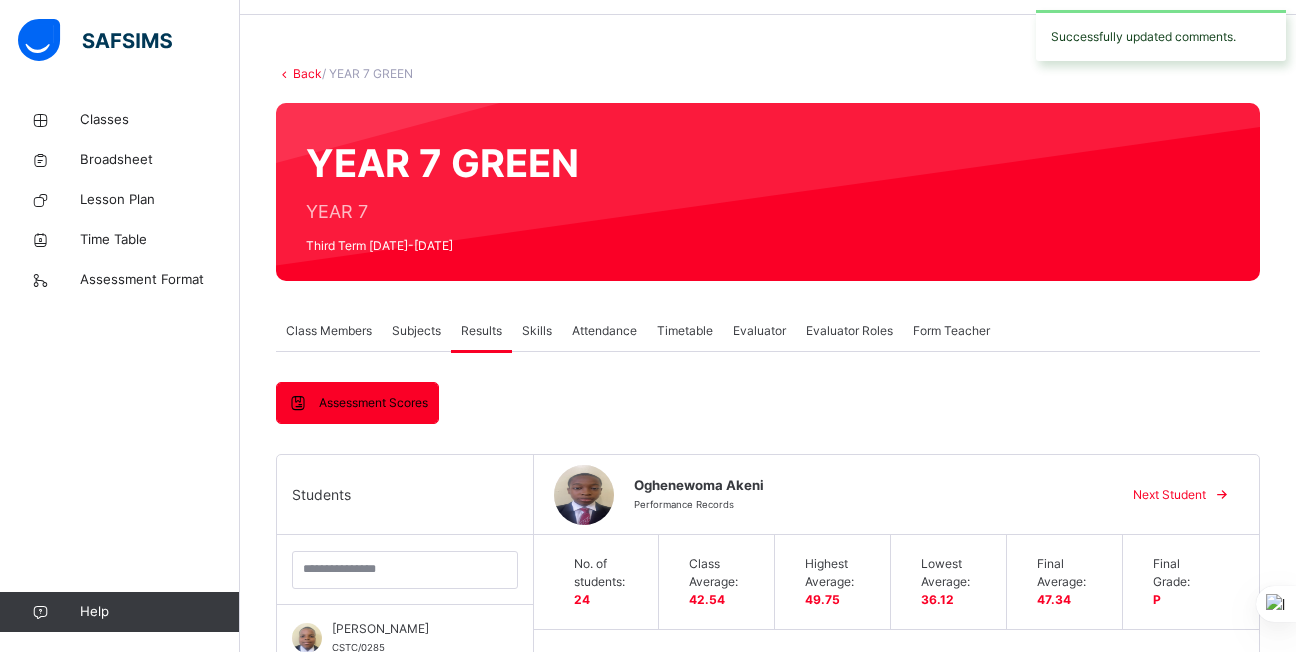 scroll, scrollTop: 0, scrollLeft: 0, axis: both 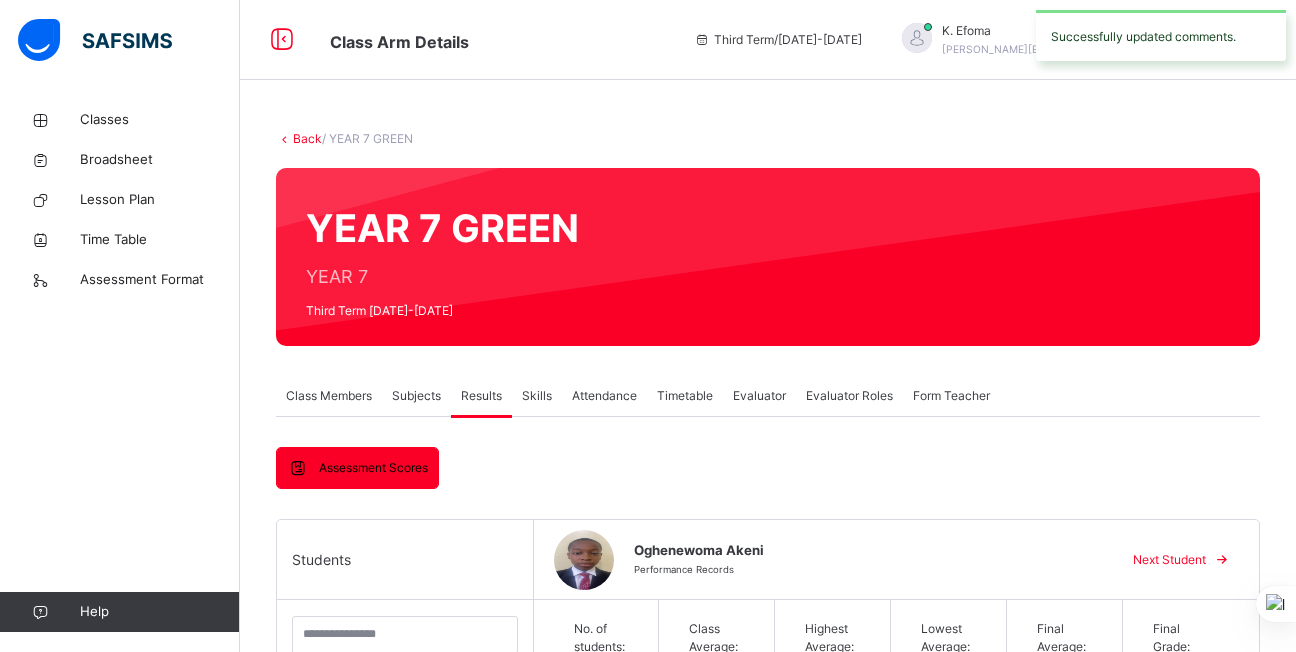 click on "Next Student" at bounding box center [1169, 560] 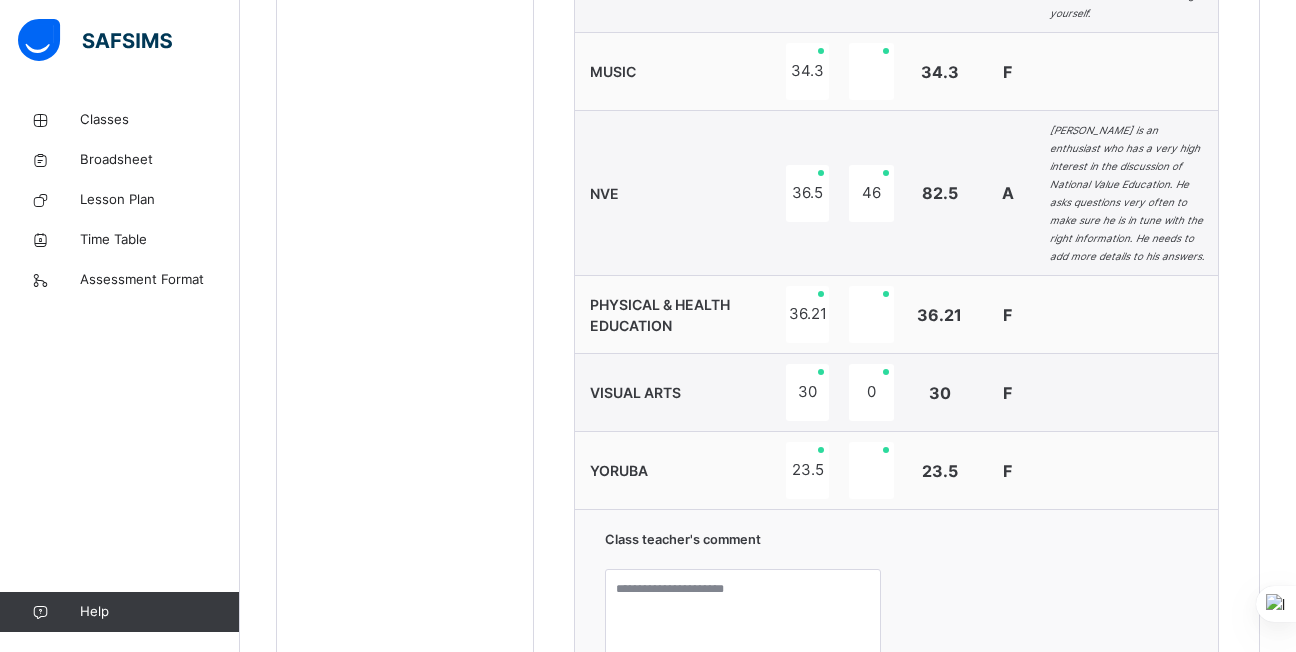 scroll, scrollTop: 2078, scrollLeft: 0, axis: vertical 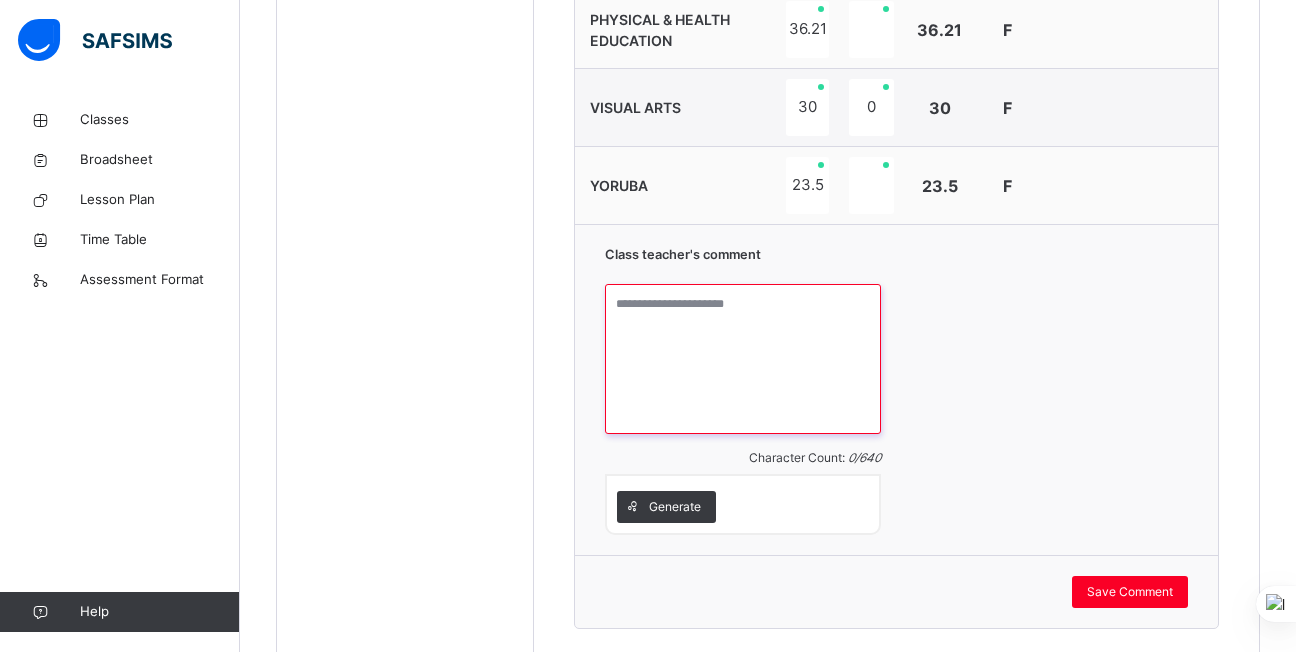 click at bounding box center (743, 359) 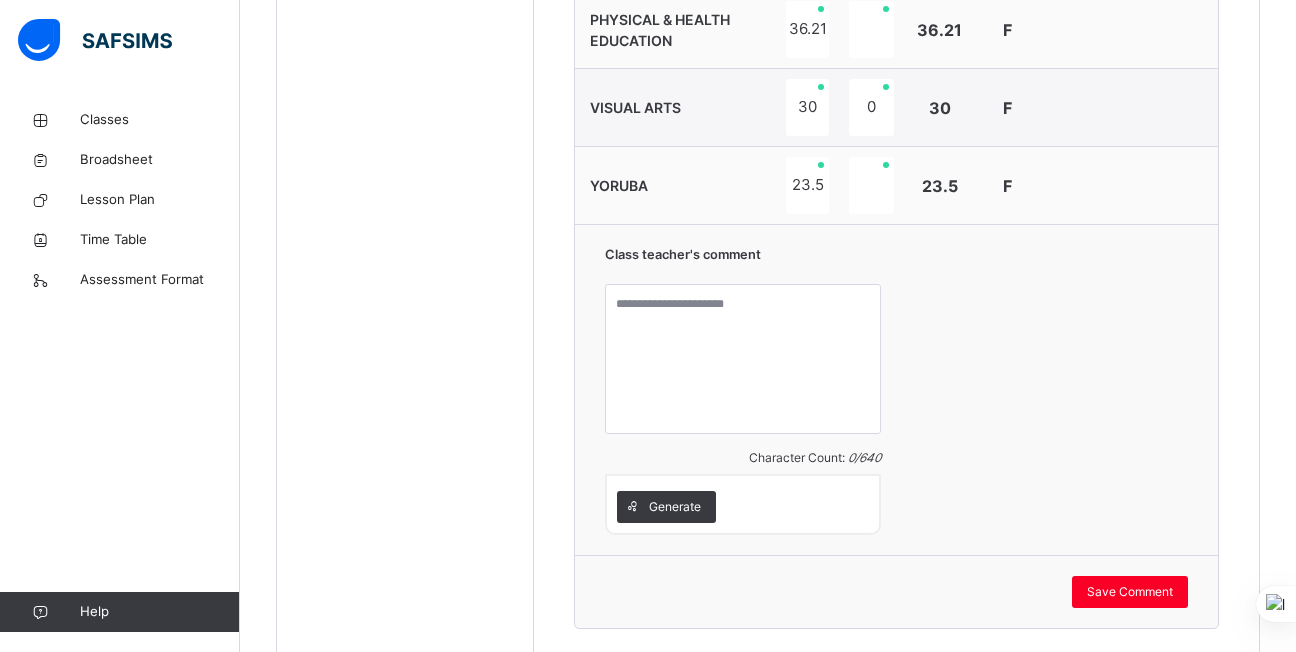 click on "Class teacher's comment Character Count:   0 / 640   Generate" at bounding box center (897, 389) 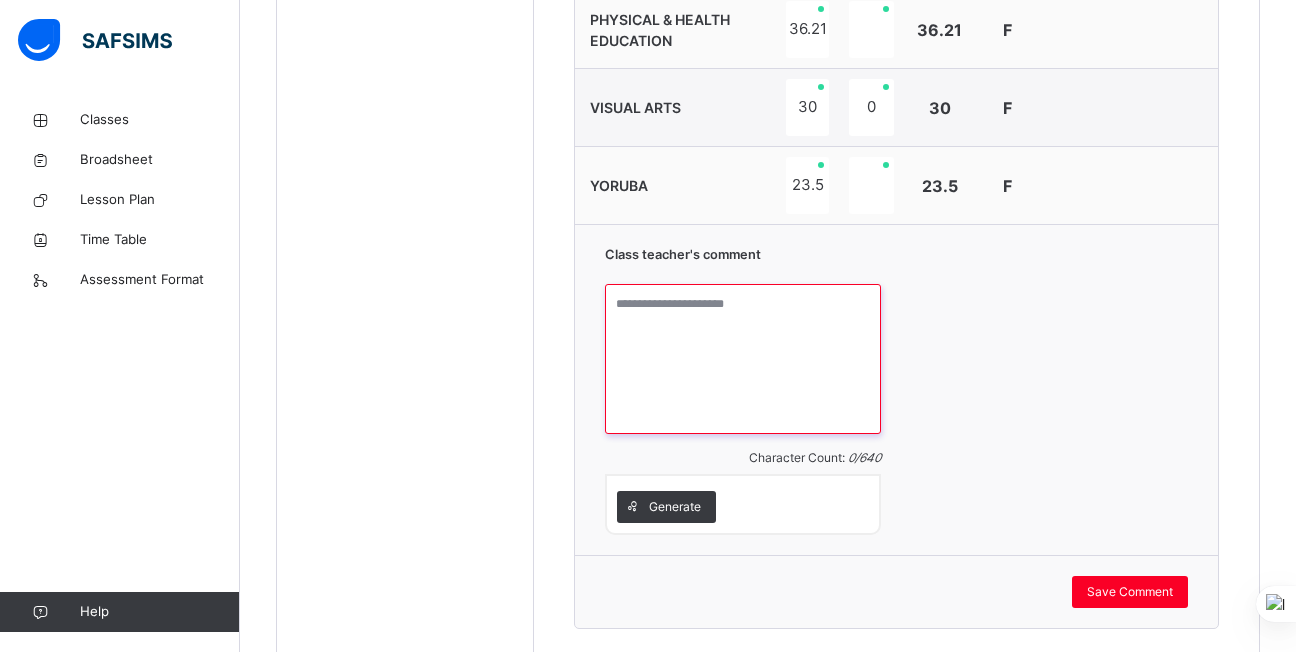 click at bounding box center [743, 359] 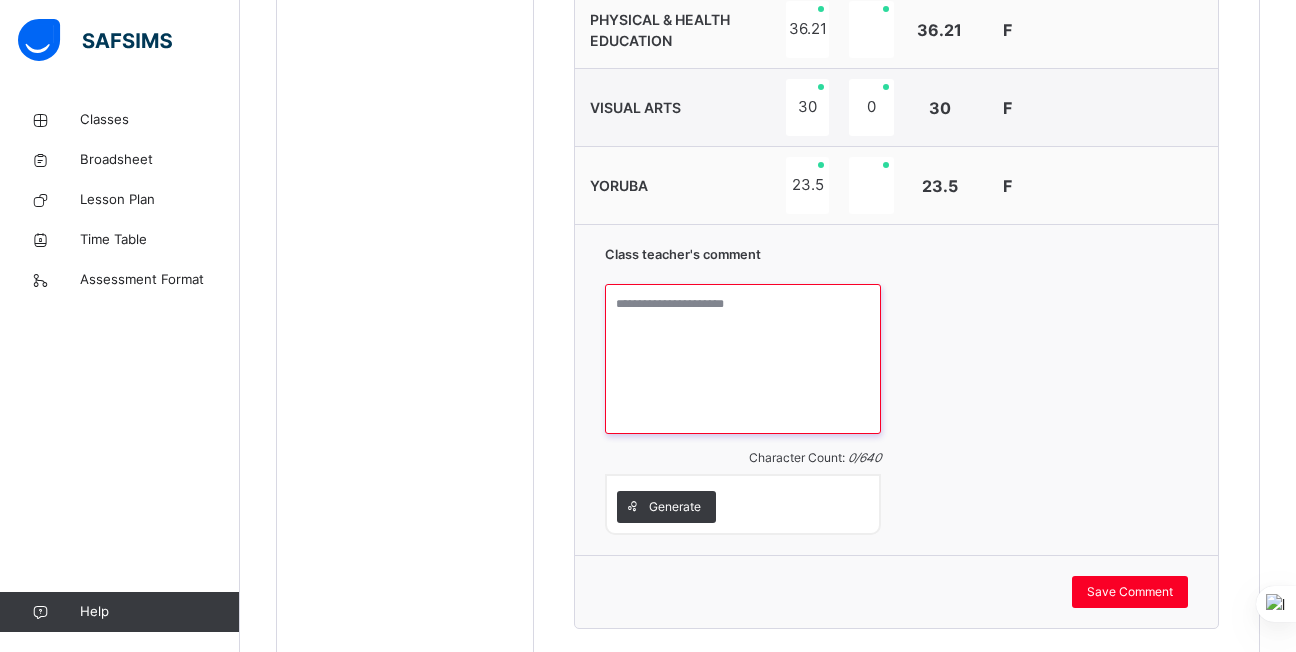 paste on "**********" 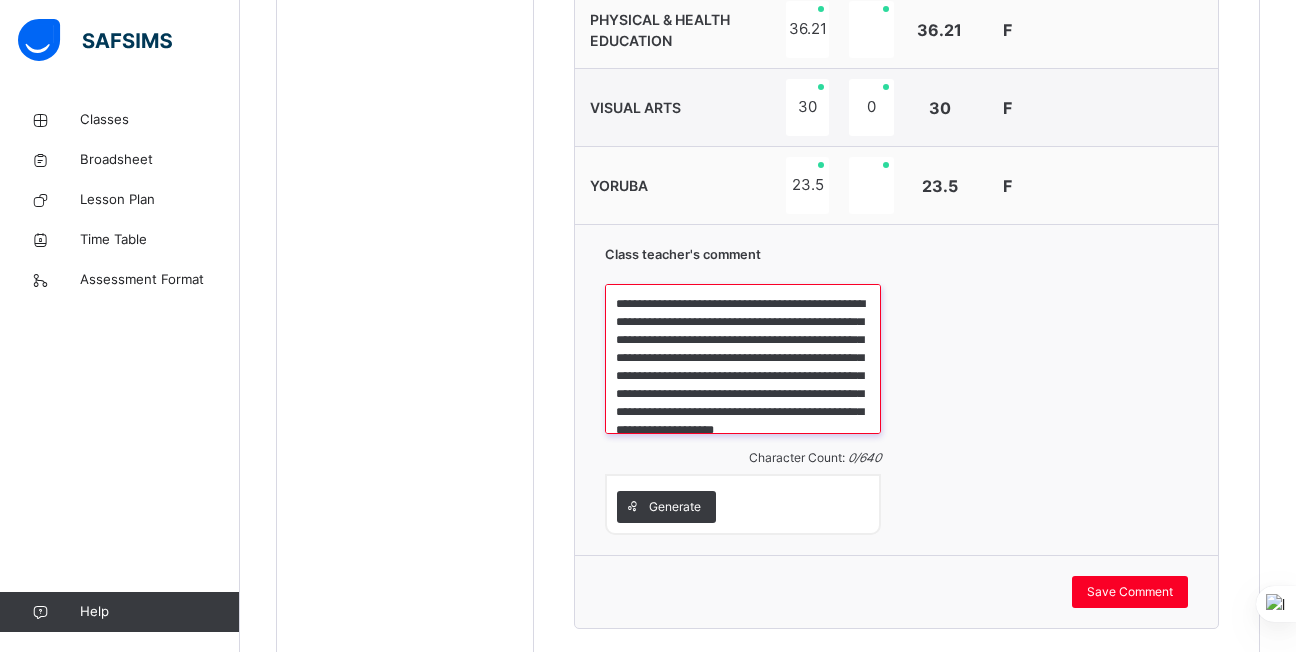 scroll, scrollTop: 41, scrollLeft: 0, axis: vertical 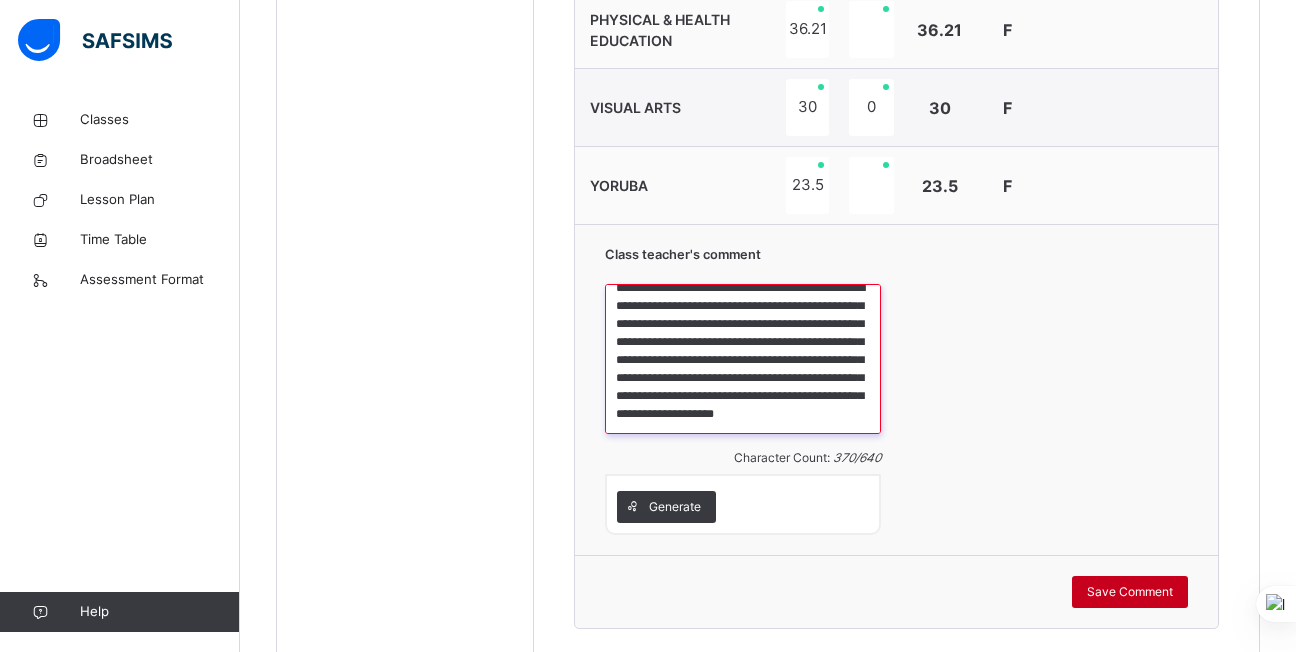 type 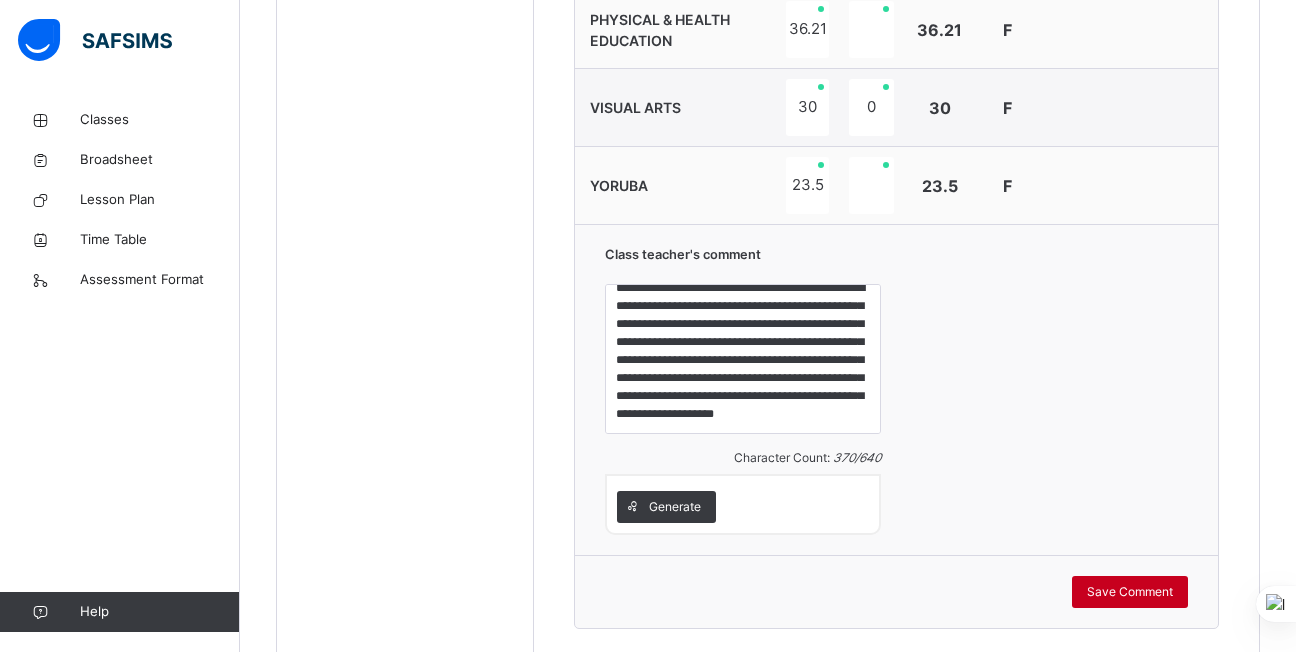 click on "Save Comment" at bounding box center [1130, 592] 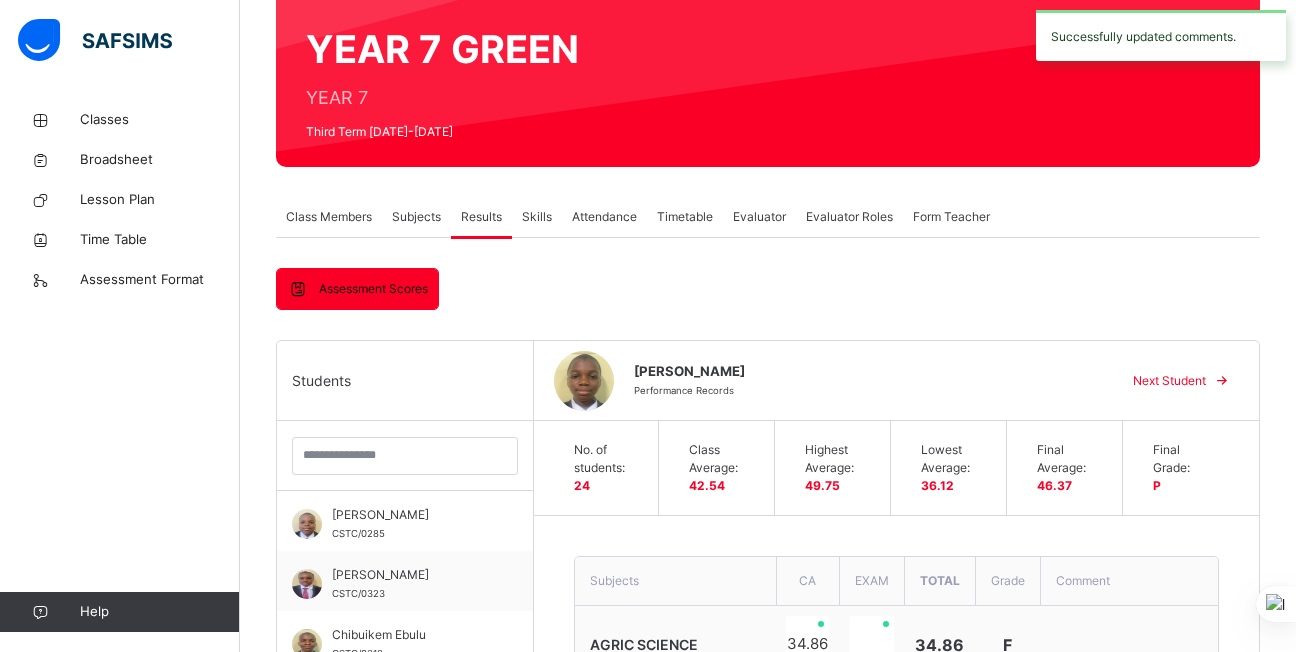 scroll, scrollTop: 169, scrollLeft: 0, axis: vertical 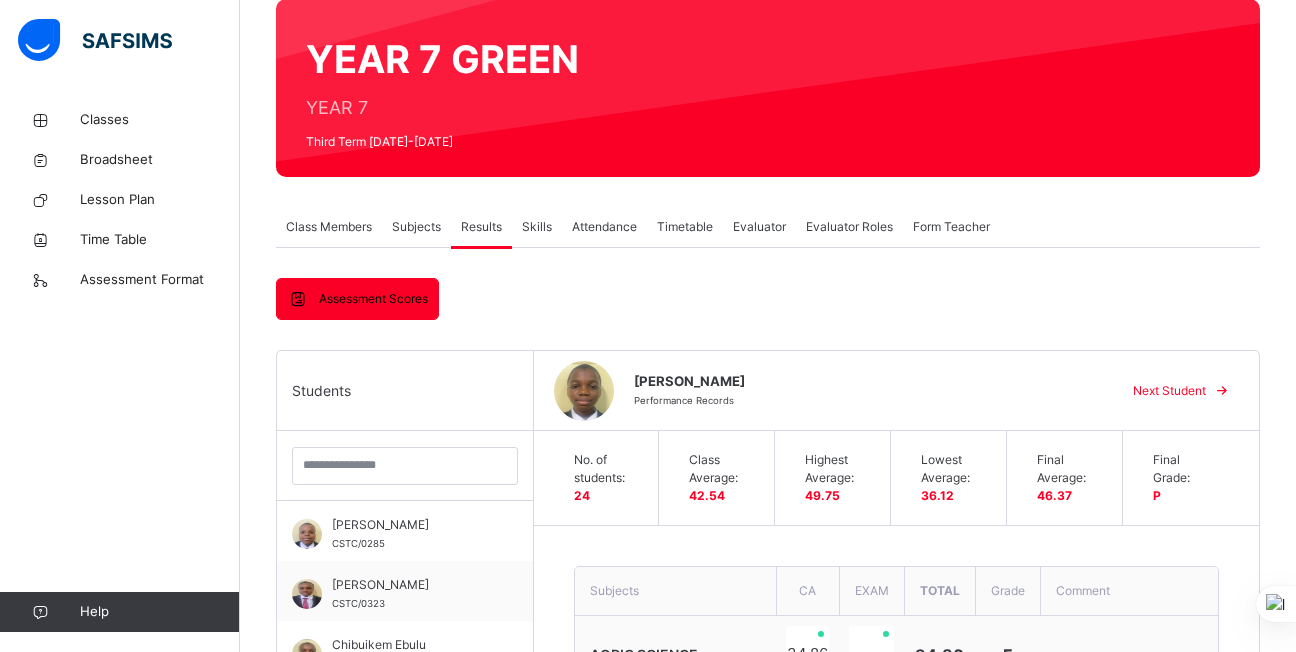 click on "Next Student" at bounding box center [1169, 391] 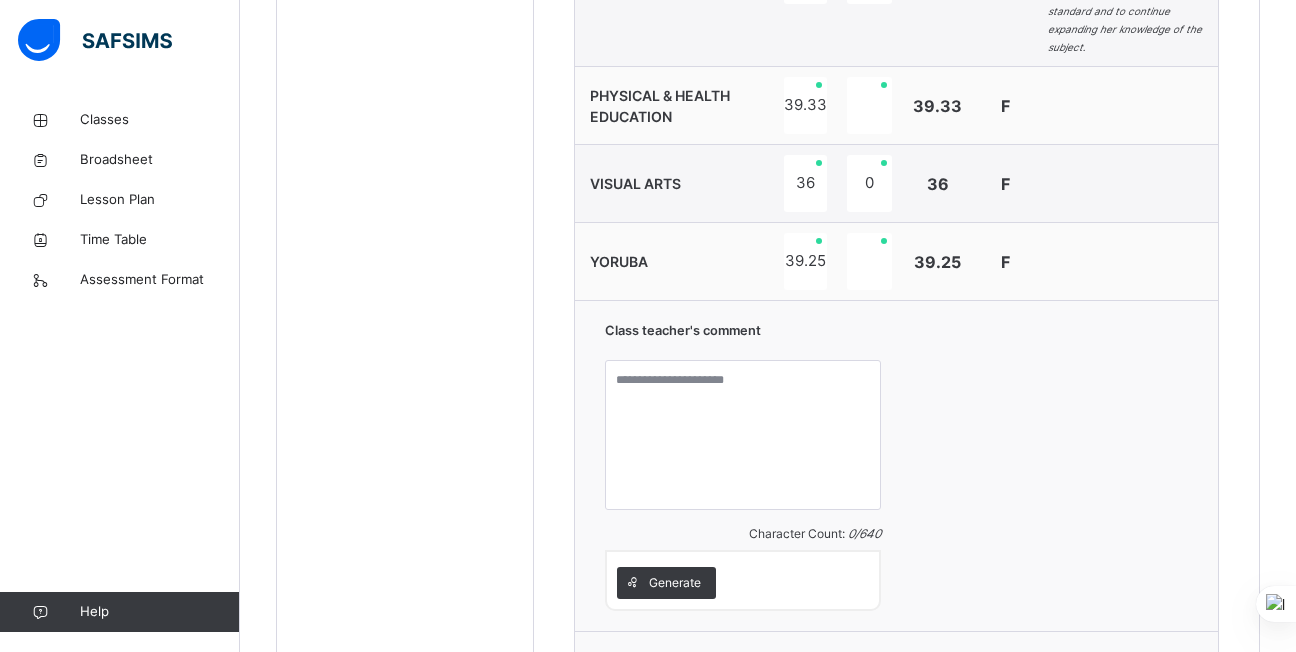 scroll, scrollTop: 2114, scrollLeft: 0, axis: vertical 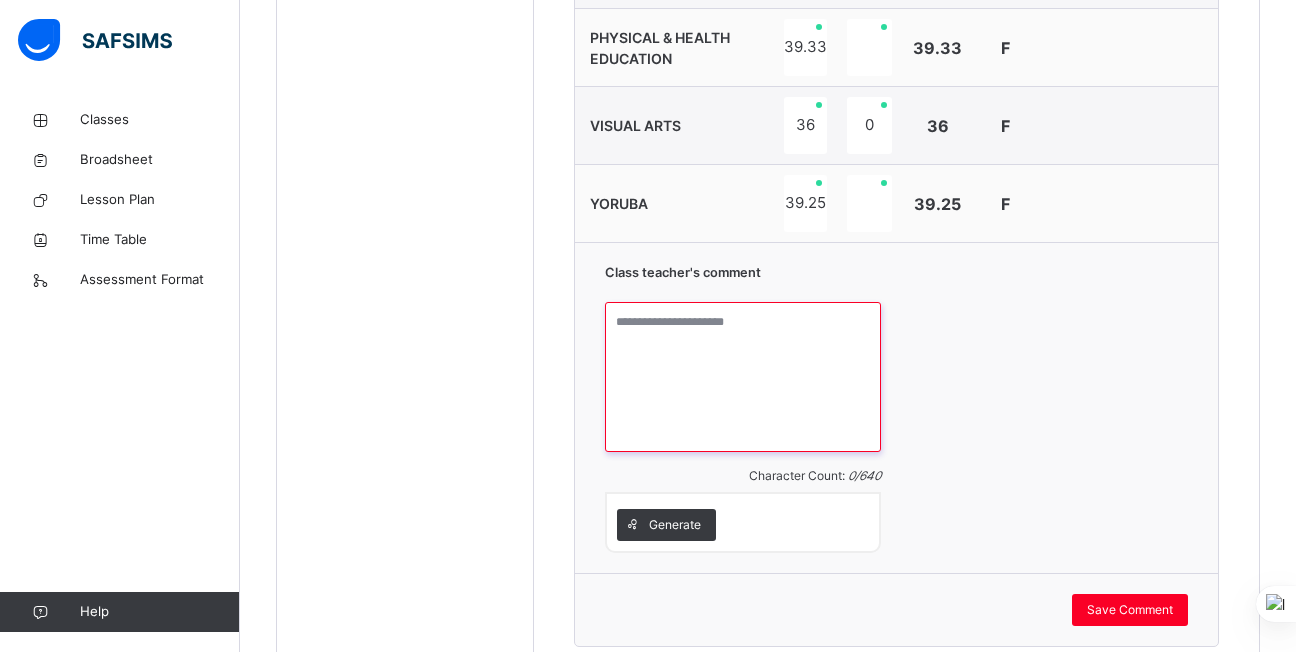 click at bounding box center (743, 377) 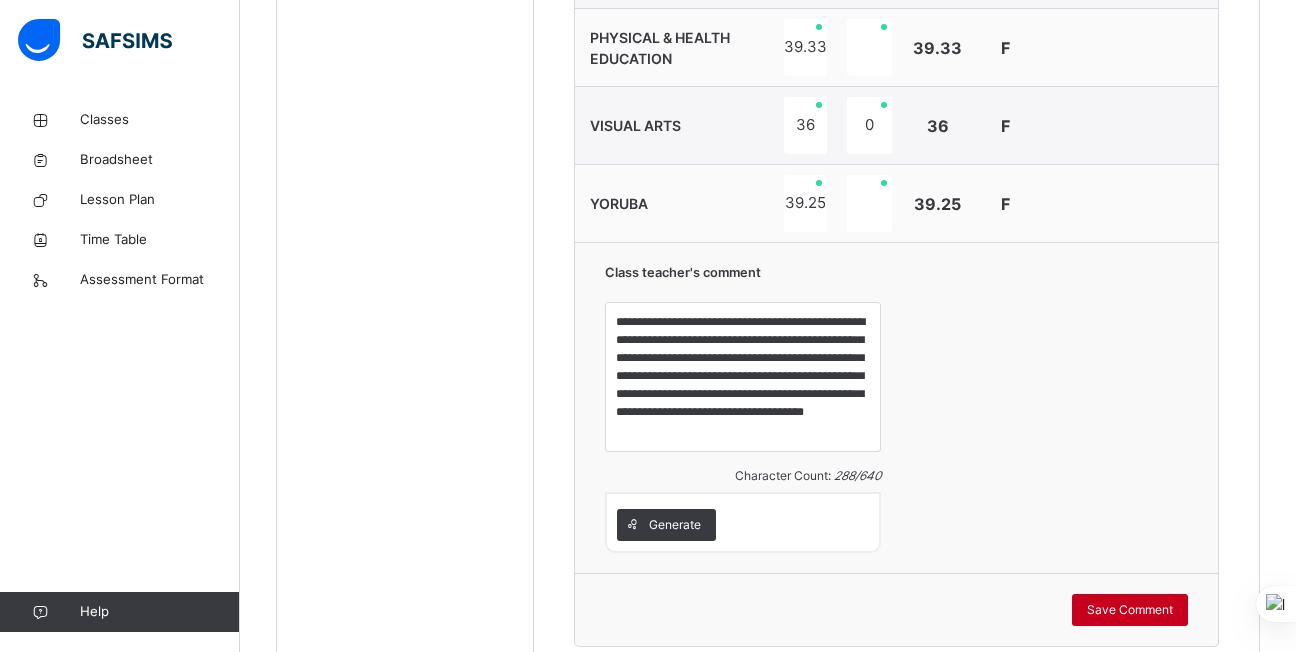 click on "Save Comment" at bounding box center [1130, 610] 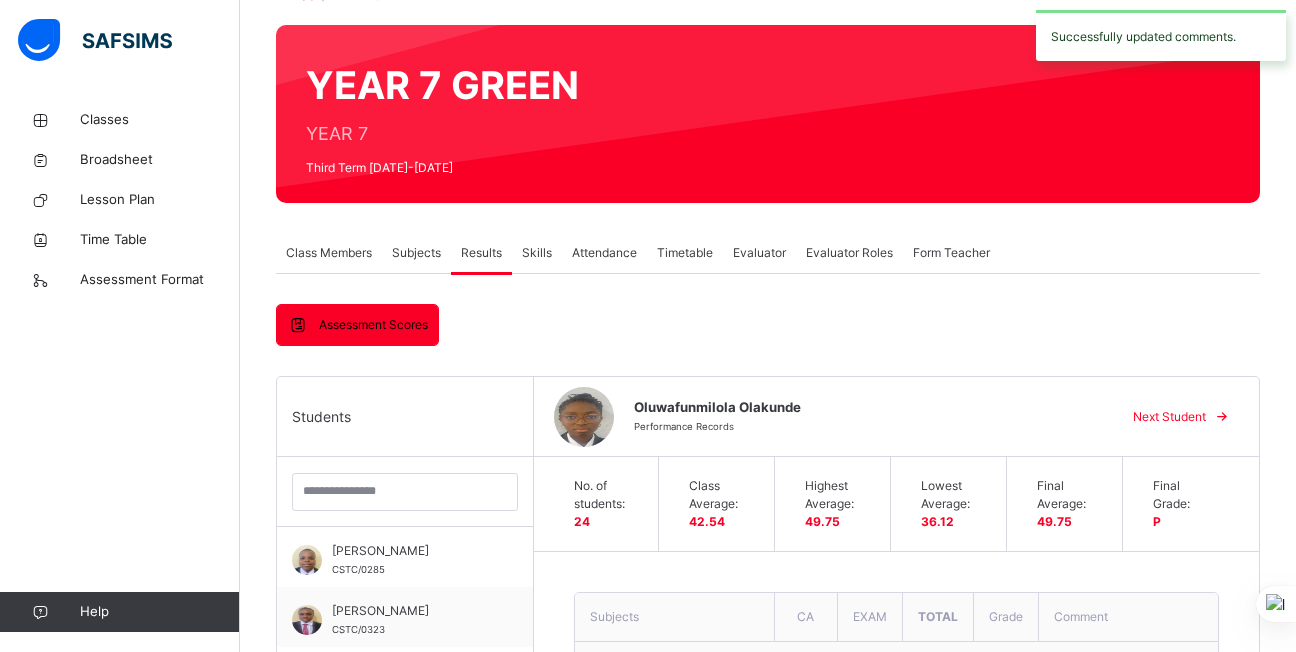 scroll, scrollTop: 144, scrollLeft: 0, axis: vertical 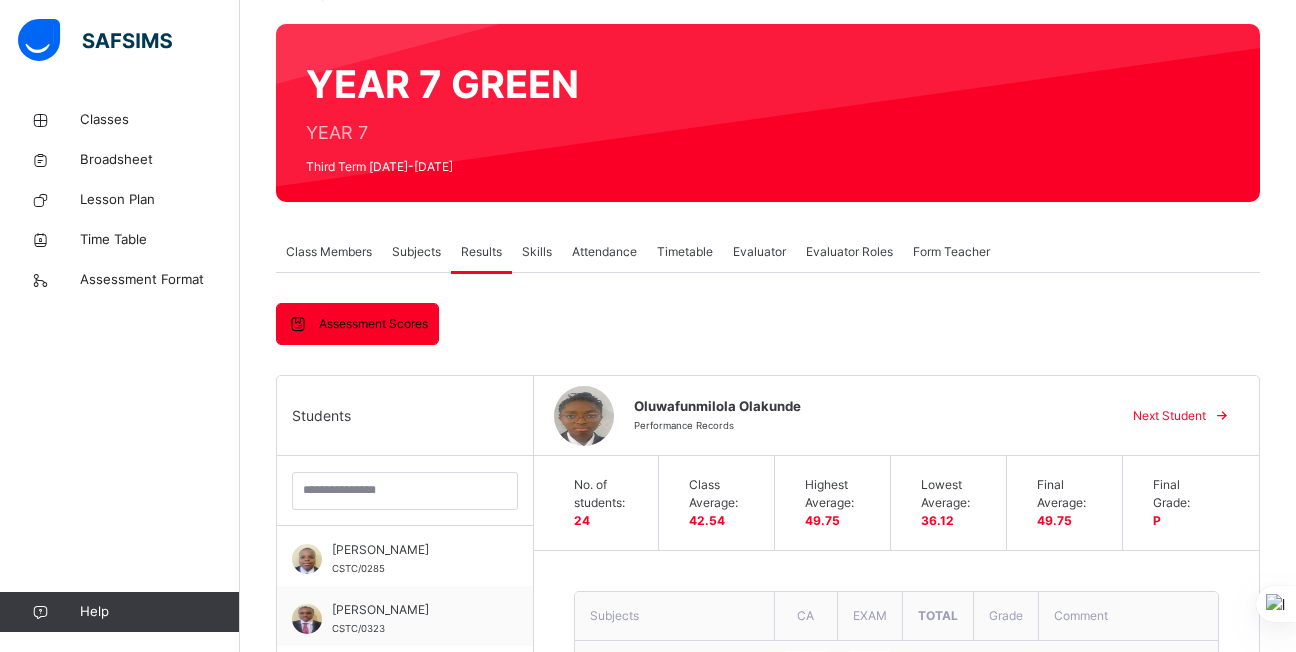 click on "Next Student" at bounding box center [1169, 416] 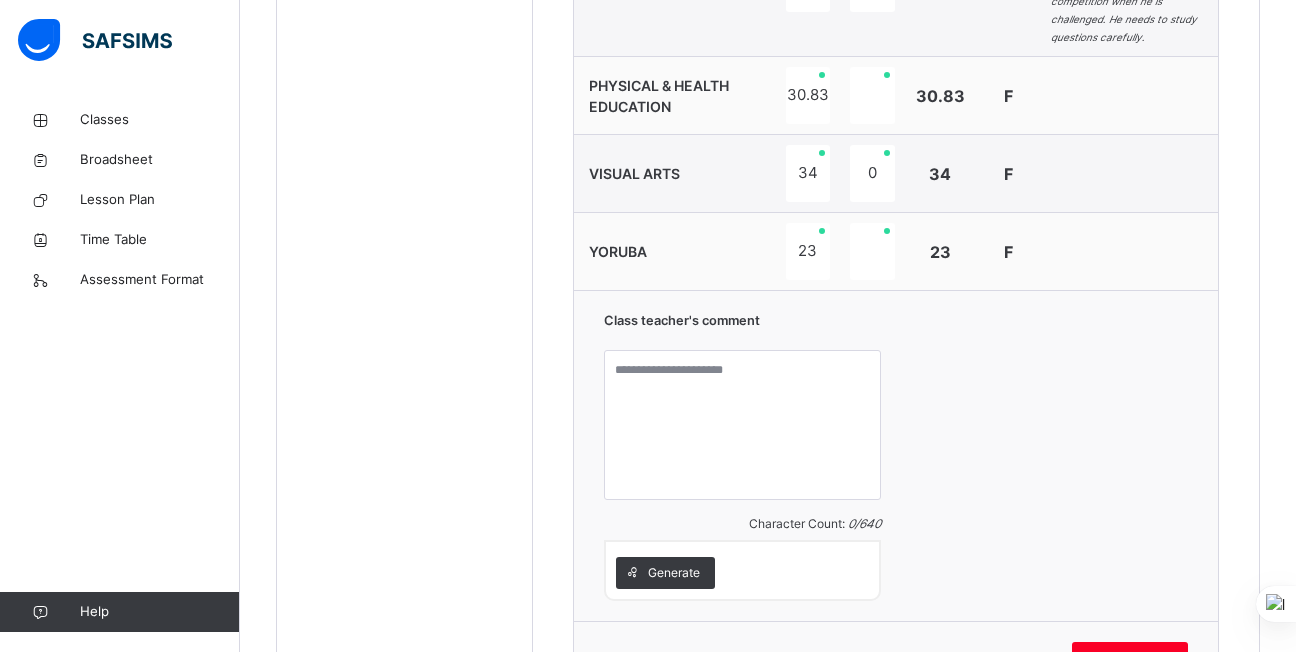 scroll, scrollTop: 2007, scrollLeft: 0, axis: vertical 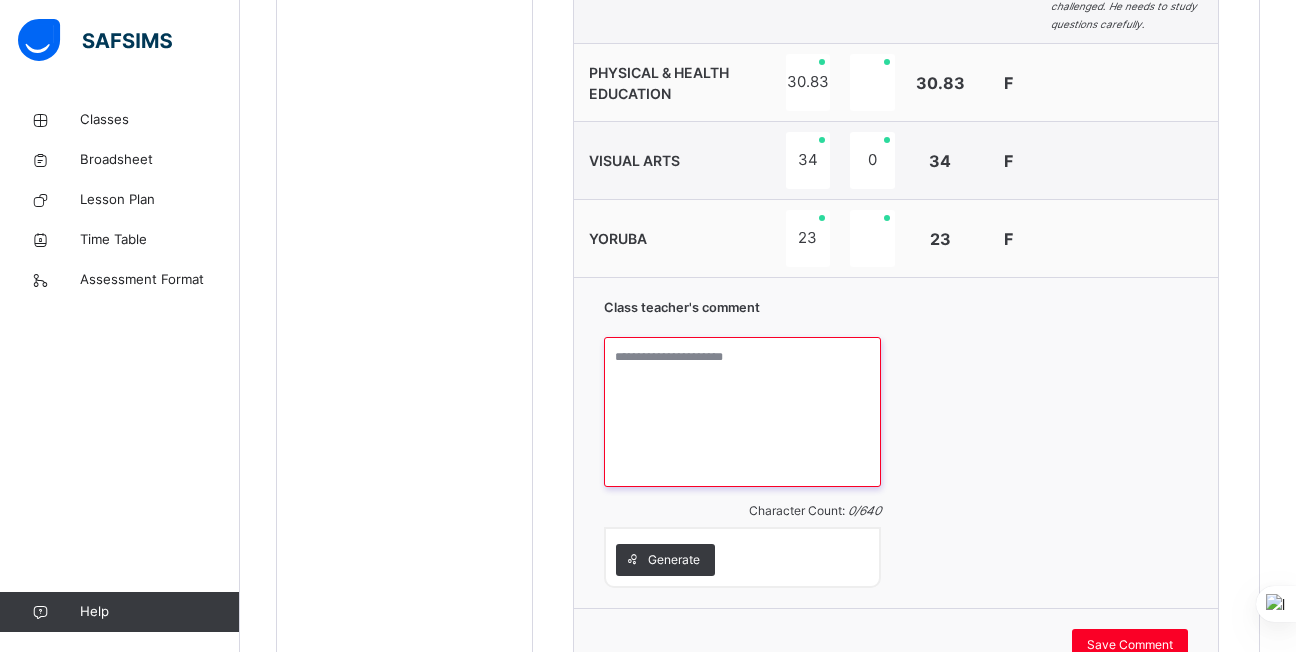 click at bounding box center [742, 412] 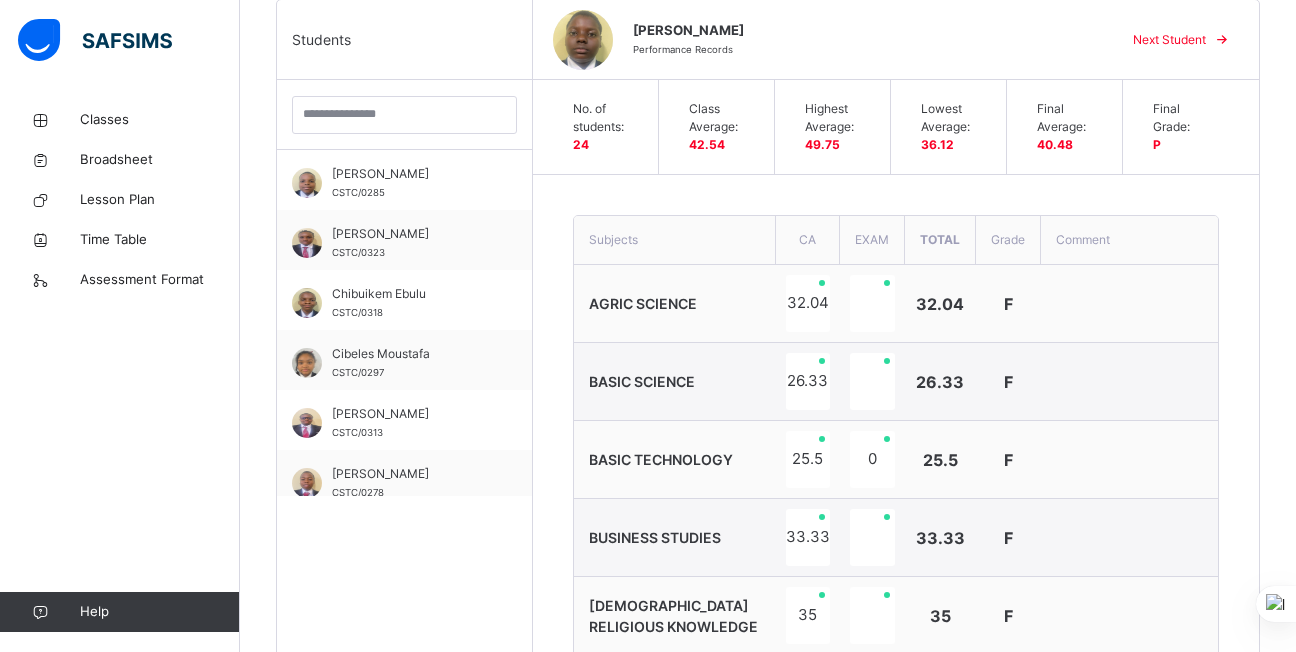 scroll, scrollTop: 521, scrollLeft: 0, axis: vertical 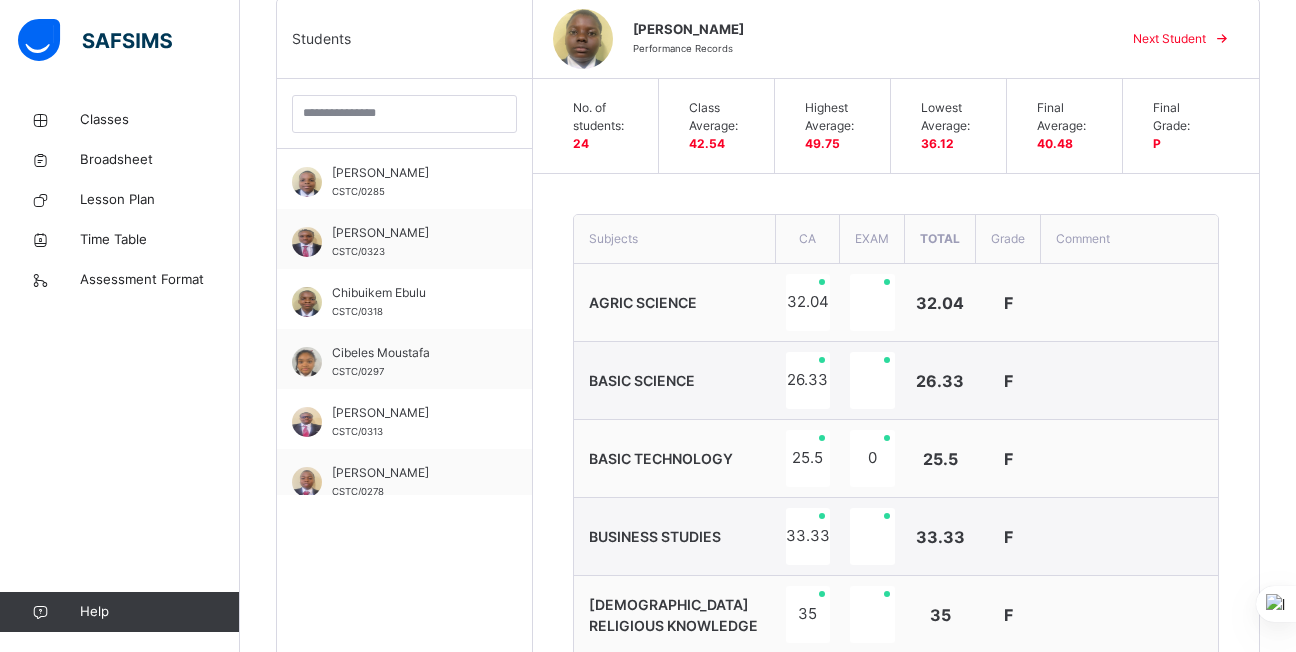 click on "BUSINESS STUDIES" at bounding box center [675, 537] 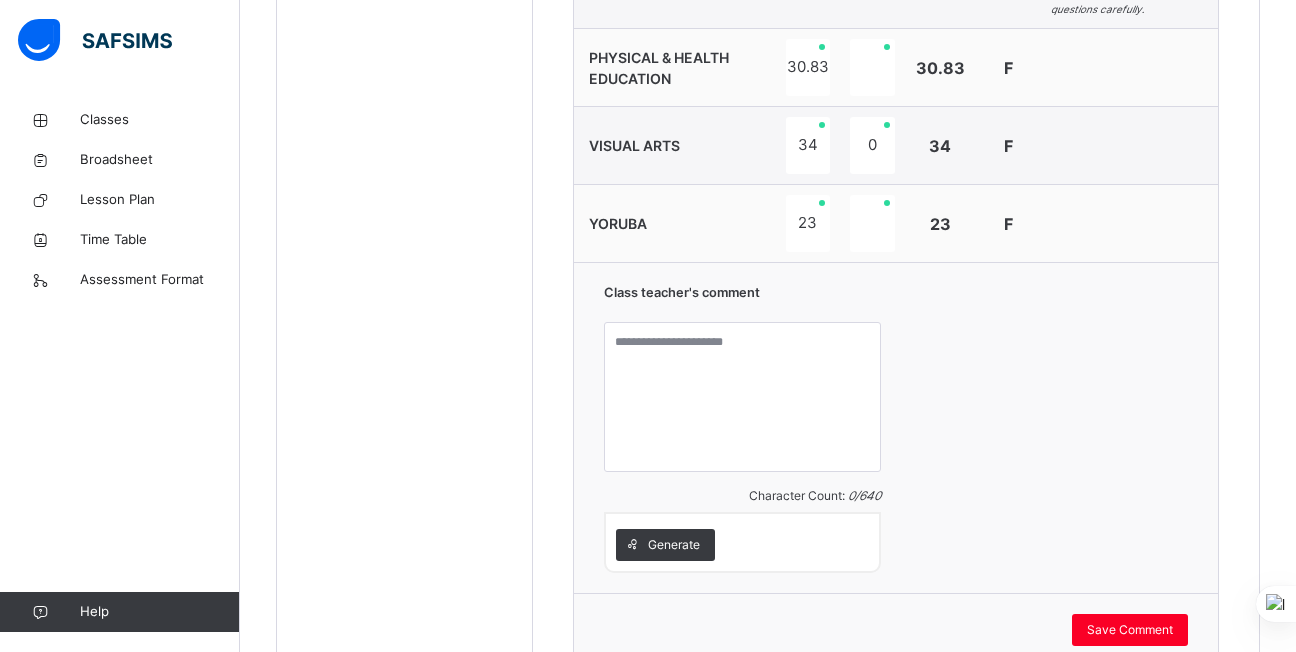 scroll, scrollTop: 2060, scrollLeft: 0, axis: vertical 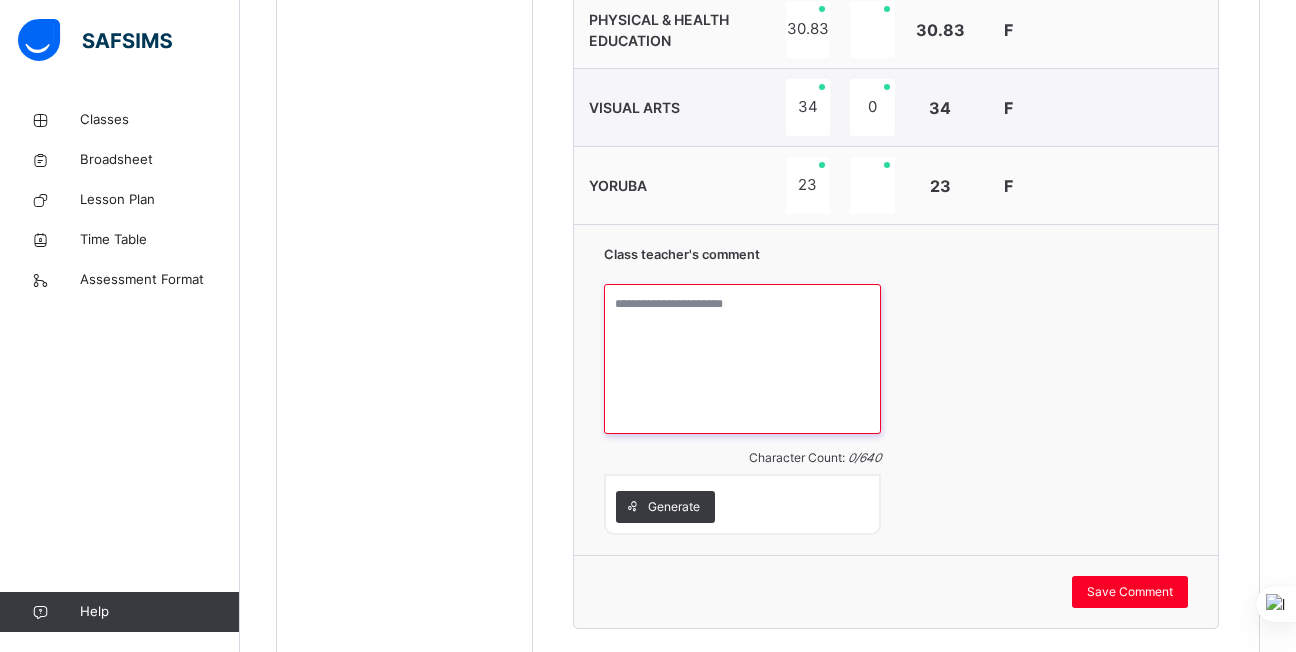 click at bounding box center (742, 359) 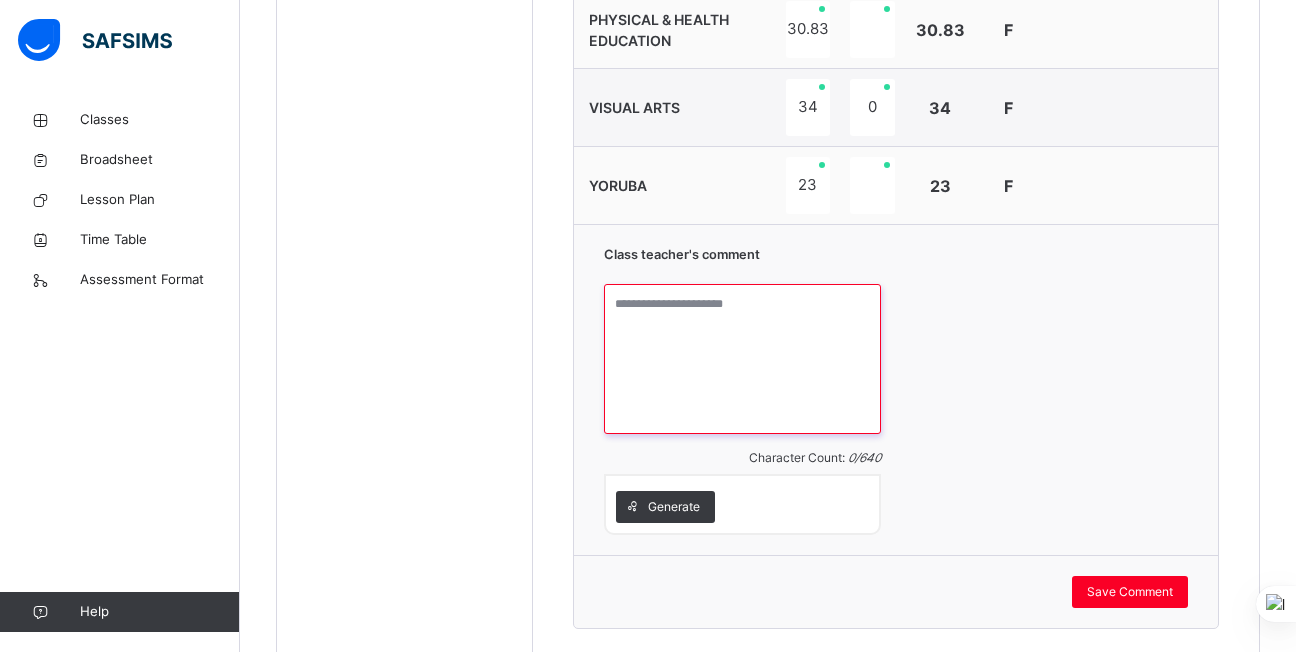 paste on "**********" 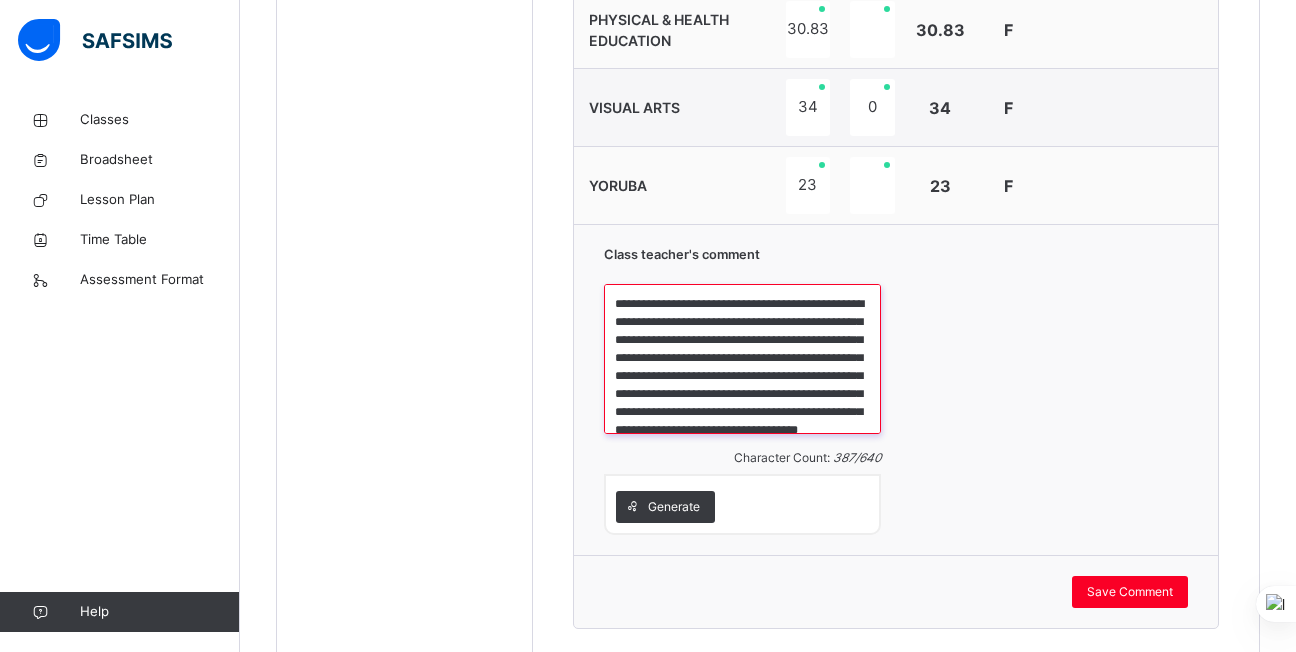 scroll, scrollTop: 41, scrollLeft: 0, axis: vertical 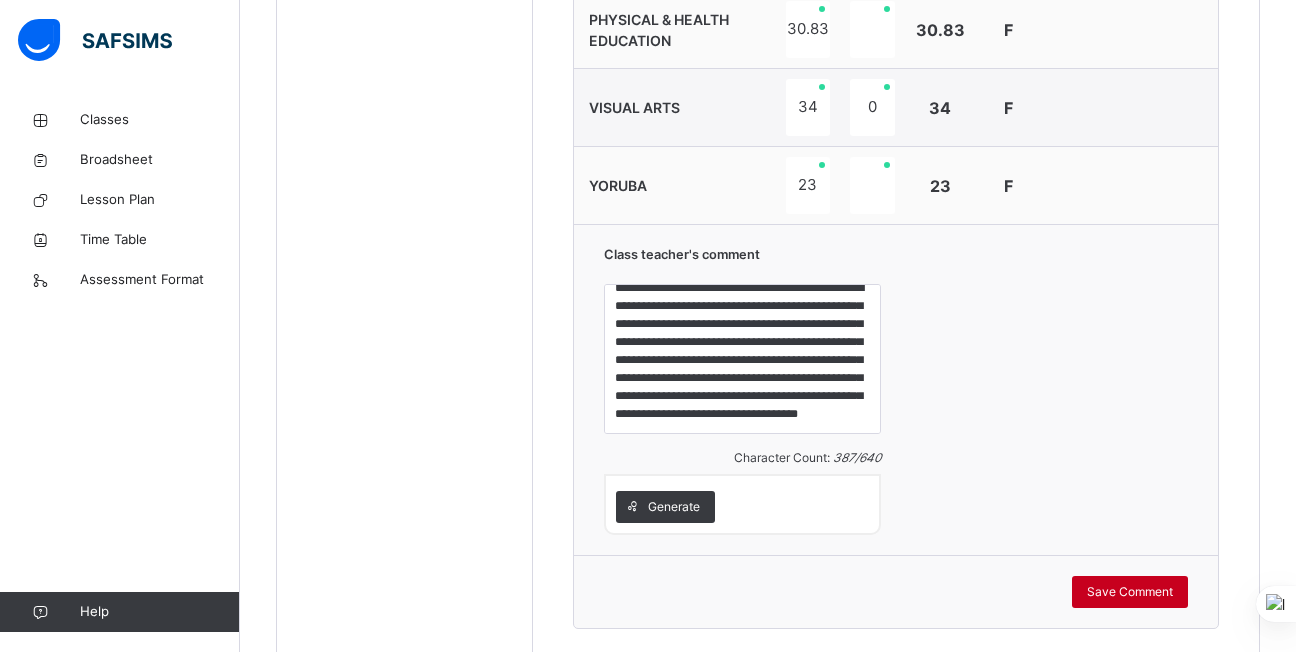 click on "Save Comment" at bounding box center [1130, 592] 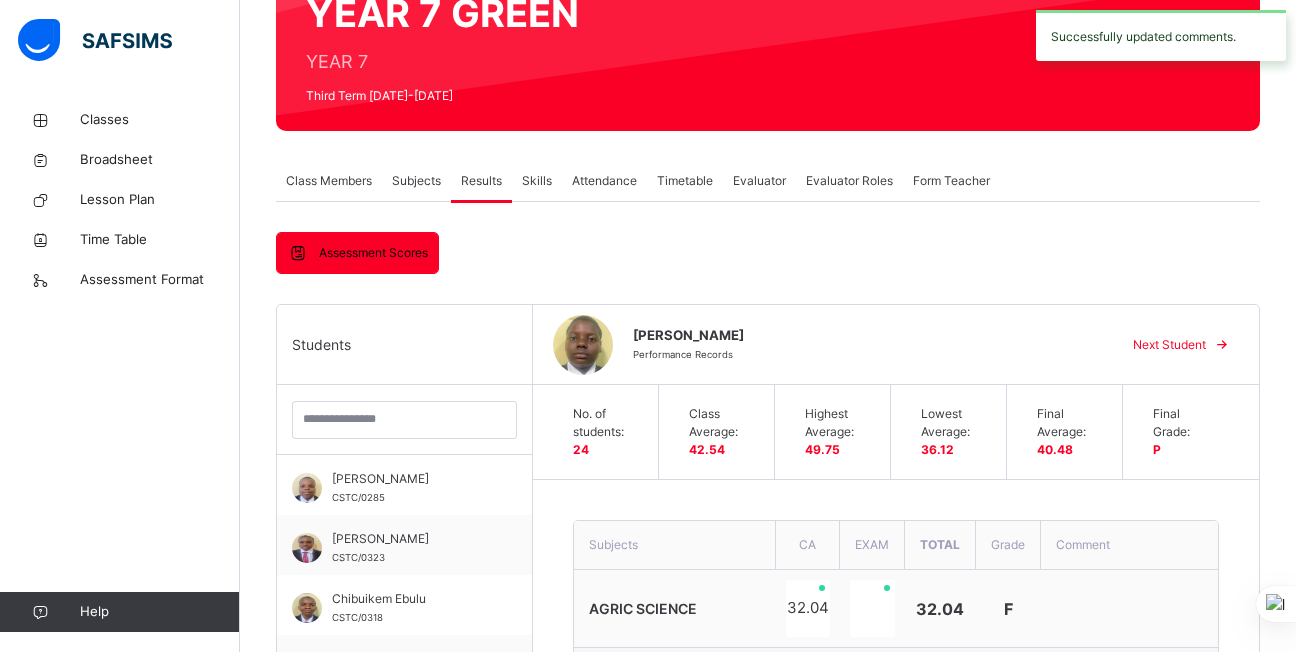 scroll, scrollTop: 0, scrollLeft: 0, axis: both 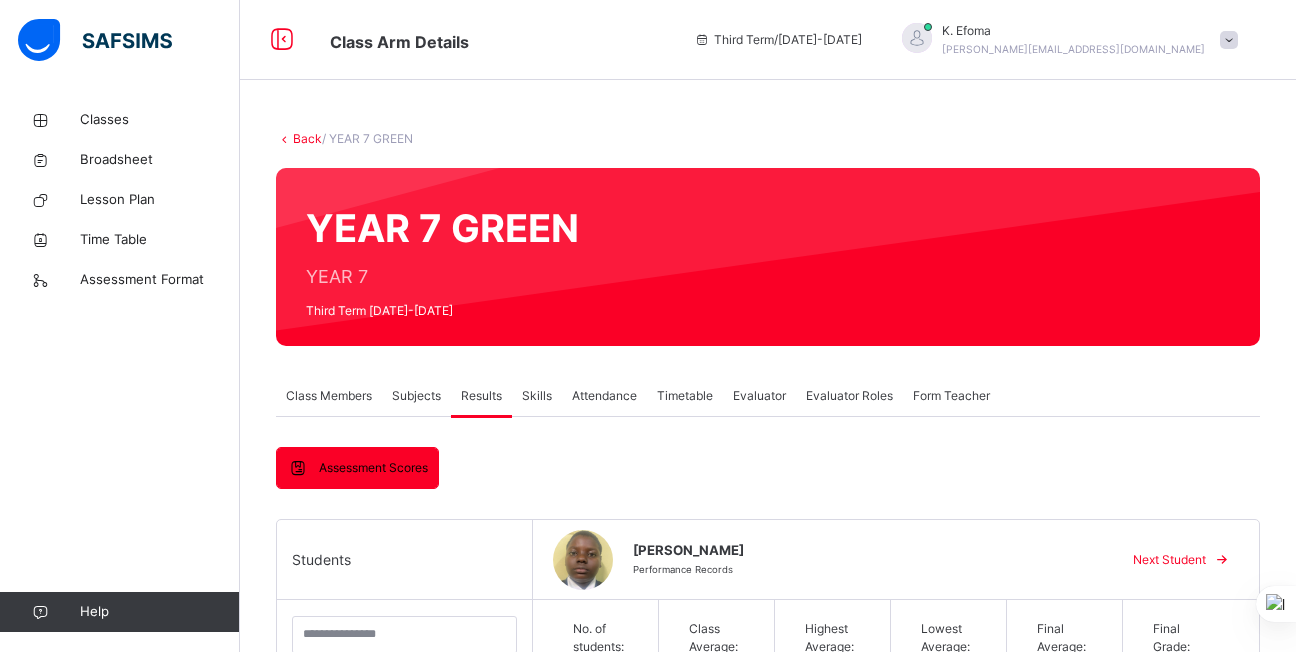 click on "Next Student" at bounding box center [1169, 560] 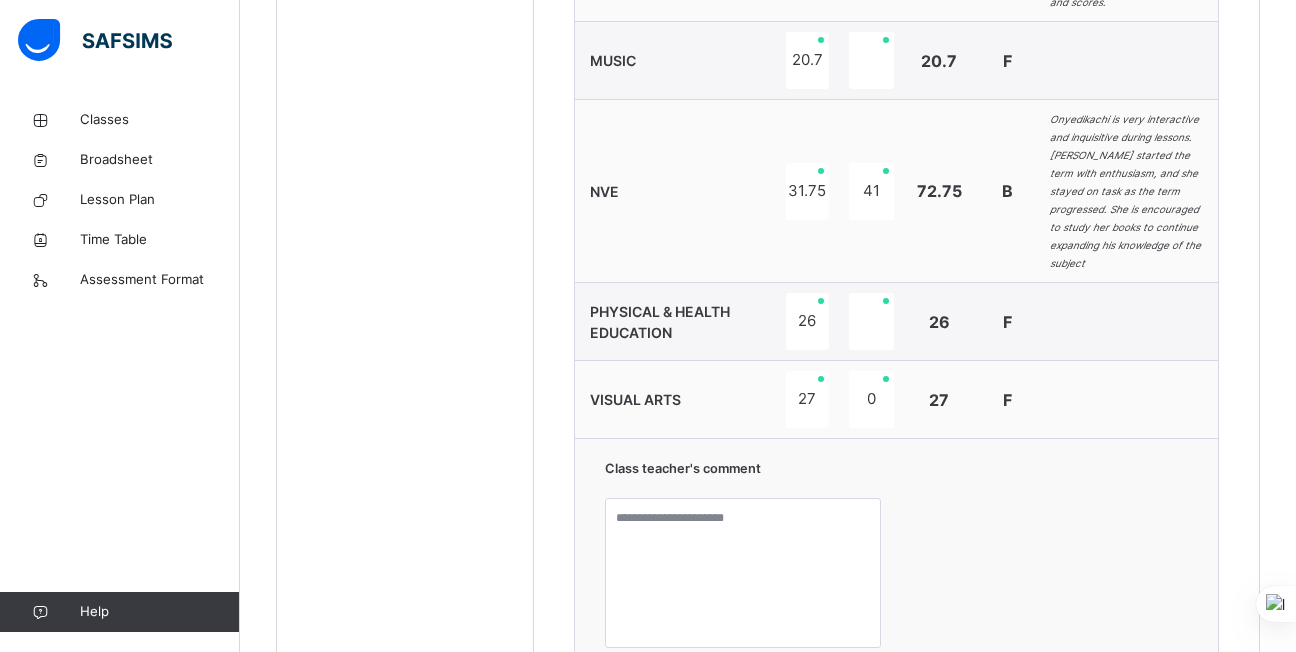 scroll, scrollTop: 1912, scrollLeft: 0, axis: vertical 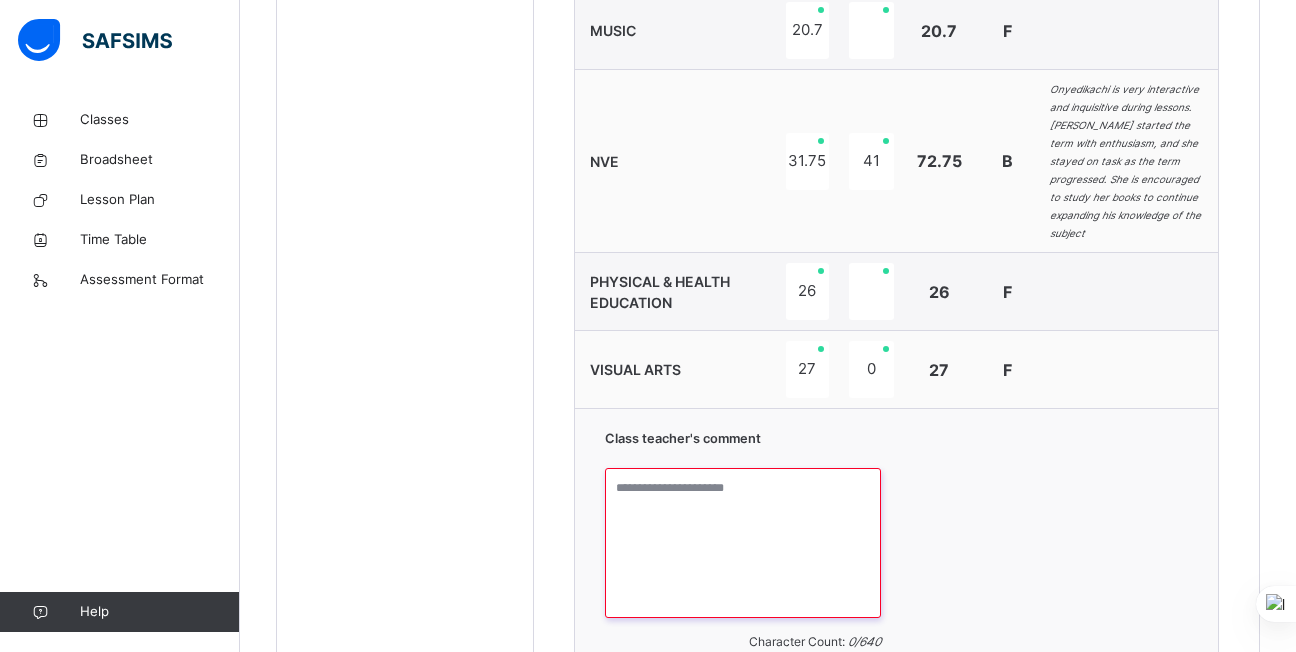 click at bounding box center [743, 543] 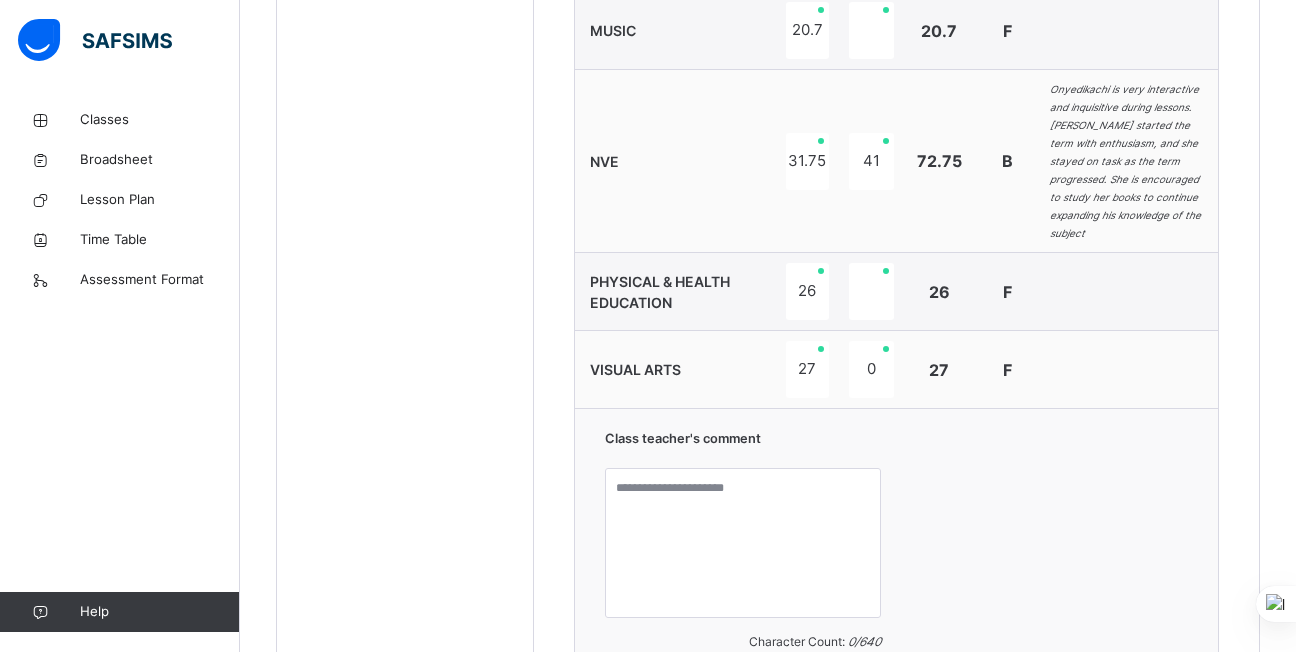 click on "Class teacher's comment Character Count:   0 / 640   Generate" at bounding box center [897, 573] 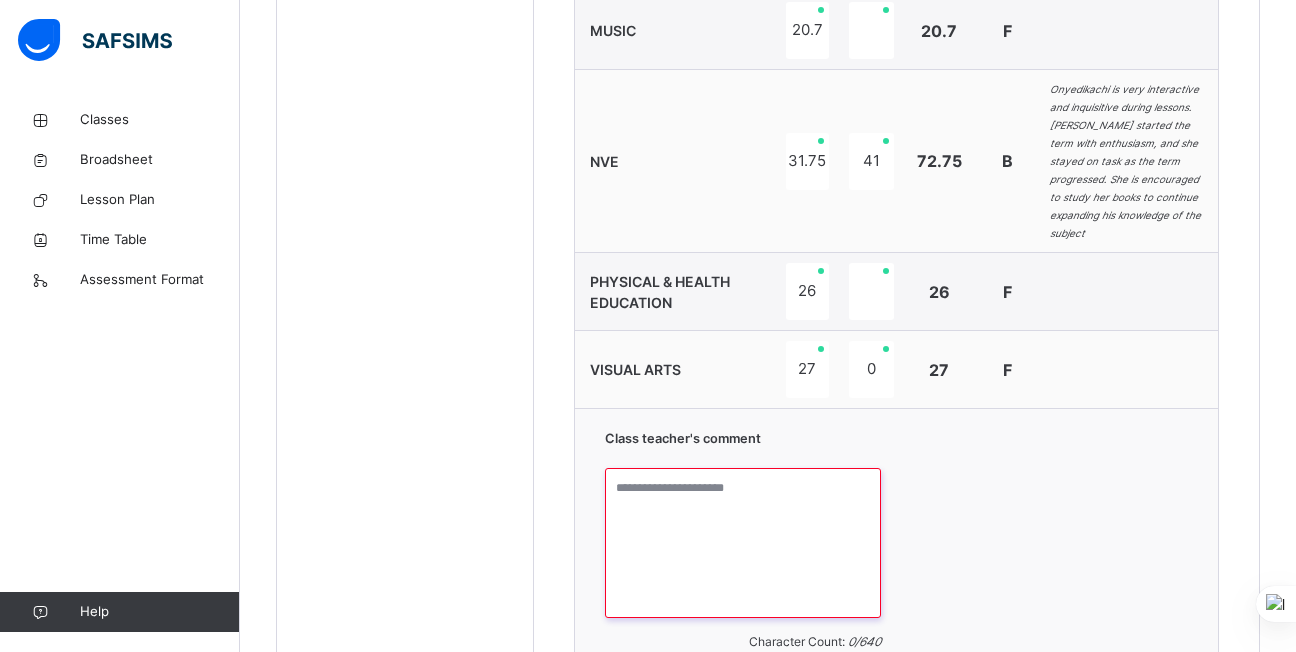 click at bounding box center [743, 543] 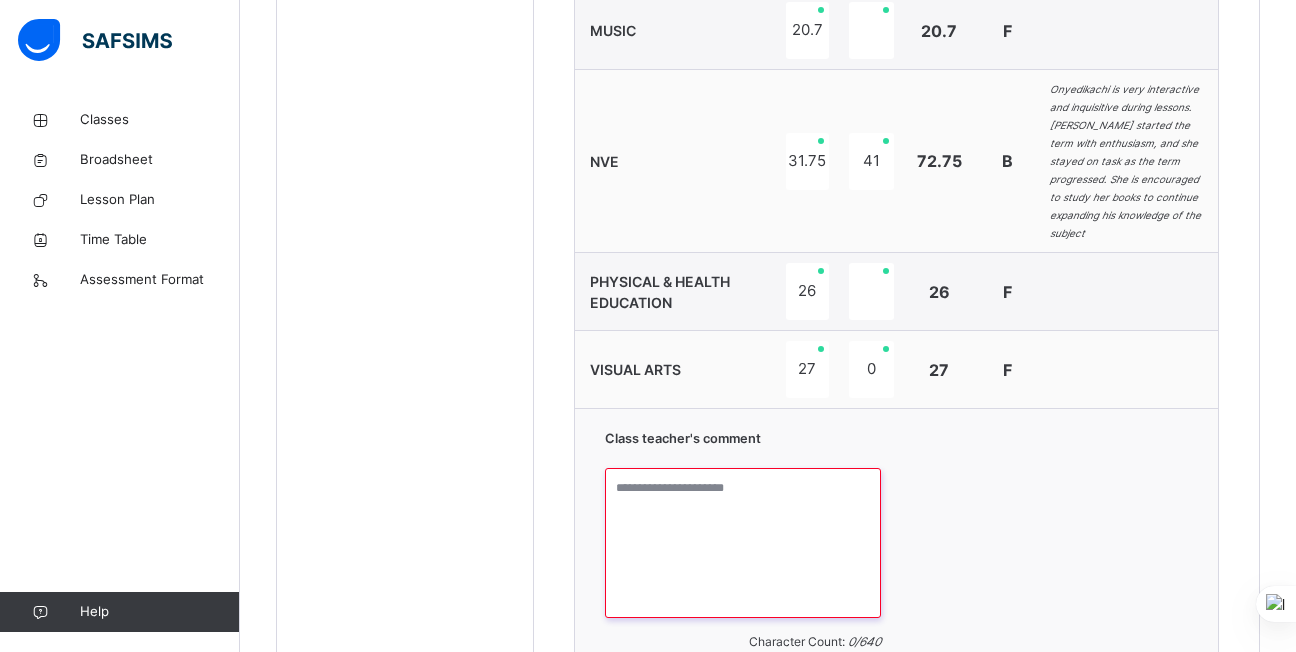 paste on "**********" 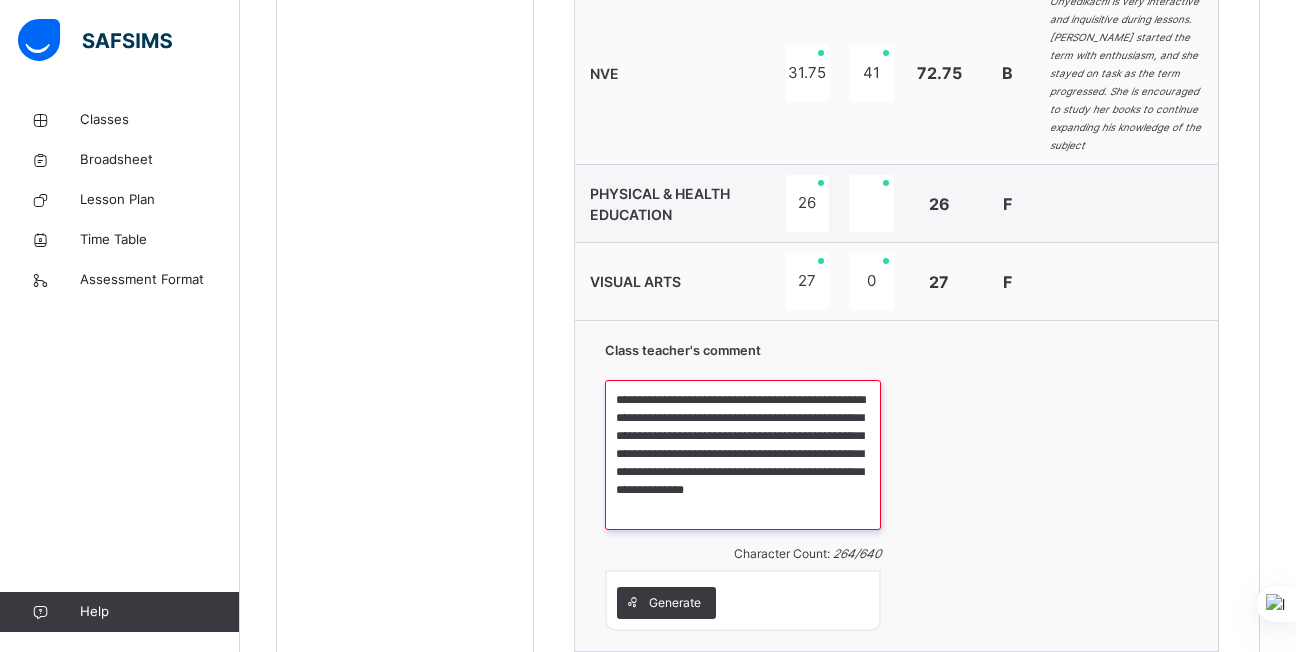 scroll, scrollTop: 2096, scrollLeft: 0, axis: vertical 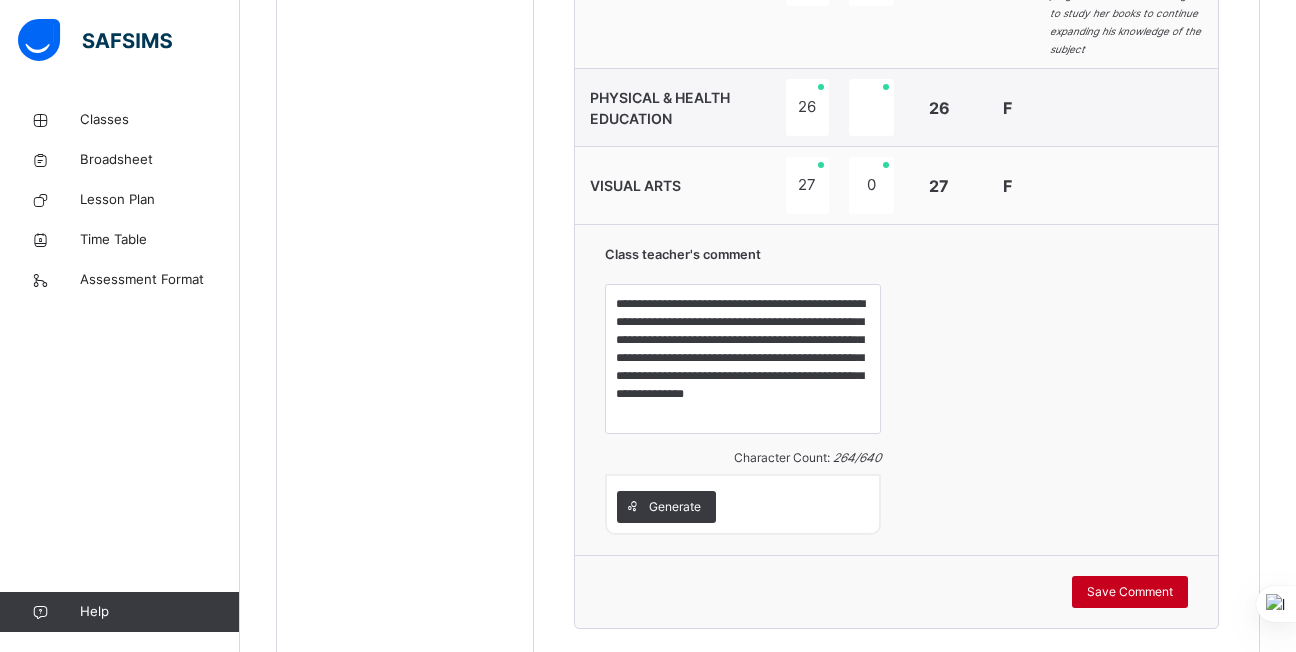 click on "Save Comment" at bounding box center (1130, 592) 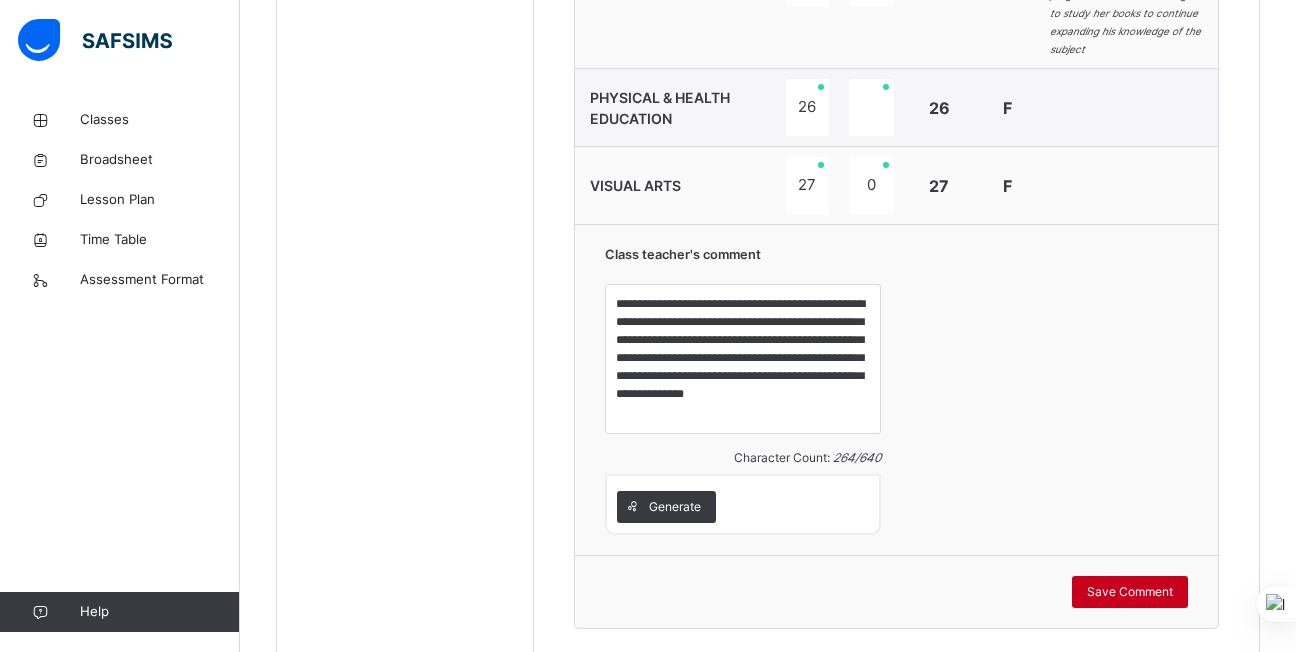 click on "Save Comment" at bounding box center (1130, 592) 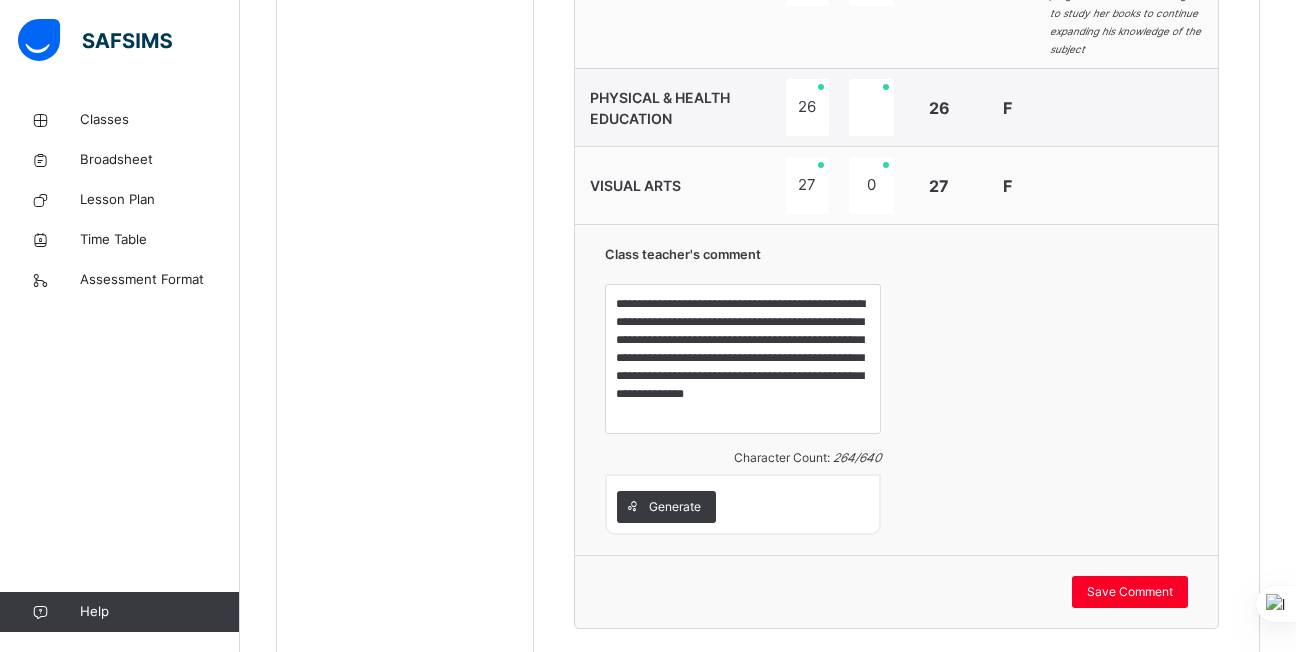click on "**********" at bounding box center (897, 389) 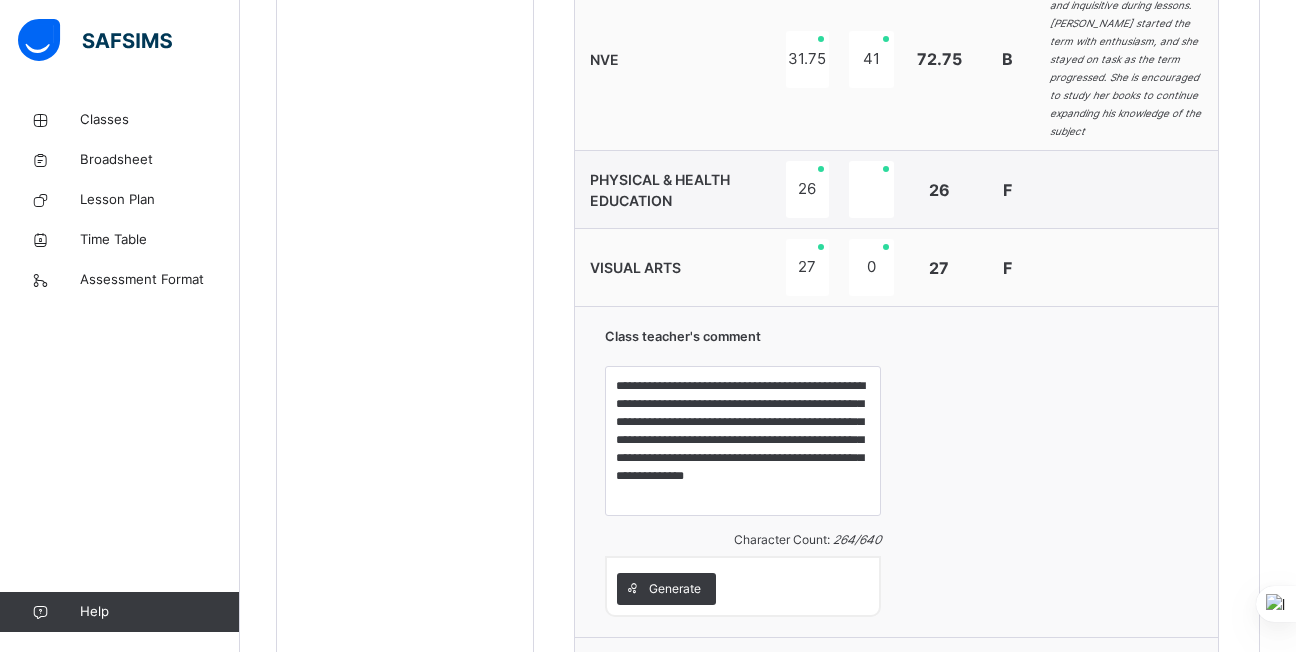 scroll, scrollTop: 2096, scrollLeft: 0, axis: vertical 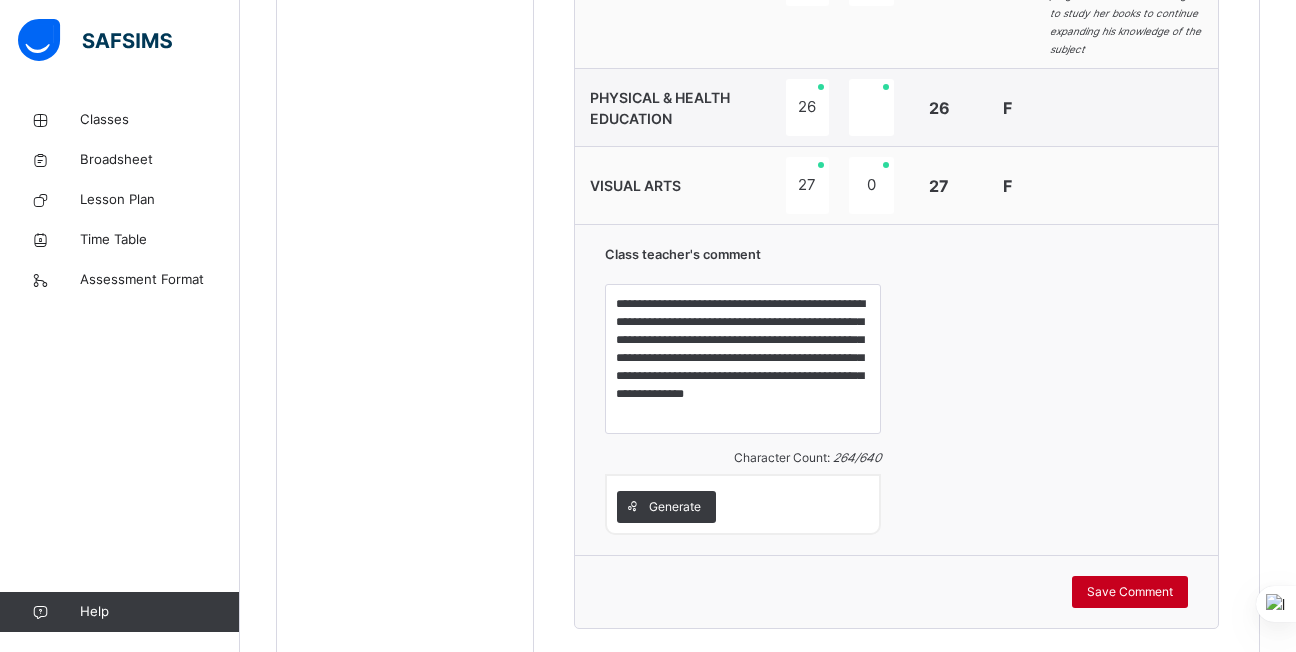 click on "Save Comment" at bounding box center [1130, 592] 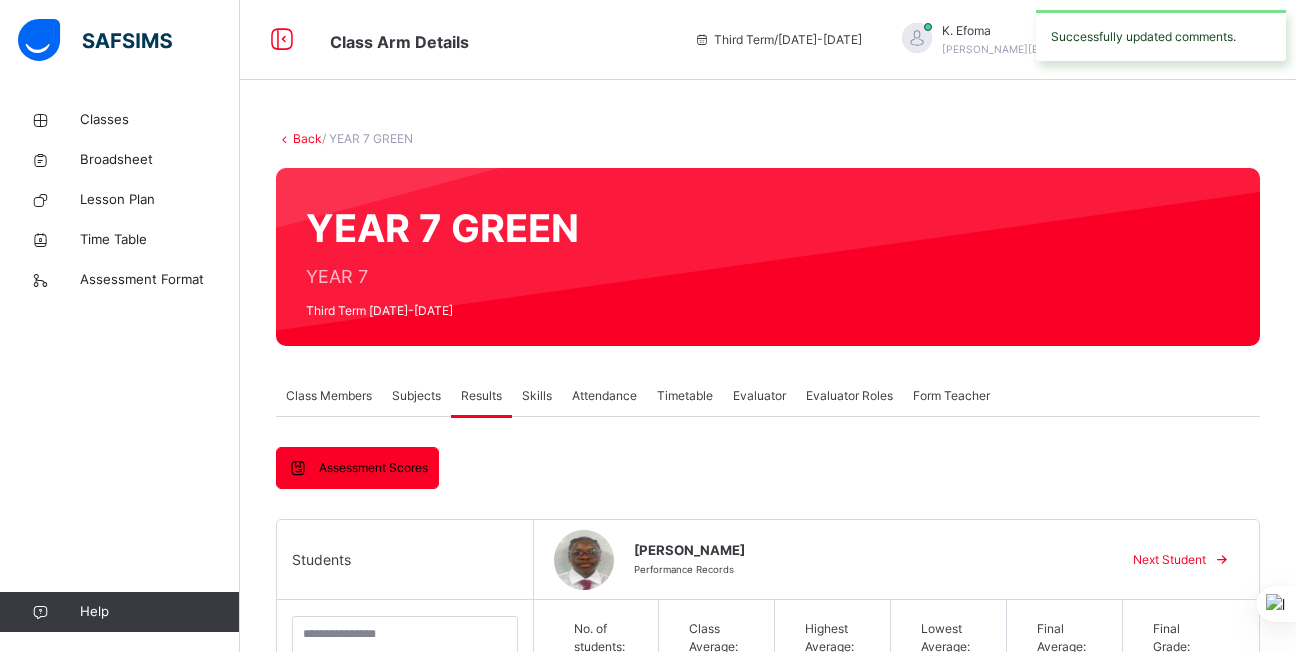 scroll, scrollTop: 117, scrollLeft: 0, axis: vertical 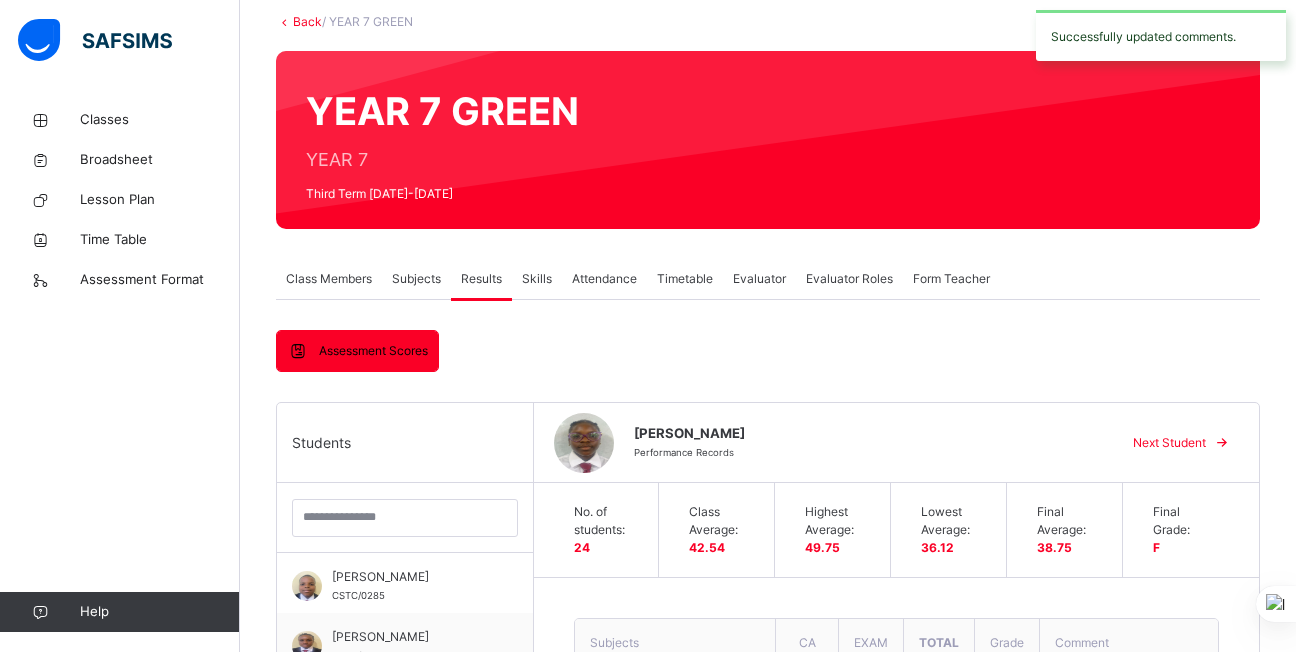 click on "Next Student" at bounding box center (1169, 443) 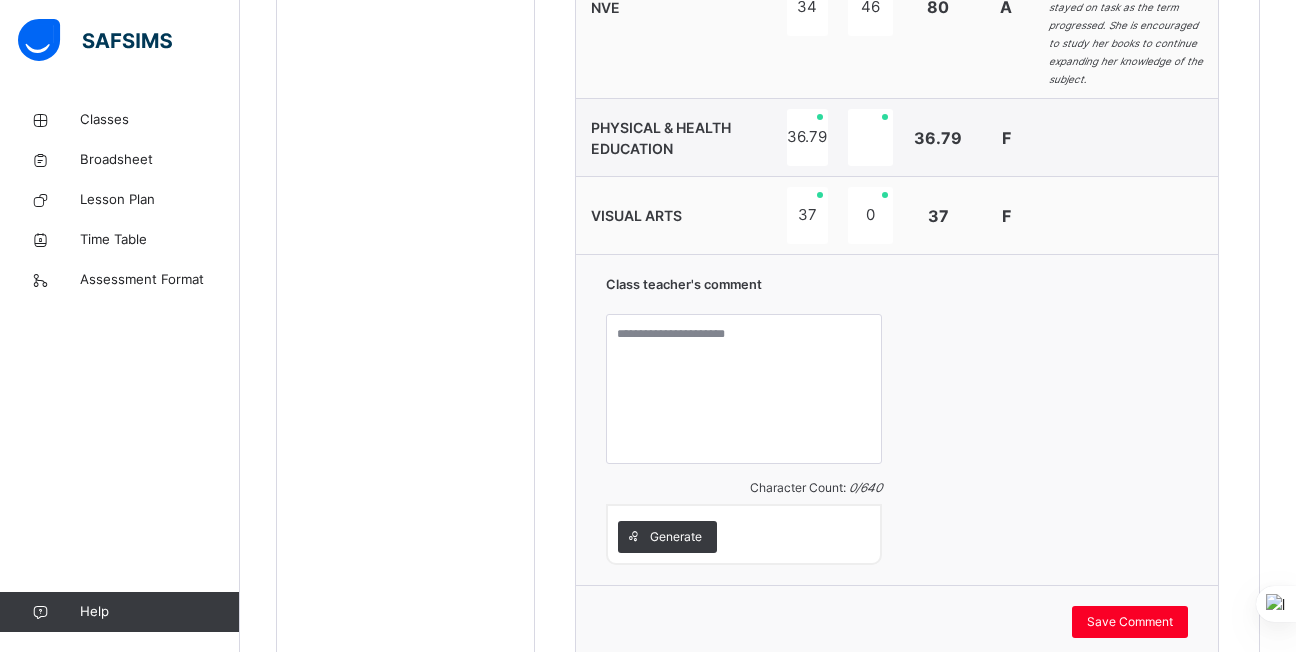 scroll, scrollTop: 2087, scrollLeft: 0, axis: vertical 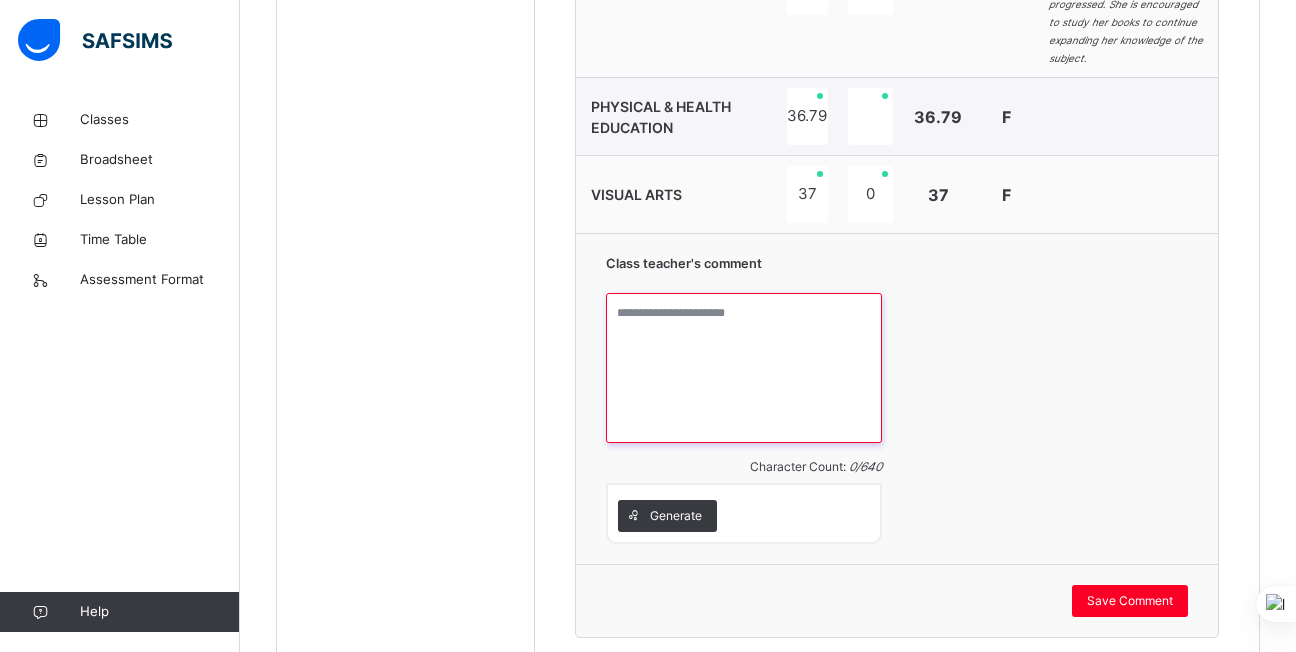 click at bounding box center (744, 368) 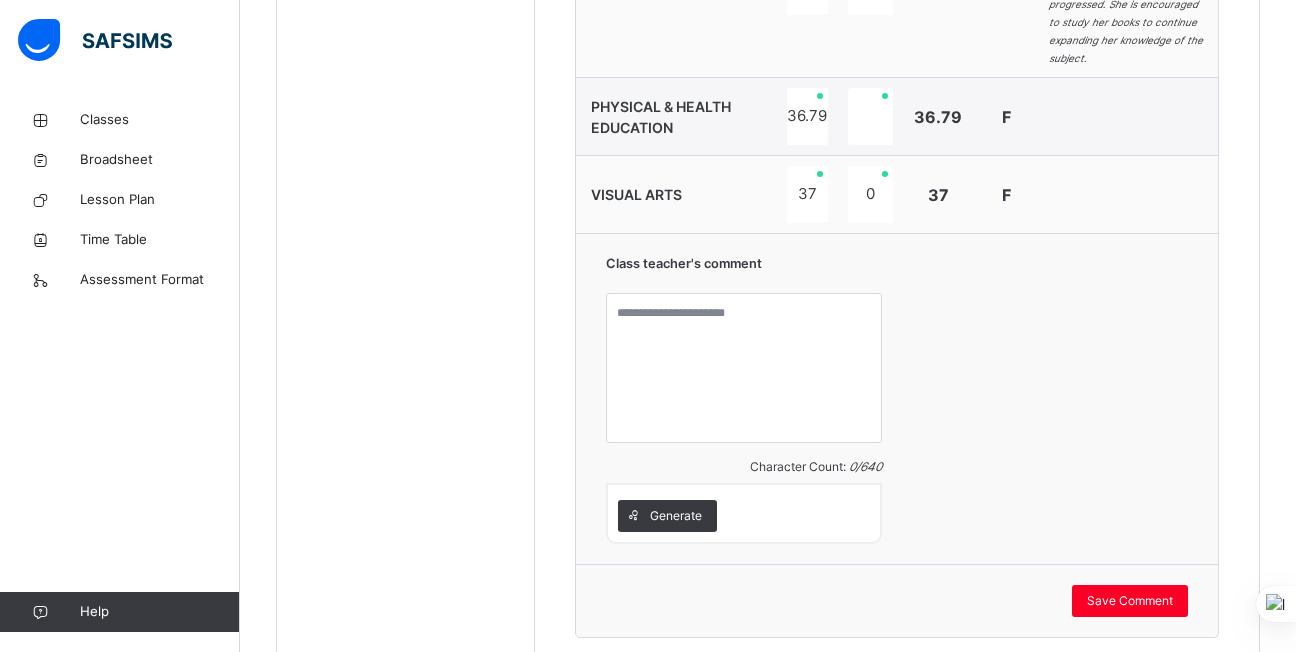 click on "Class teacher's comment Character Count:   0 / 640   Generate" at bounding box center (897, 398) 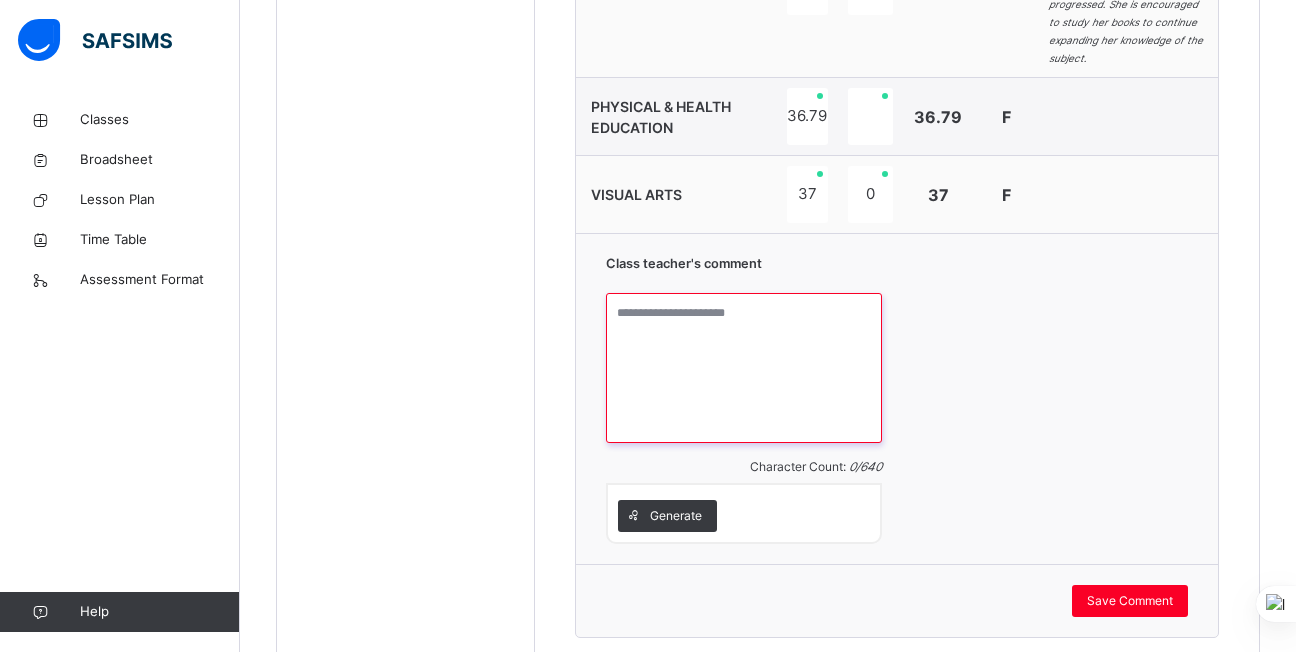 click at bounding box center (744, 368) 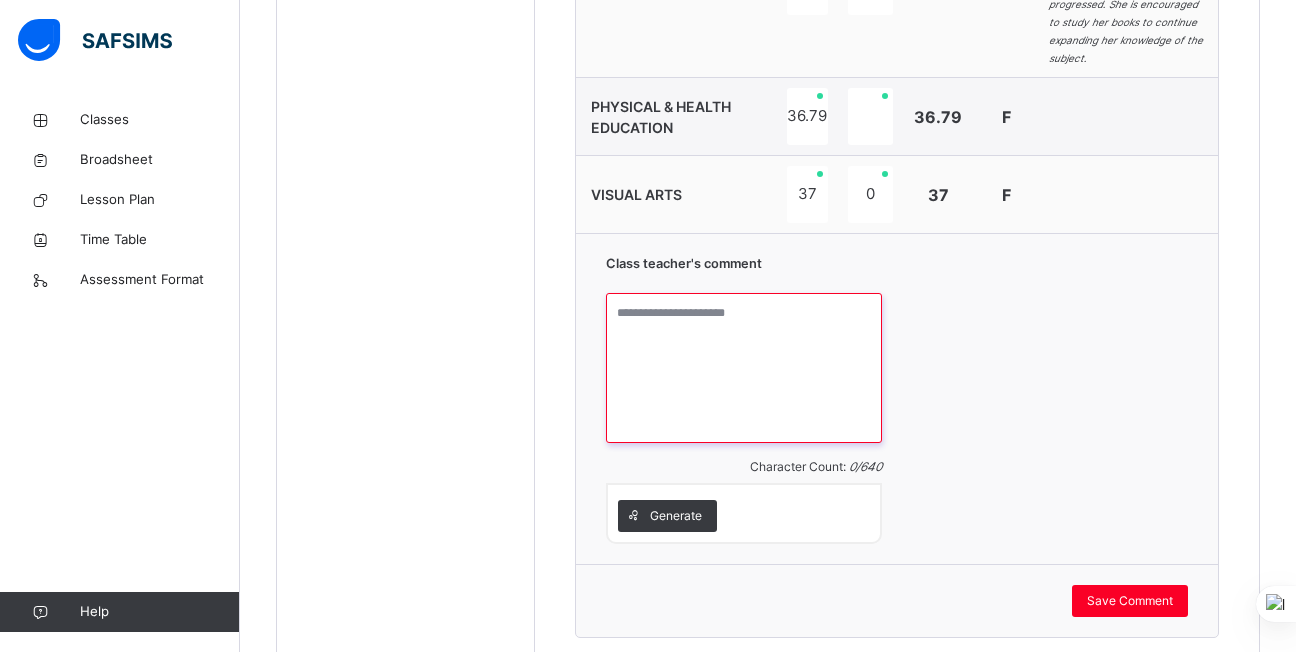 paste on "**********" 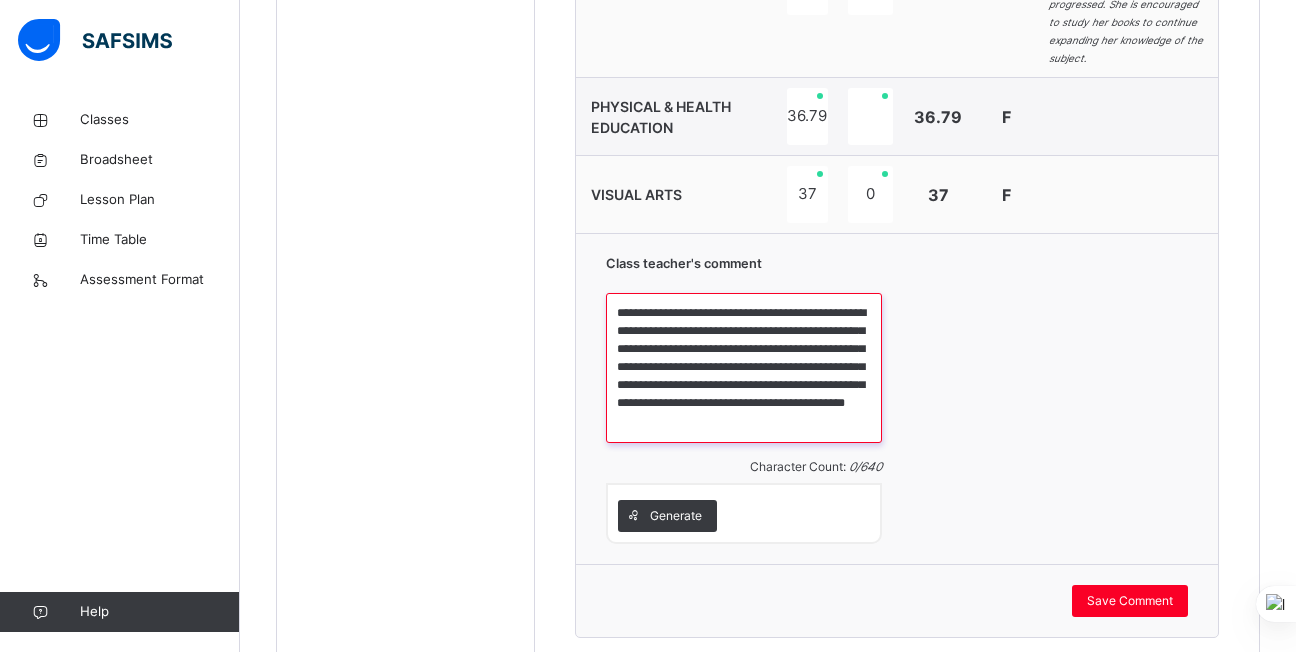 scroll, scrollTop: 5, scrollLeft: 0, axis: vertical 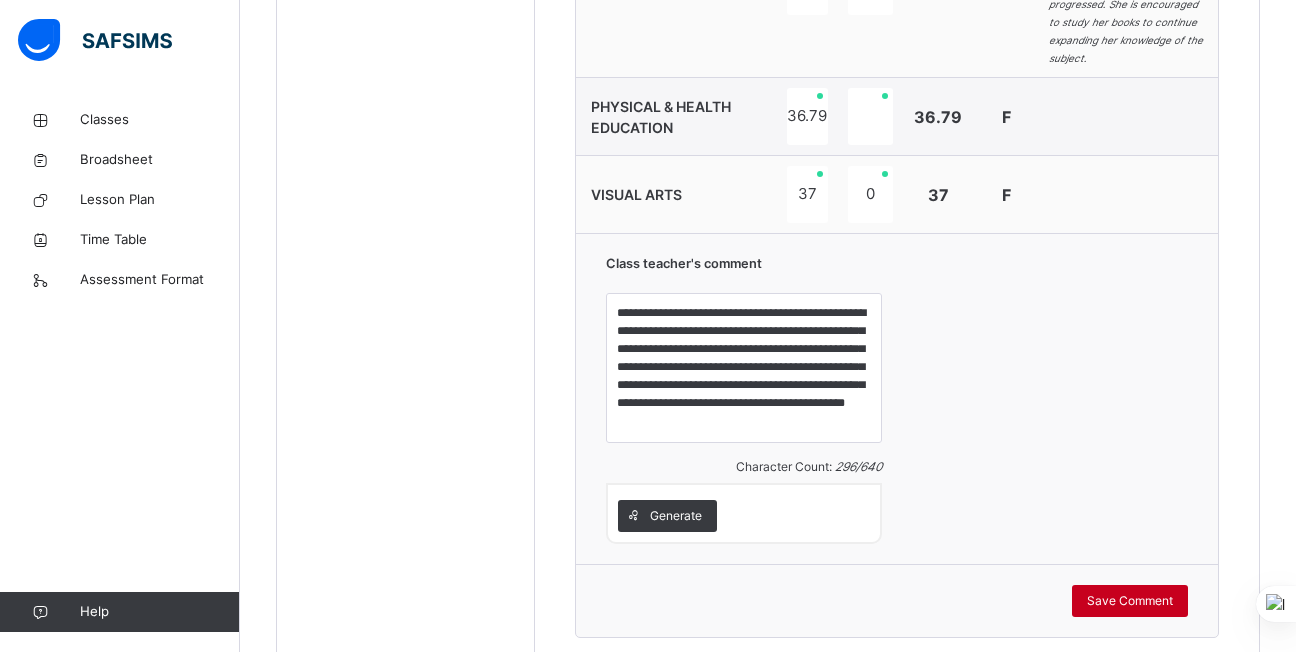 click on "Save Comment" at bounding box center (1130, 601) 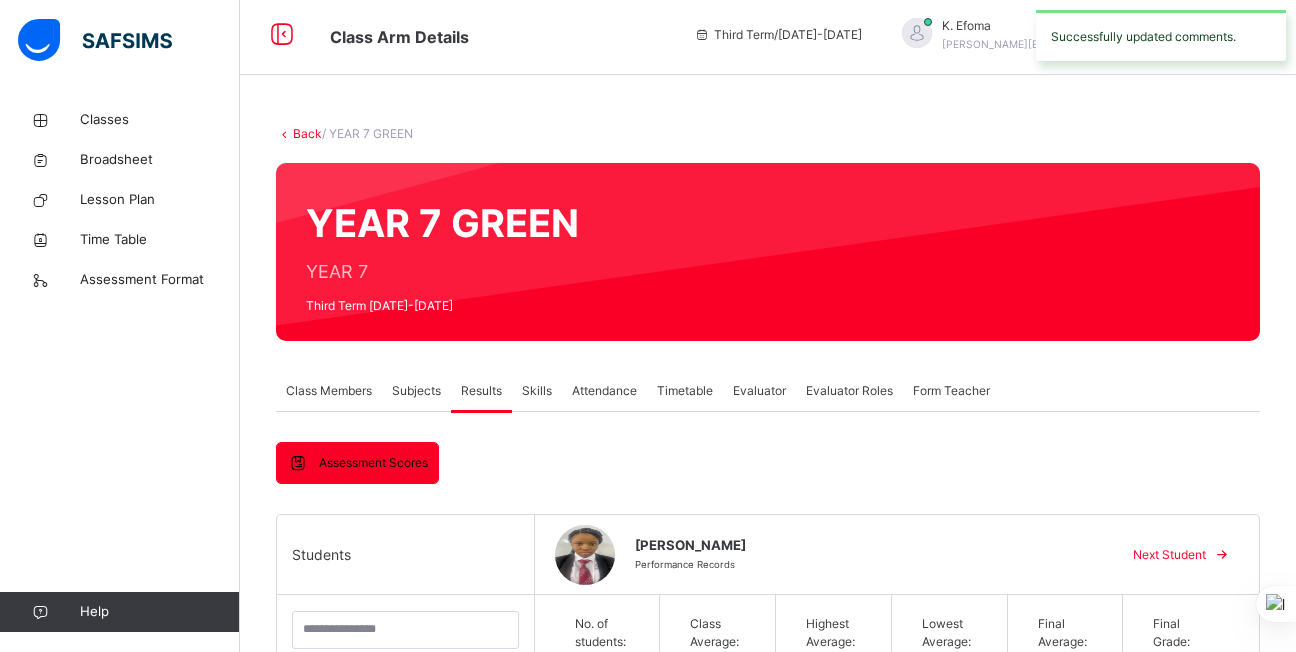 scroll, scrollTop: 0, scrollLeft: 0, axis: both 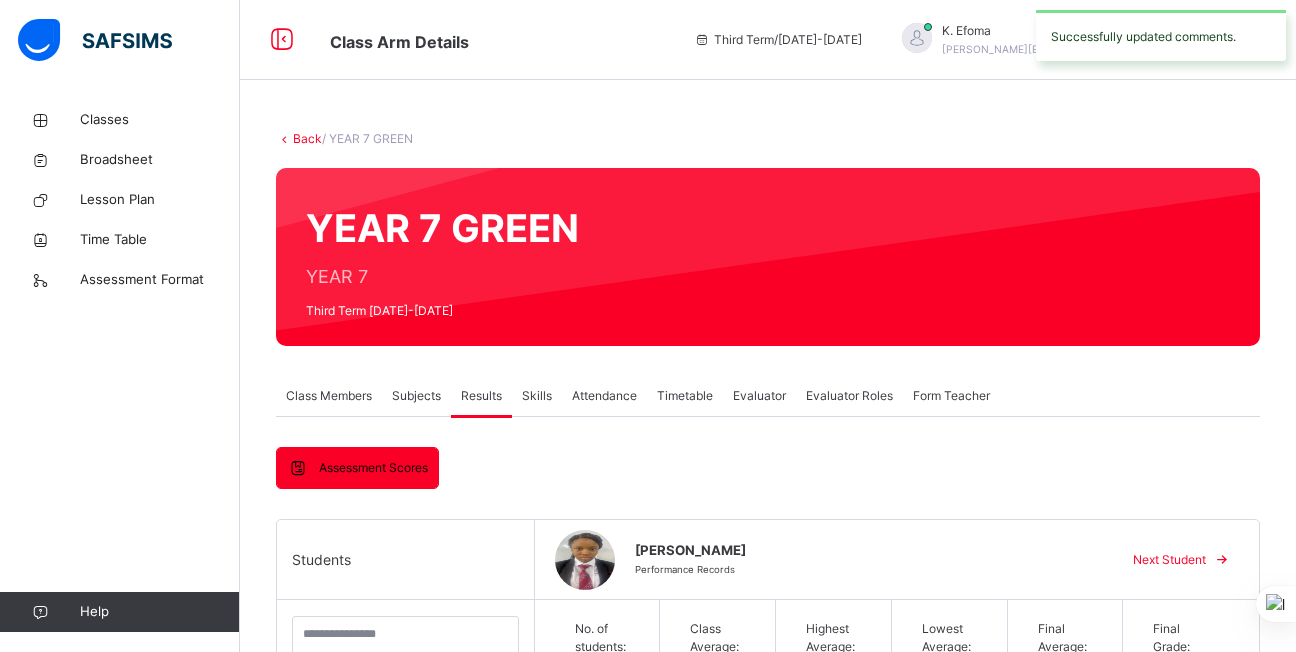 click on "Next Student" at bounding box center [1178, 560] 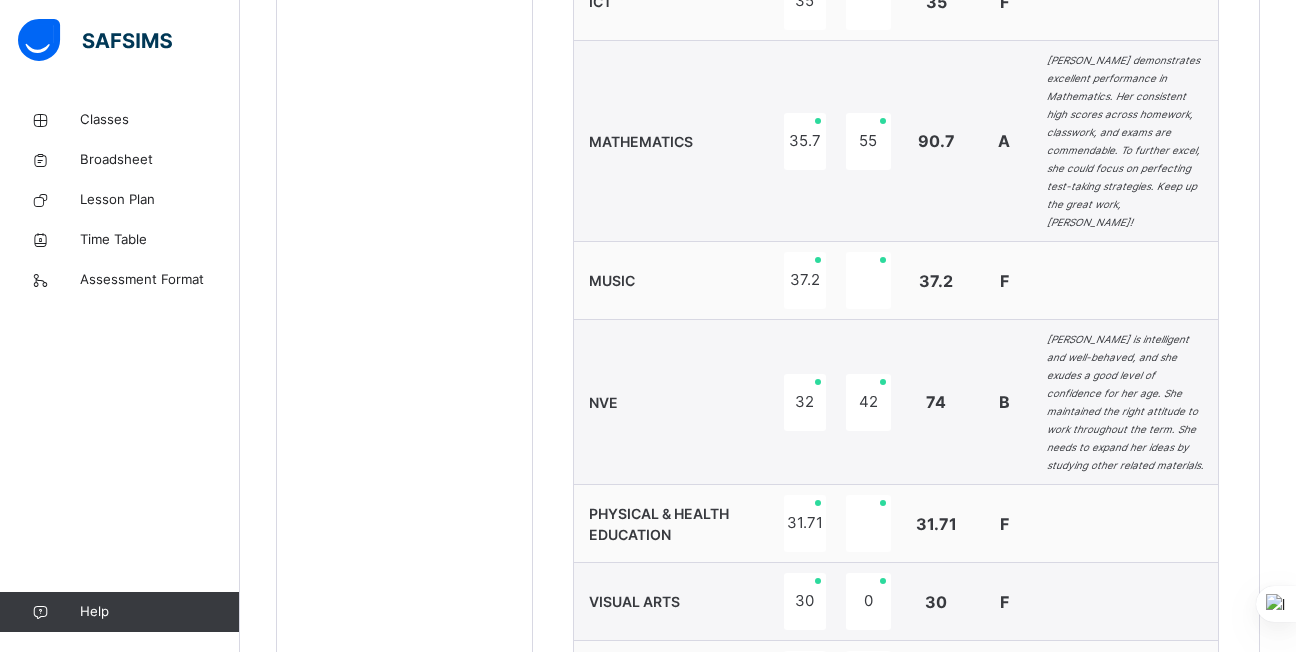 scroll, scrollTop: 2096, scrollLeft: 0, axis: vertical 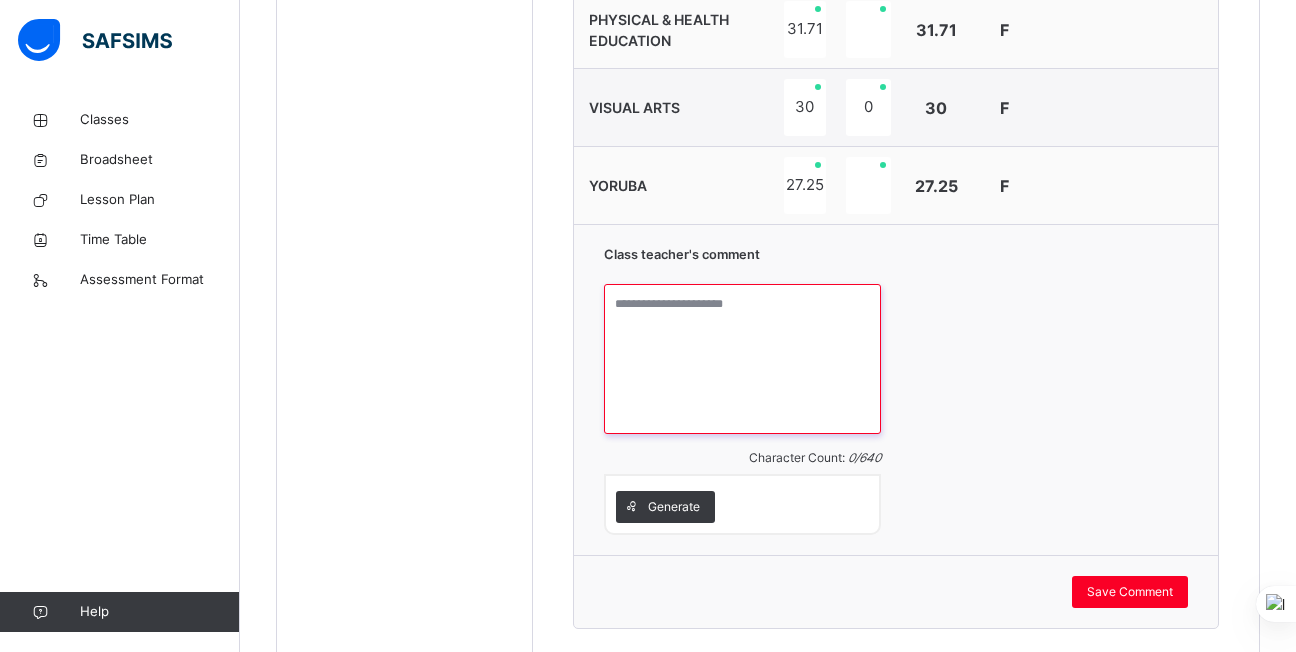 click at bounding box center (742, 359) 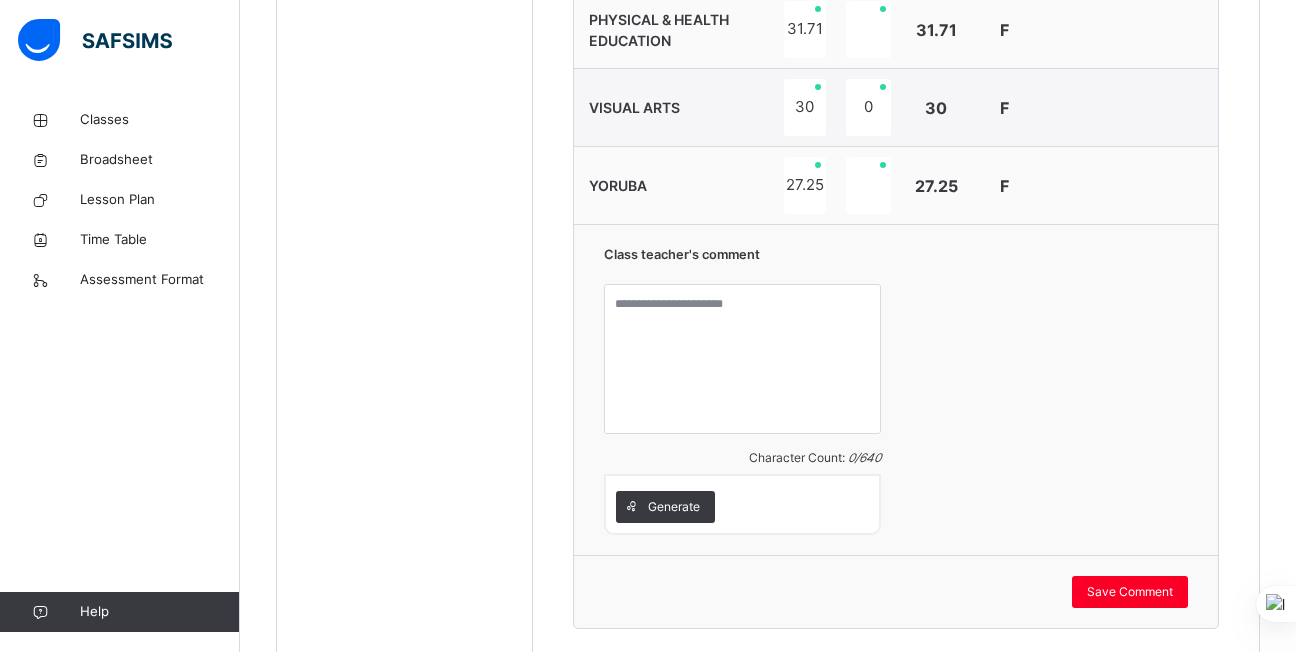 click on "Class teacher's comment Character Count:   0 / 640   Generate" at bounding box center [896, 389] 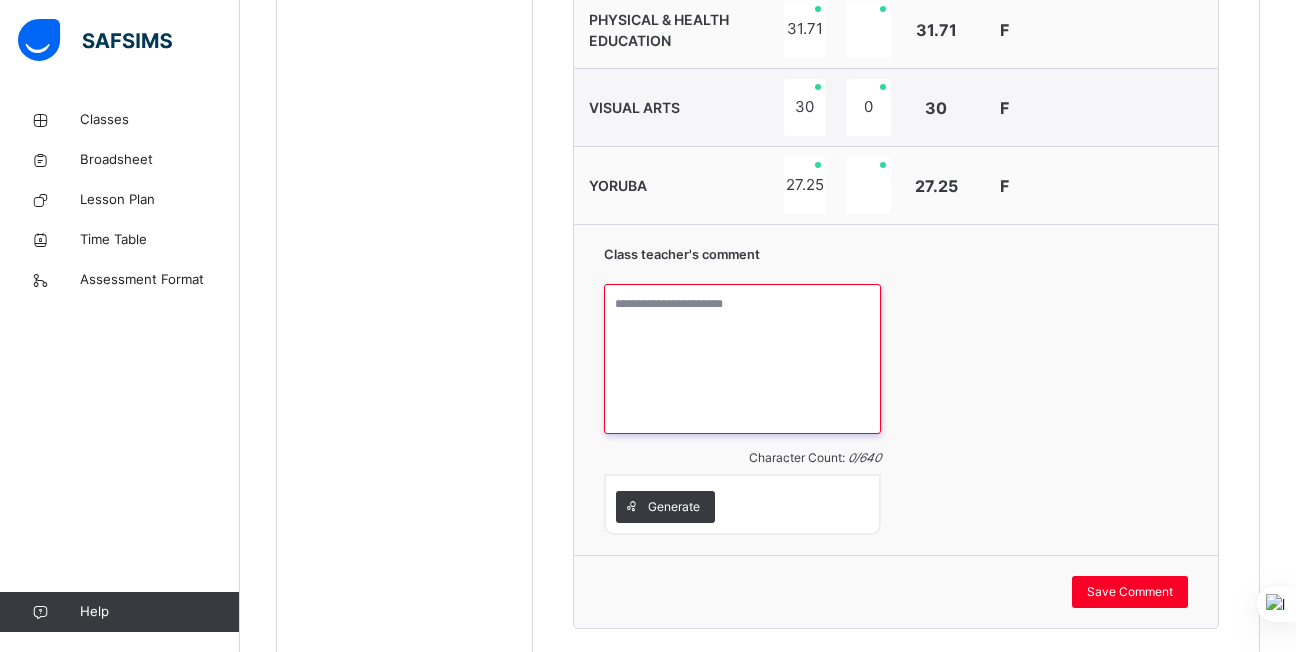 click at bounding box center [742, 359] 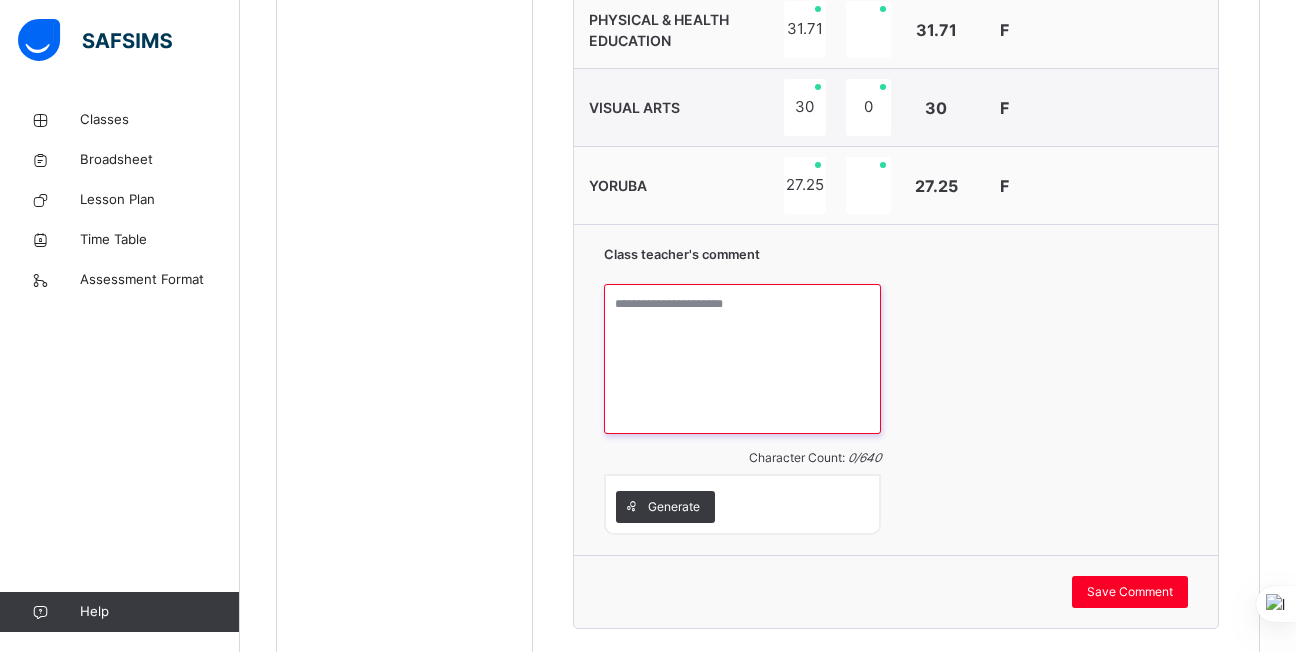 paste on "**********" 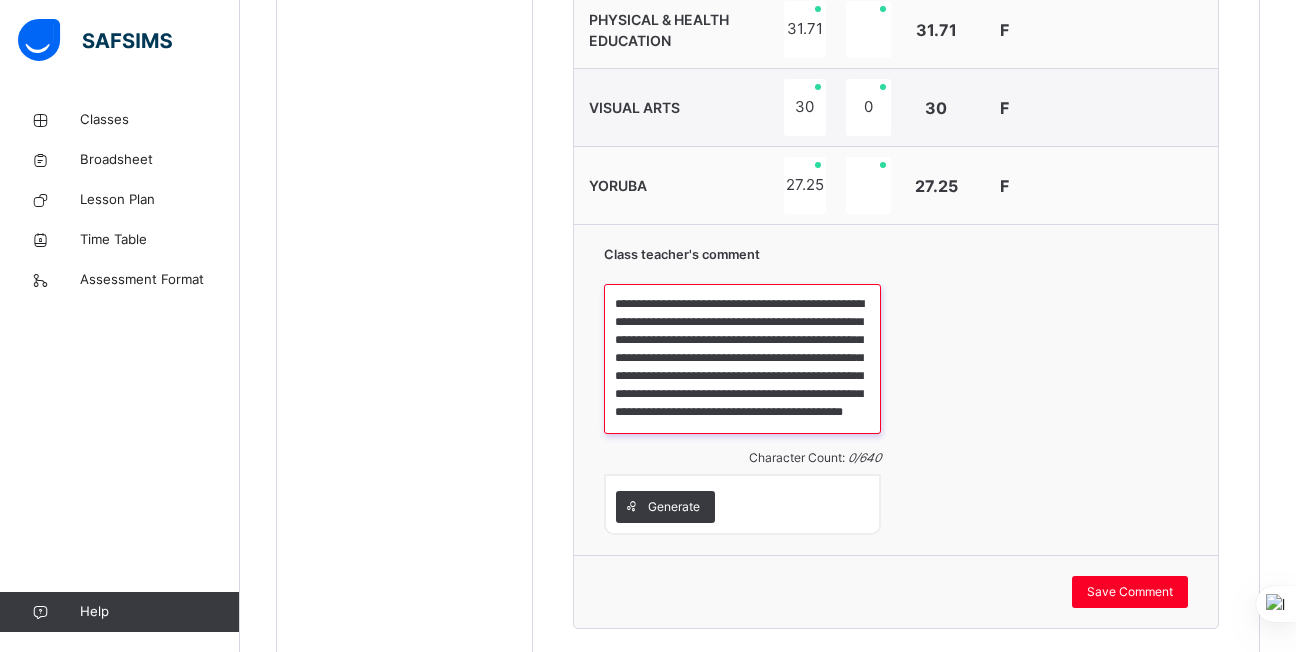 scroll, scrollTop: 23, scrollLeft: 0, axis: vertical 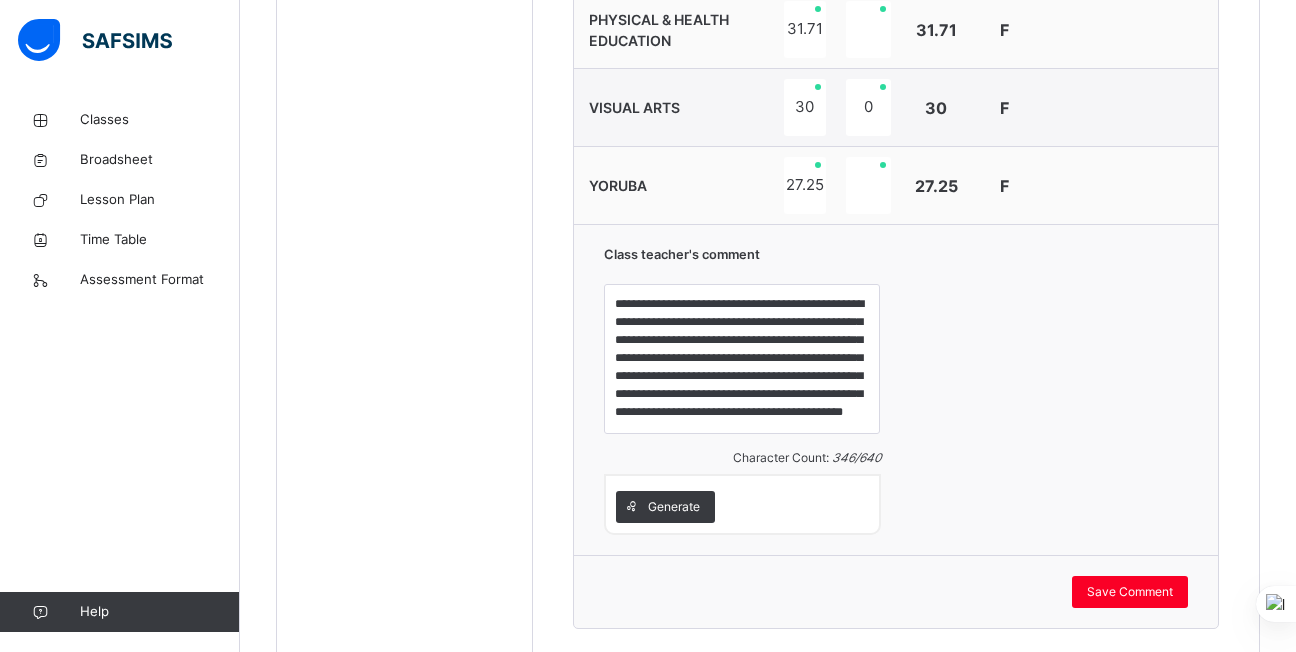 click on "Save Comment" at bounding box center [896, 591] 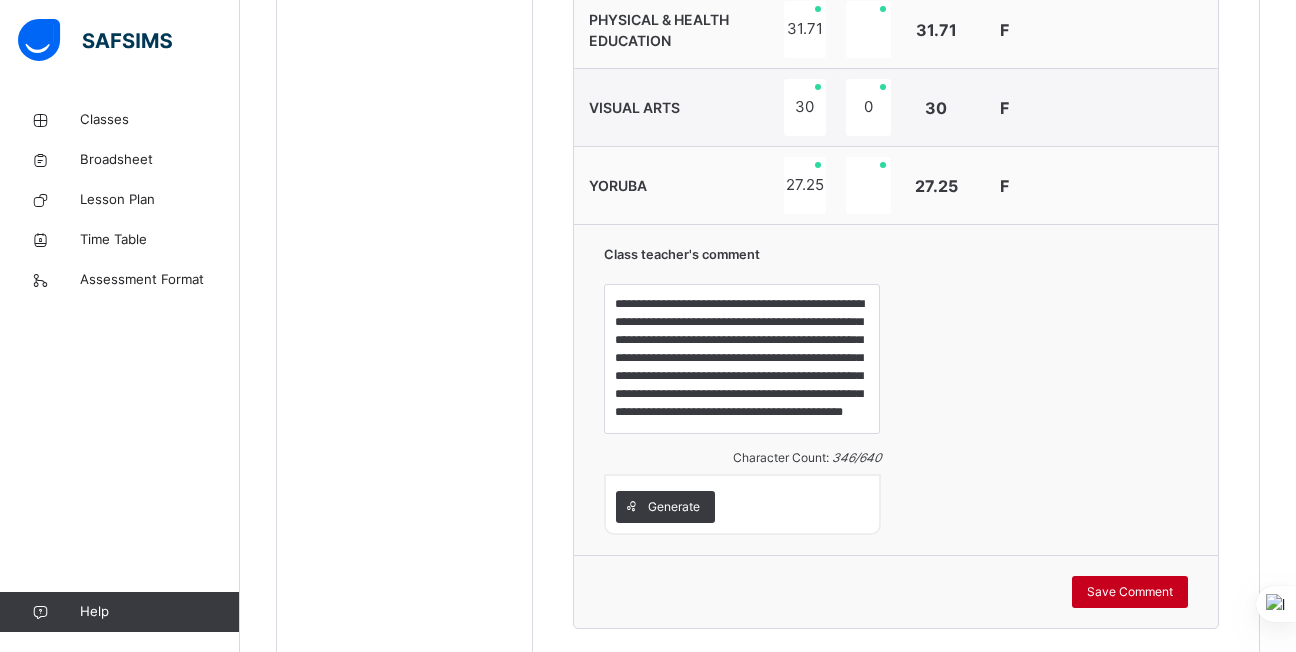click on "Save Comment" at bounding box center (1130, 592) 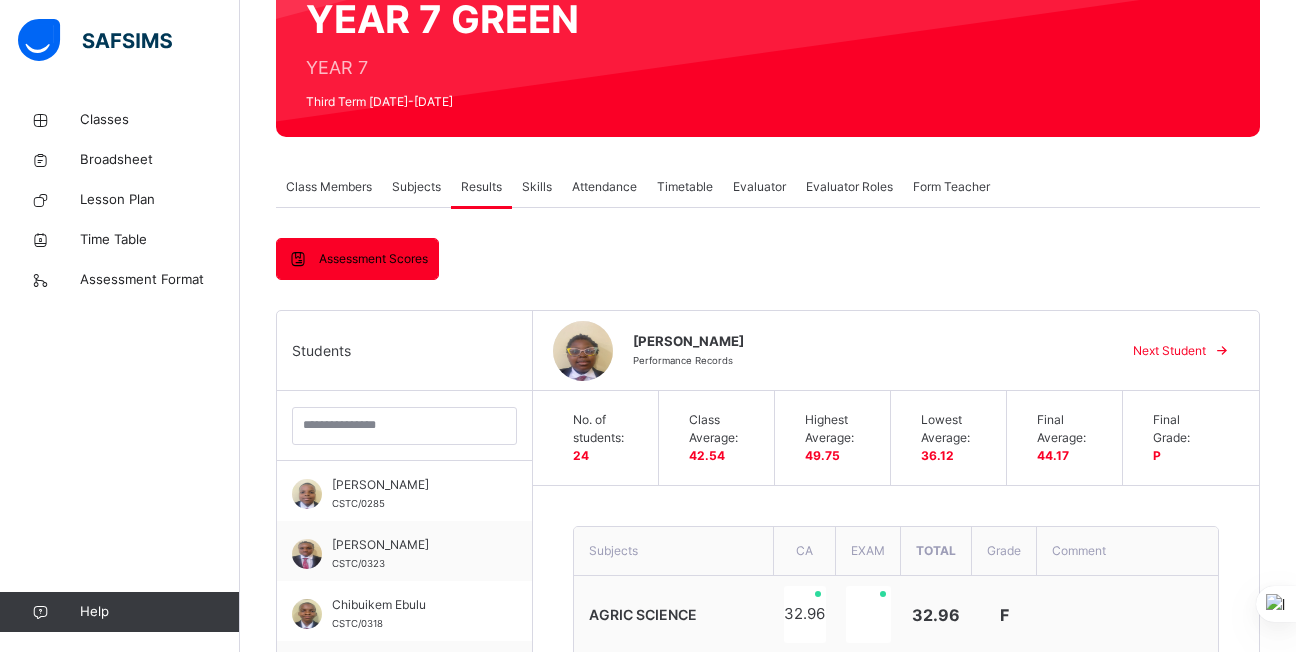 scroll, scrollTop: 210, scrollLeft: 0, axis: vertical 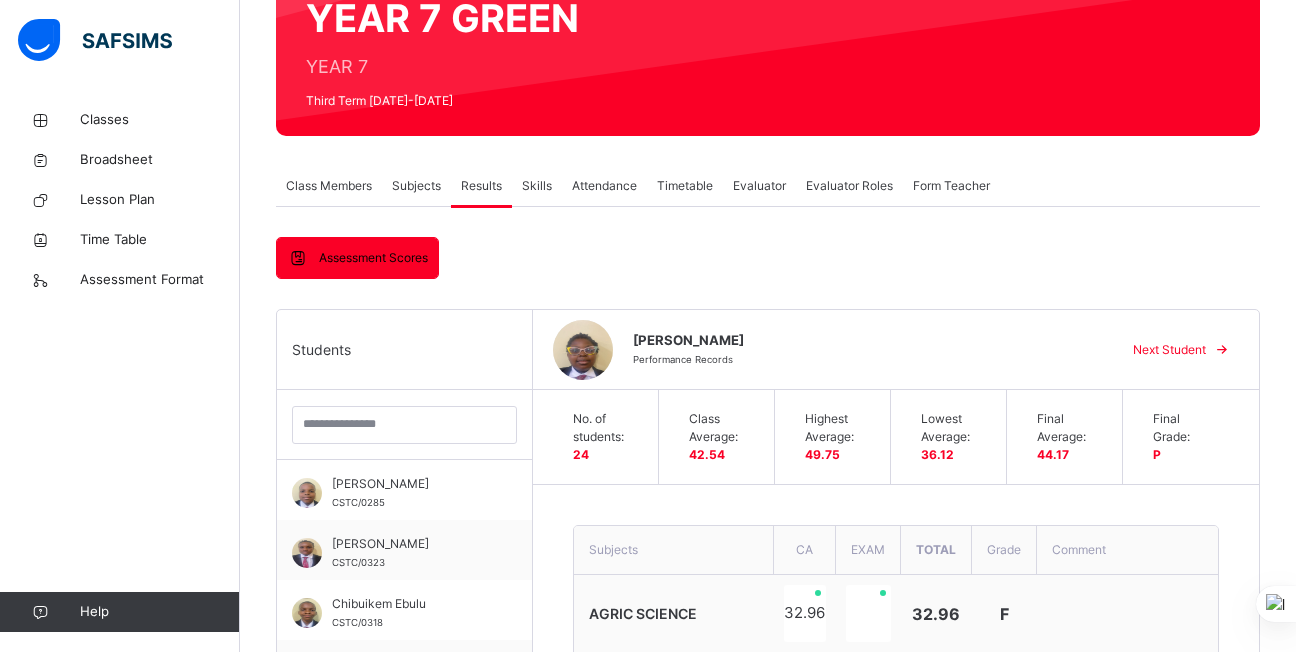 click on "Next Student" at bounding box center [1169, 350] 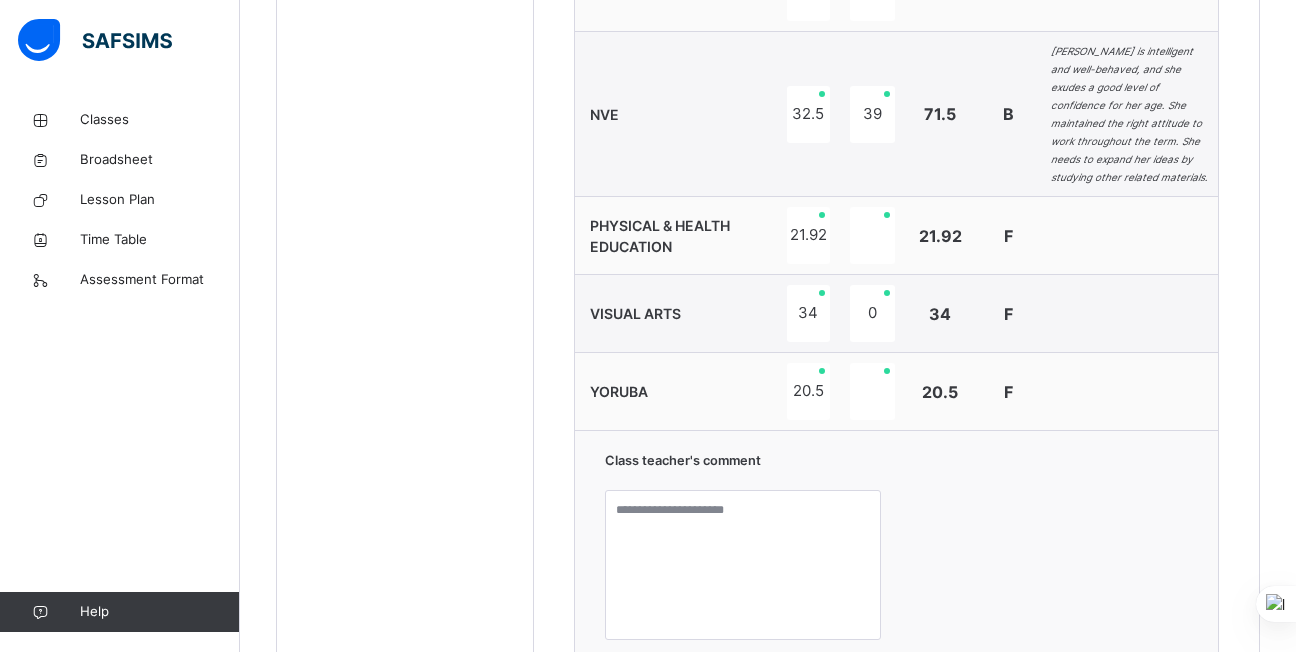 scroll, scrollTop: 1892, scrollLeft: 0, axis: vertical 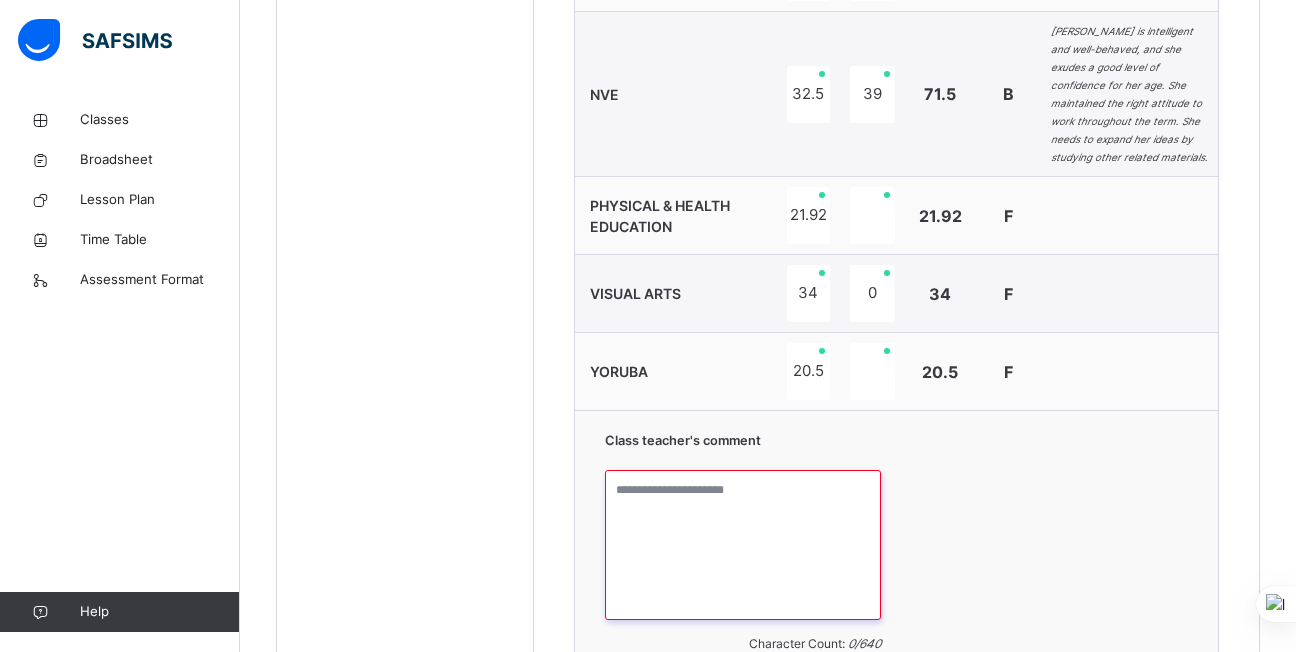 click at bounding box center (743, 545) 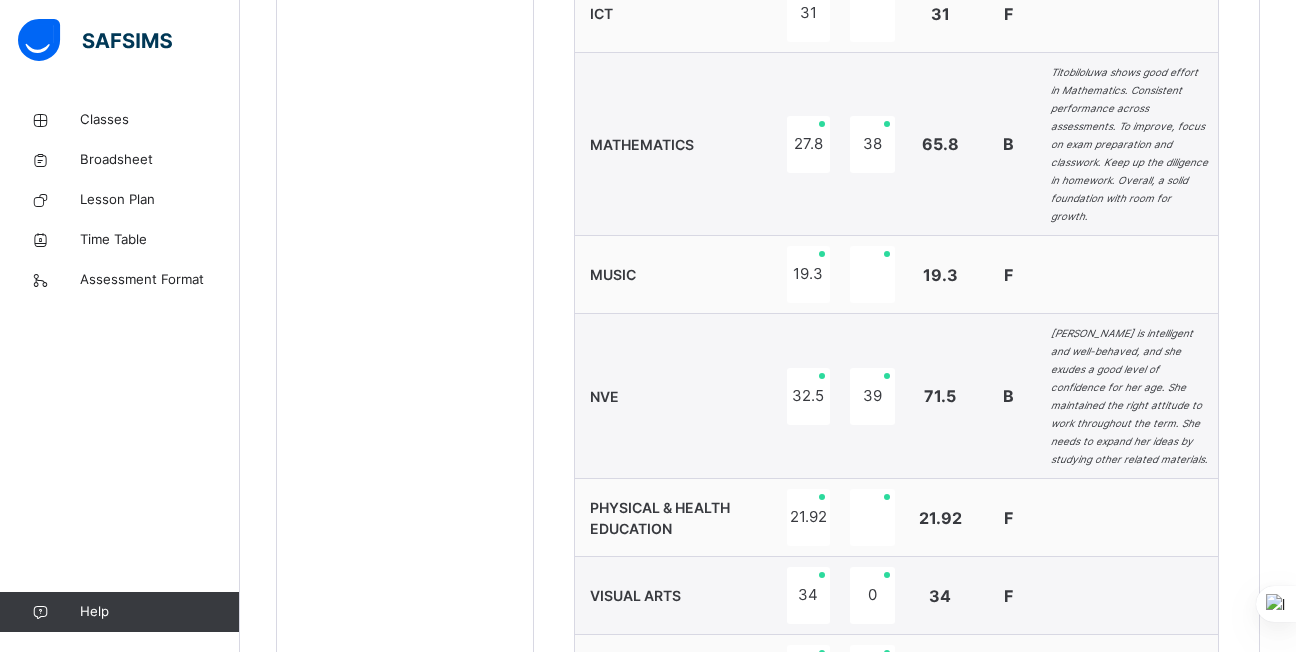 scroll, scrollTop: 1623, scrollLeft: 0, axis: vertical 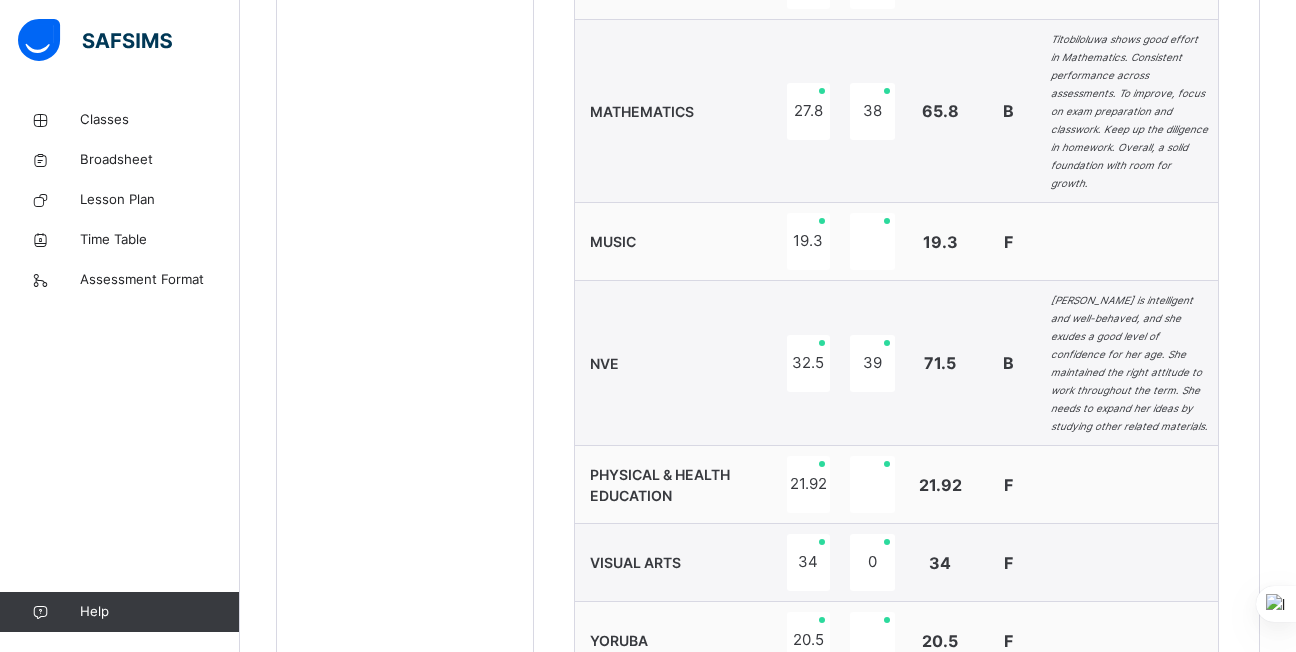 click on "F" at bounding box center [1008, 641] 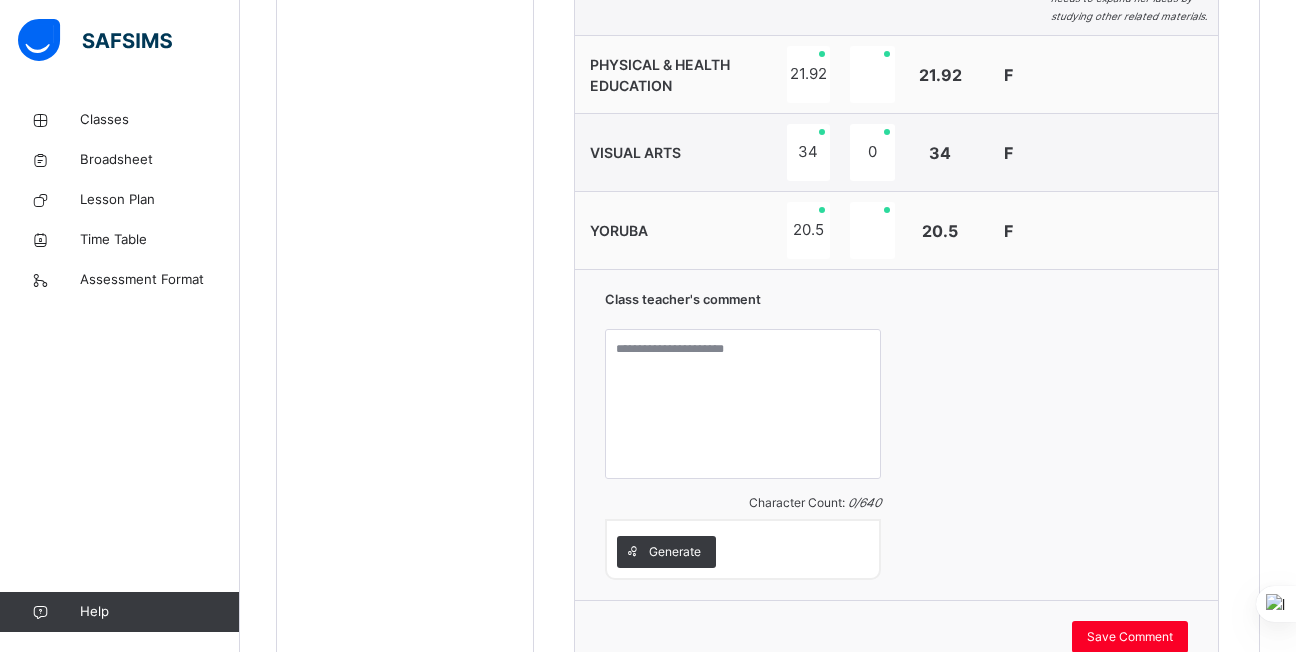 scroll, scrollTop: 2078, scrollLeft: 0, axis: vertical 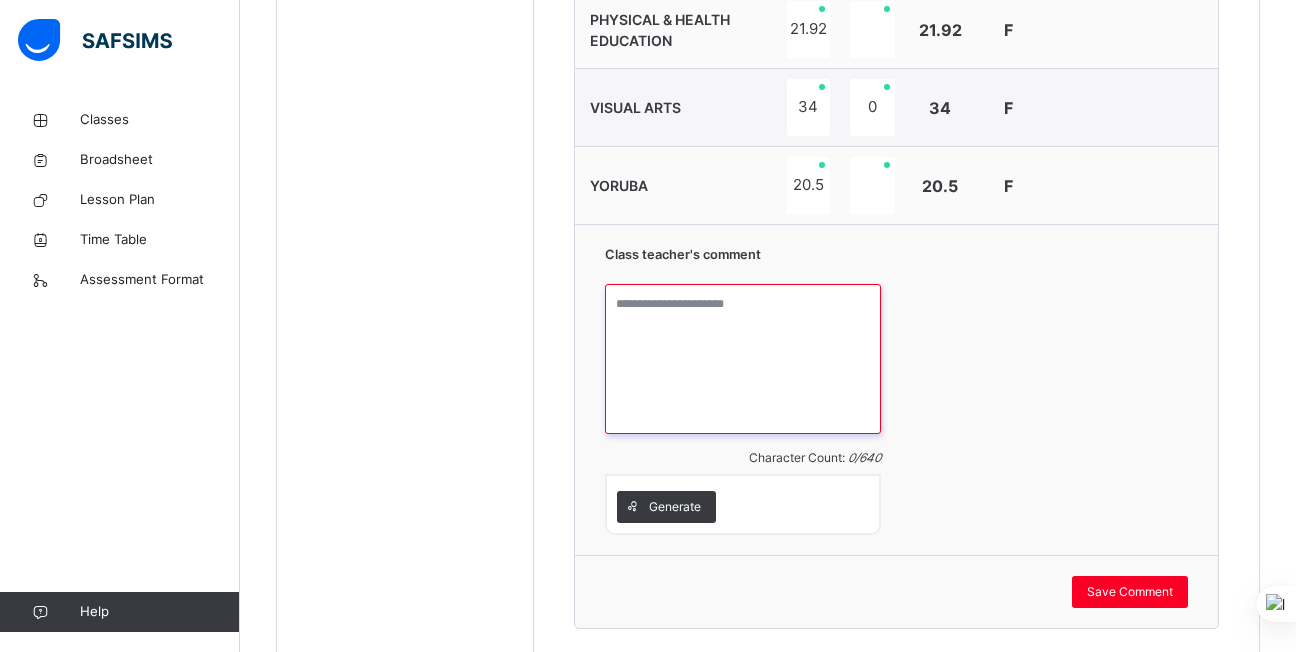 click at bounding box center (743, 359) 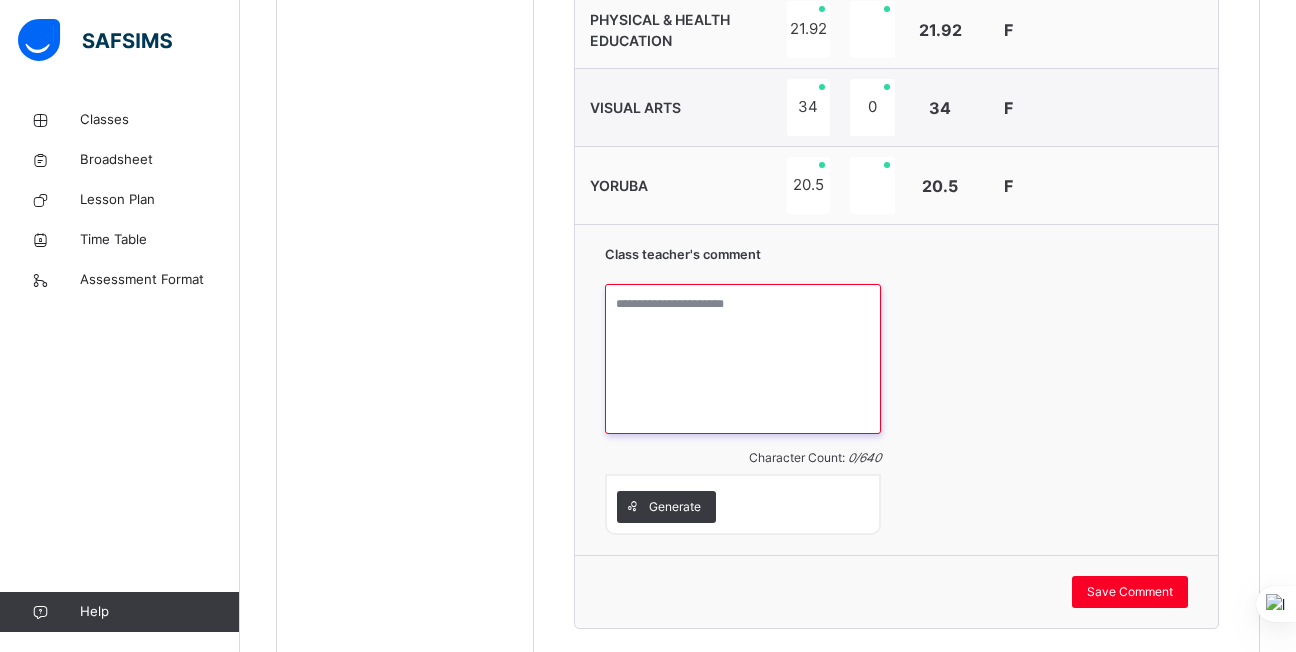 paste on "**********" 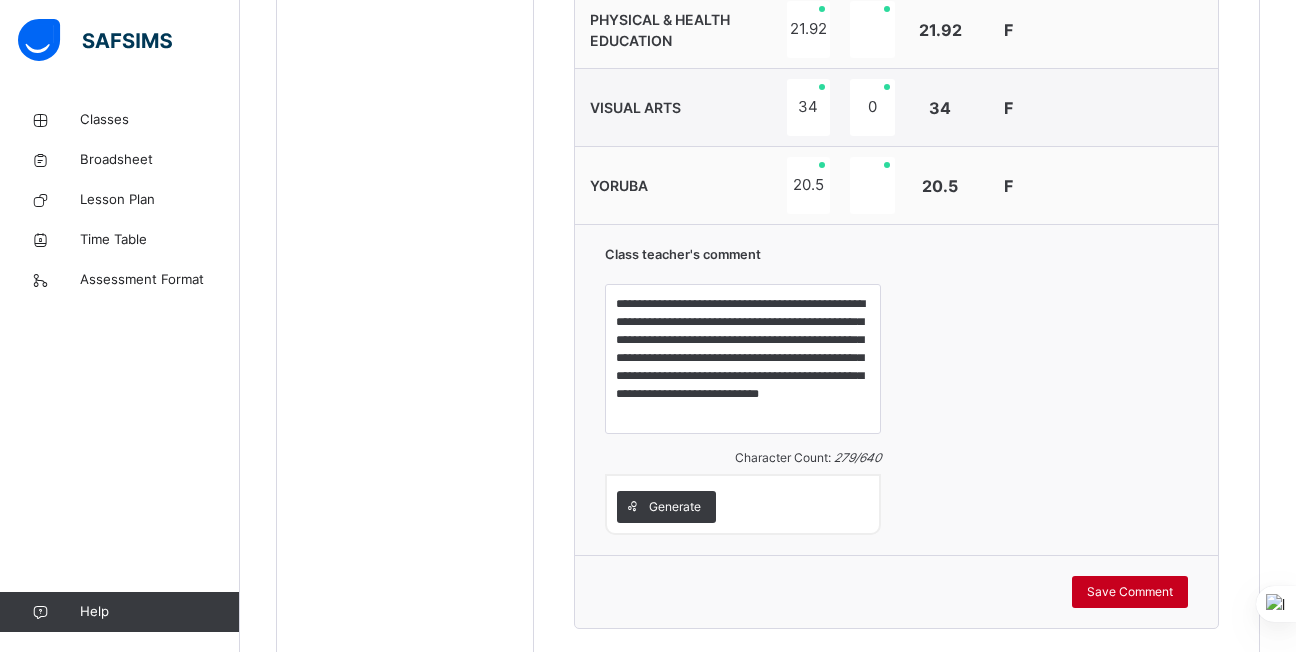click on "Save Comment" at bounding box center (1130, 592) 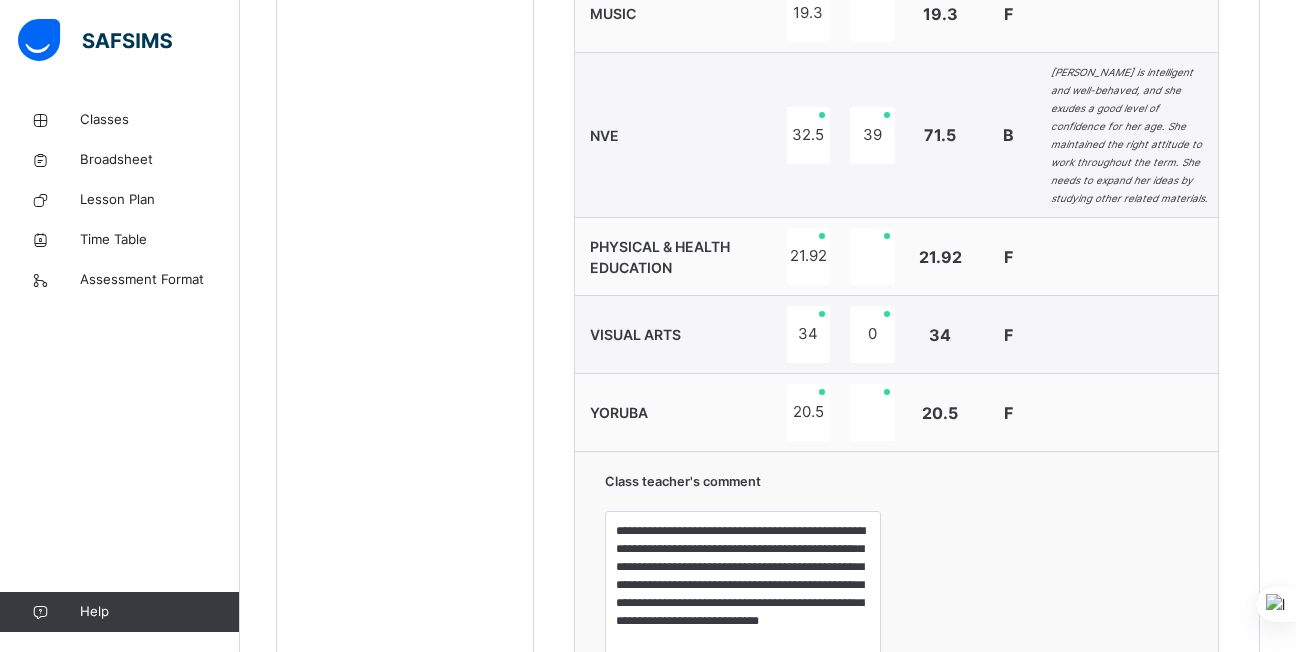 scroll, scrollTop: 1852, scrollLeft: 0, axis: vertical 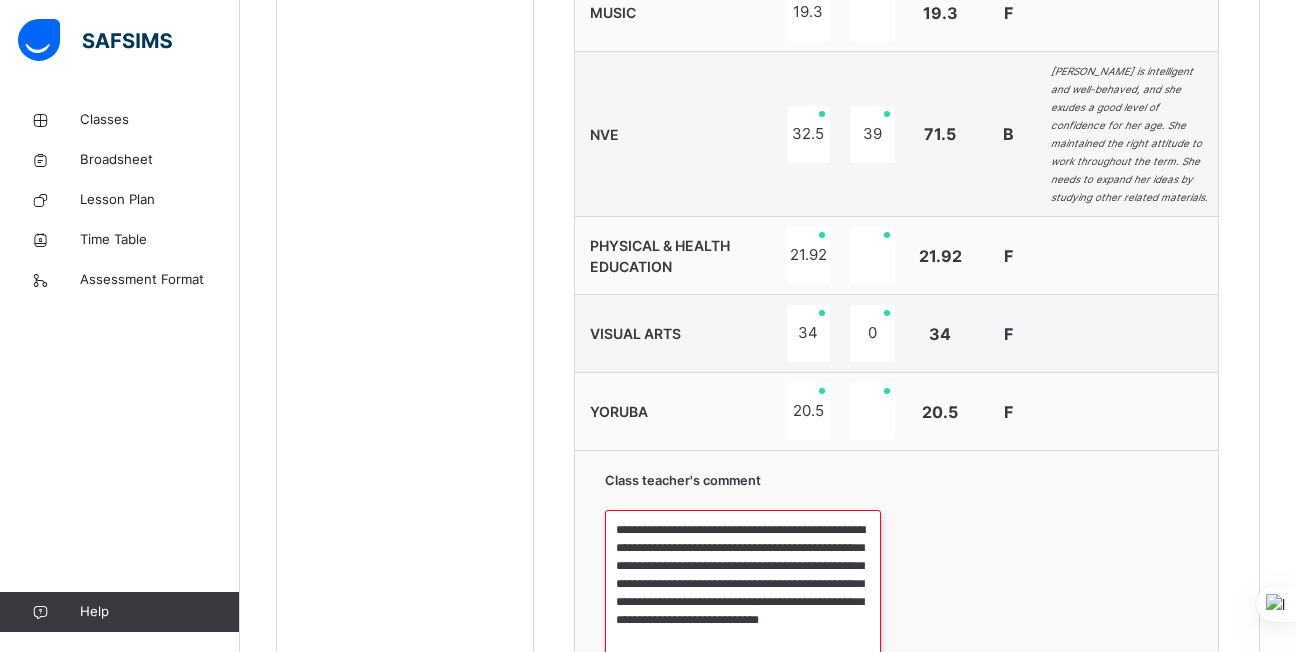 click on "**********" at bounding box center [743, 585] 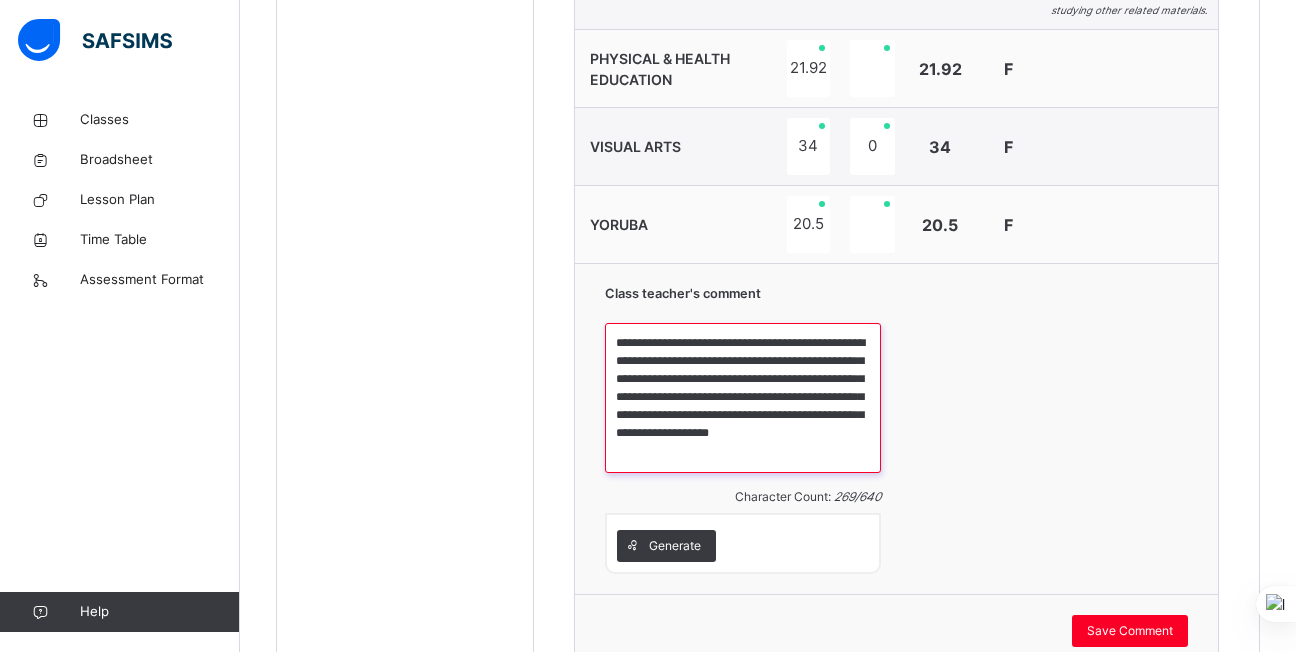 scroll, scrollTop: 2040, scrollLeft: 0, axis: vertical 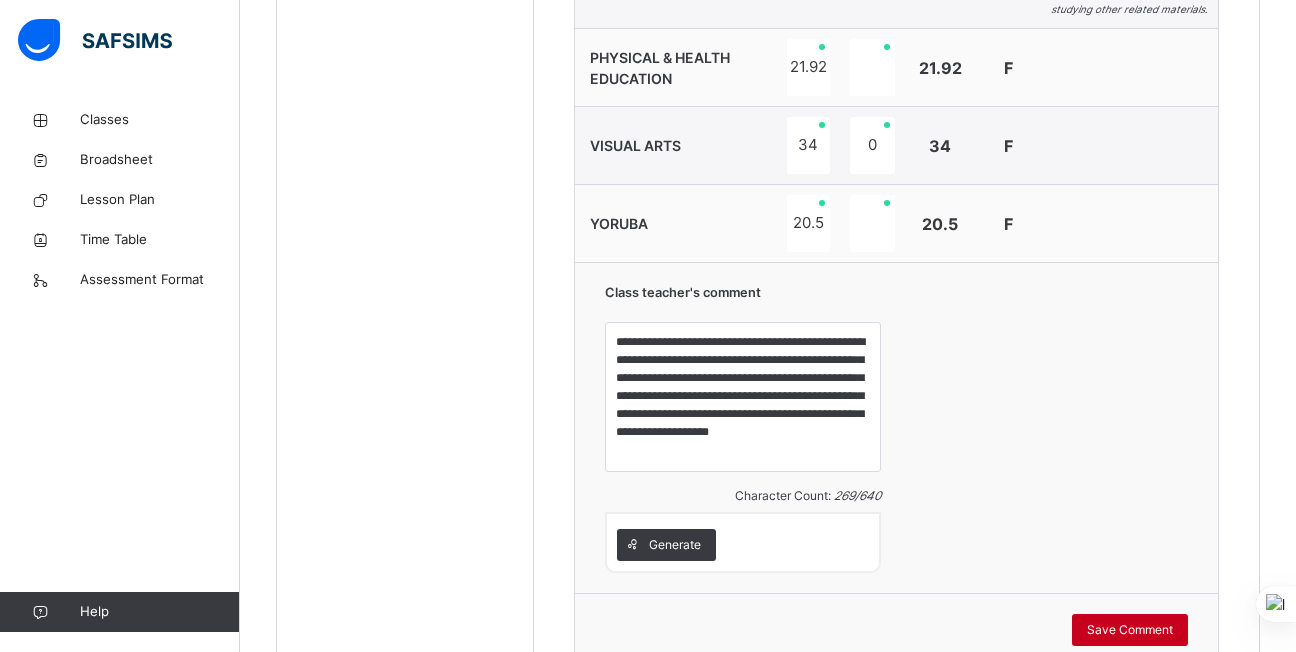 click on "Save Comment" at bounding box center [1130, 630] 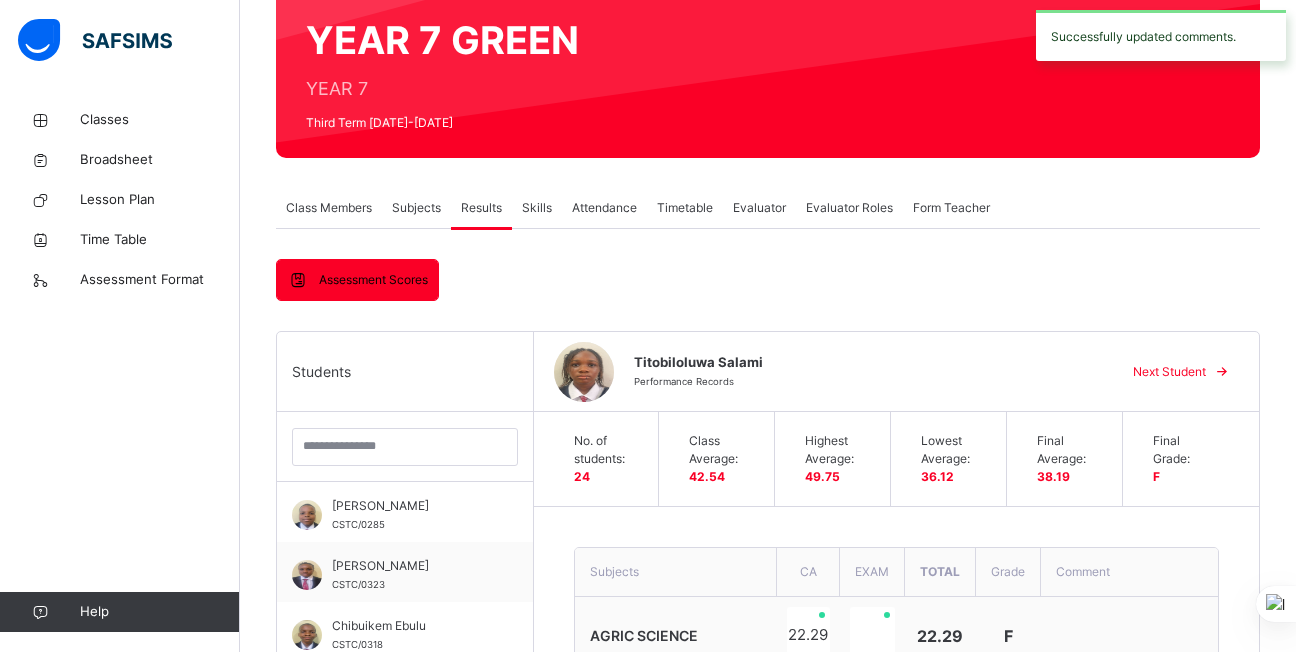 scroll, scrollTop: 0, scrollLeft: 0, axis: both 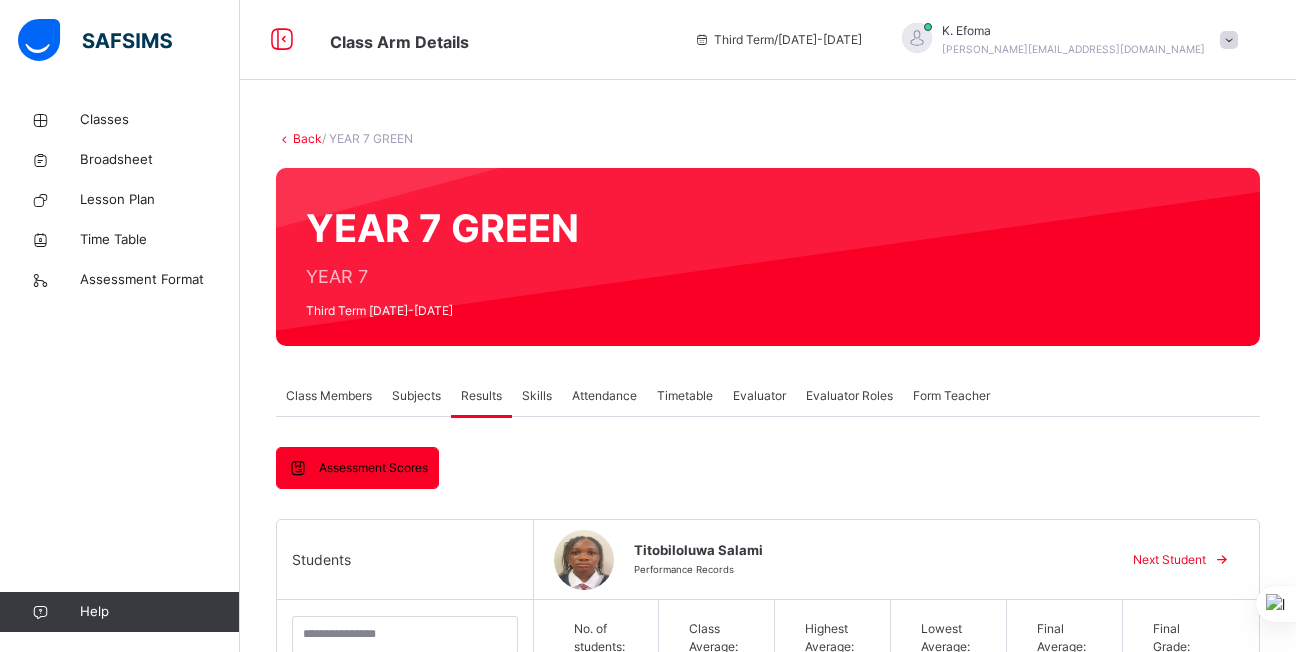 click on "Next Student" at bounding box center (1169, 560) 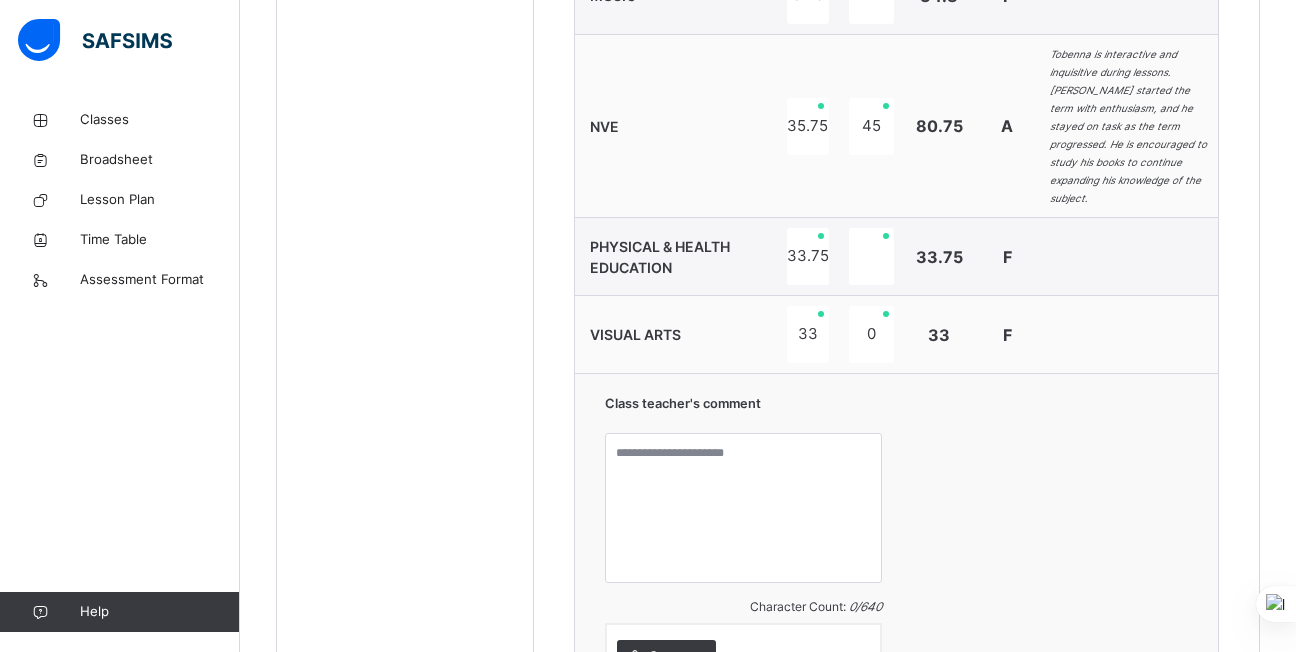 scroll, scrollTop: 1843, scrollLeft: 0, axis: vertical 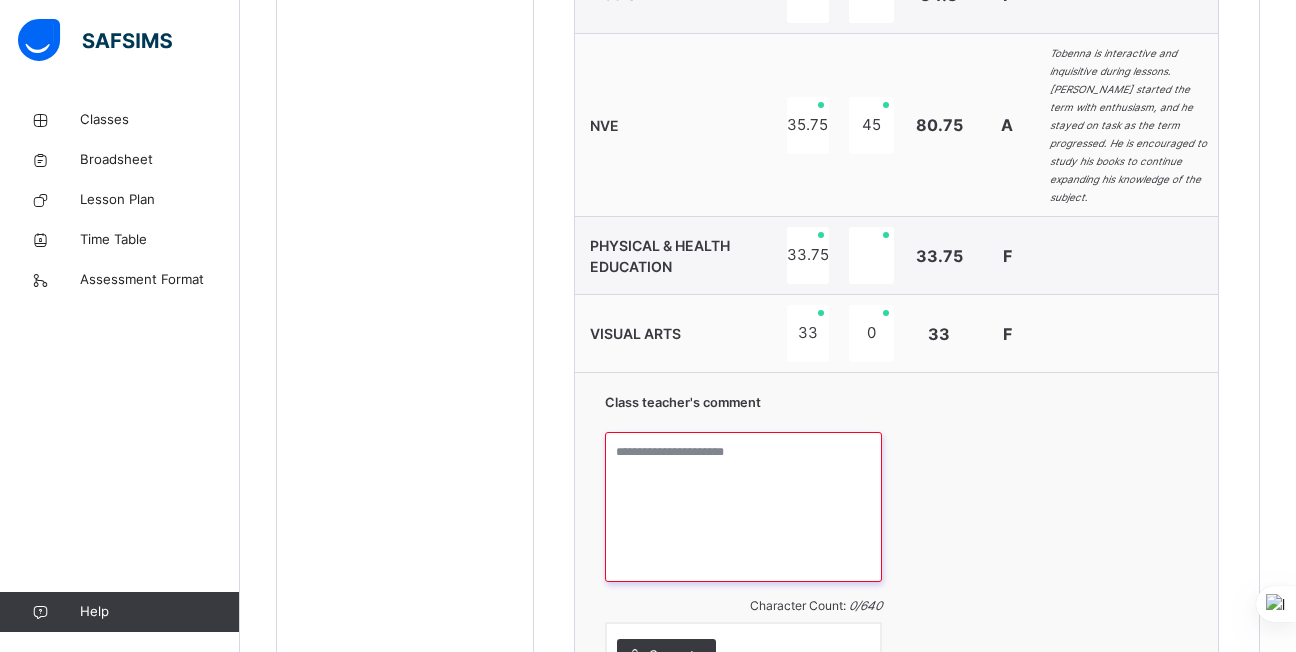 click at bounding box center [743, 507] 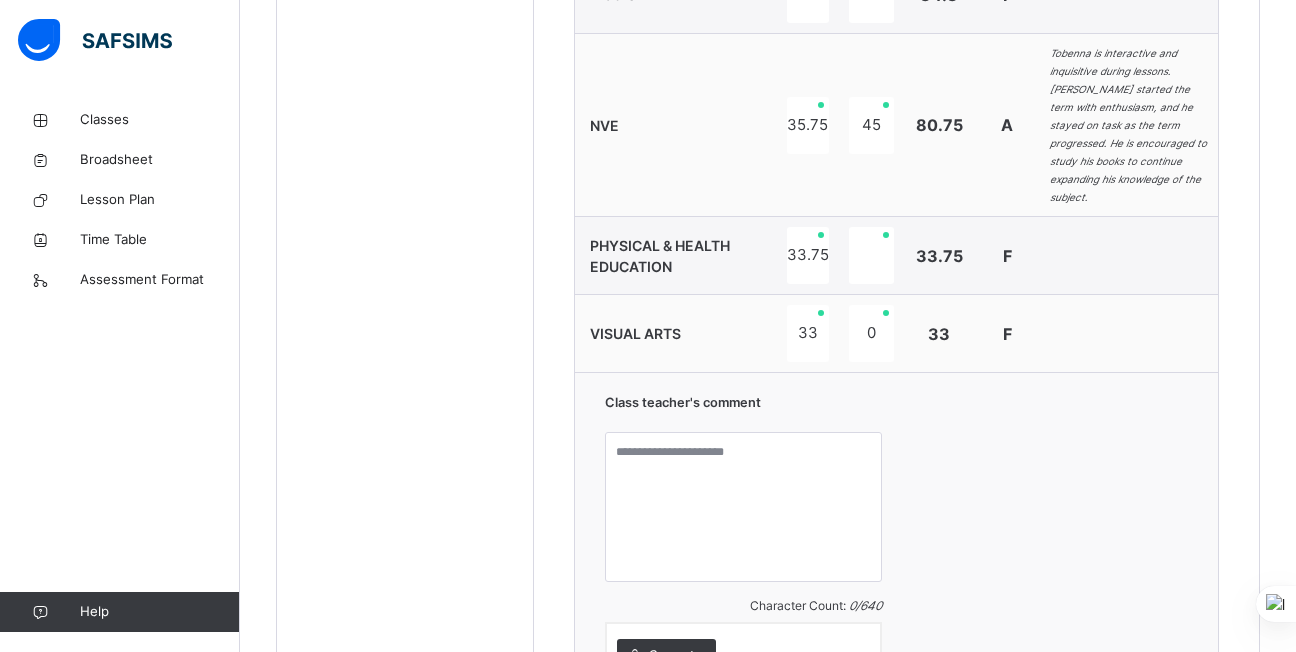 click on "Class teacher's comment Character Count:   0 / 640   Generate" at bounding box center [896, 537] 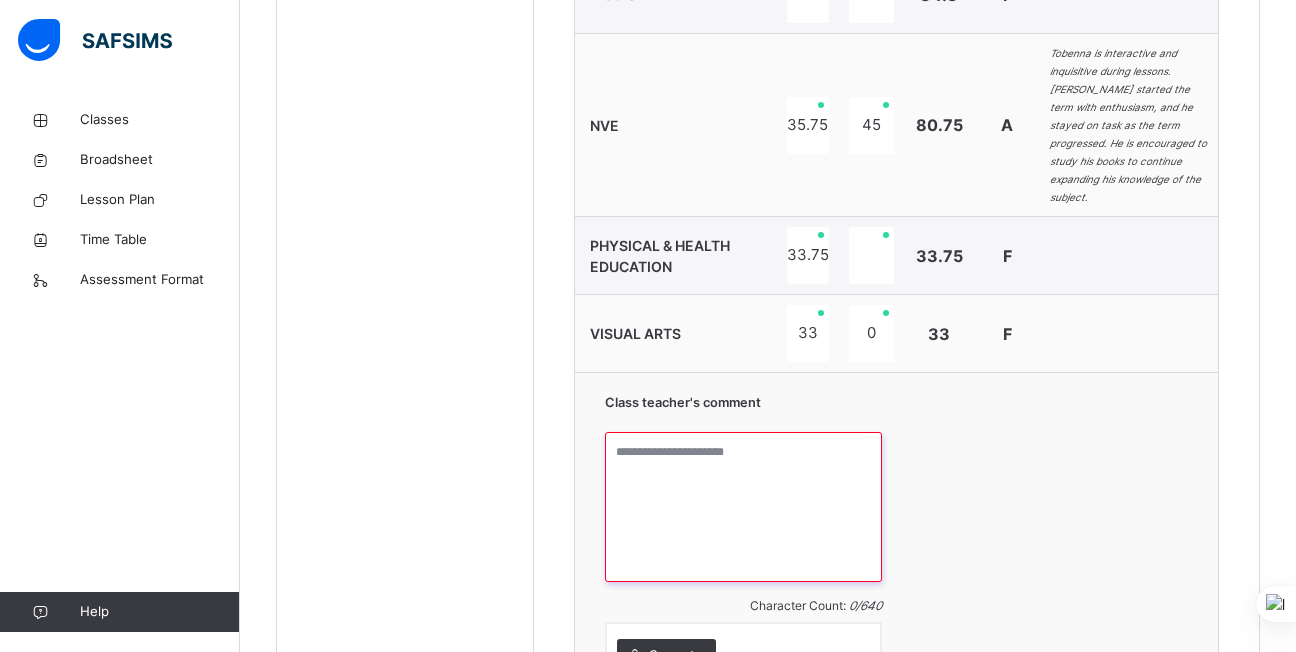 click at bounding box center (743, 507) 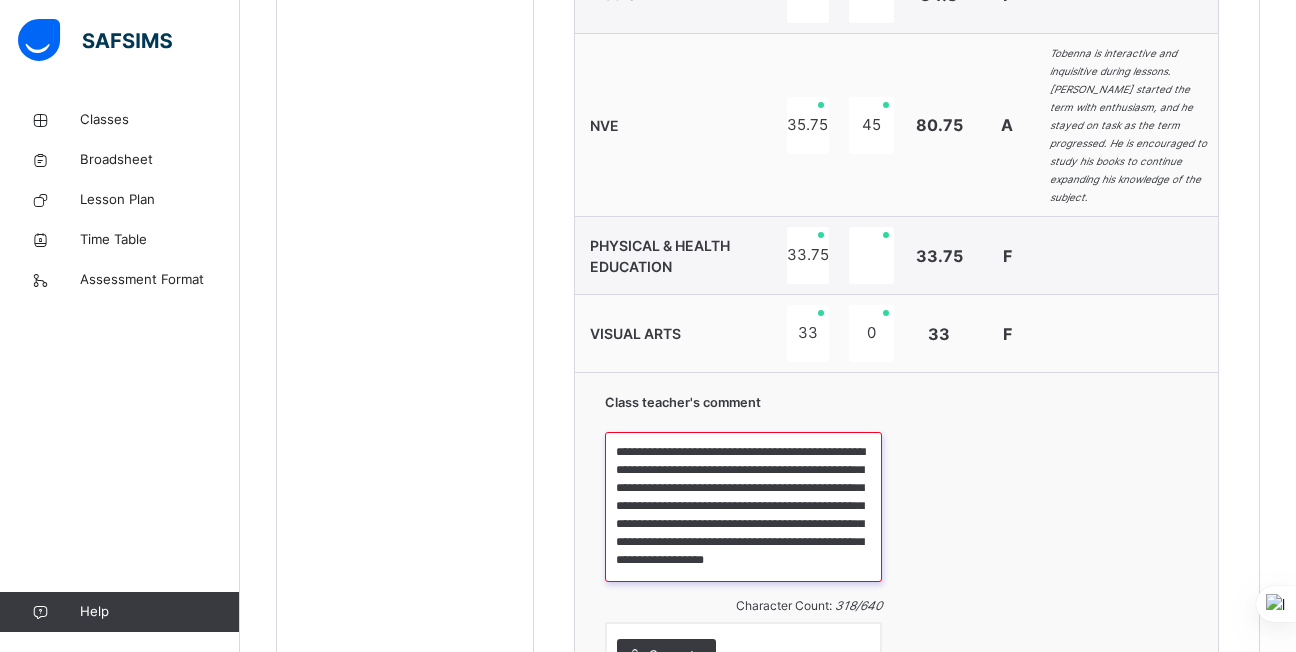 scroll, scrollTop: 34, scrollLeft: 0, axis: vertical 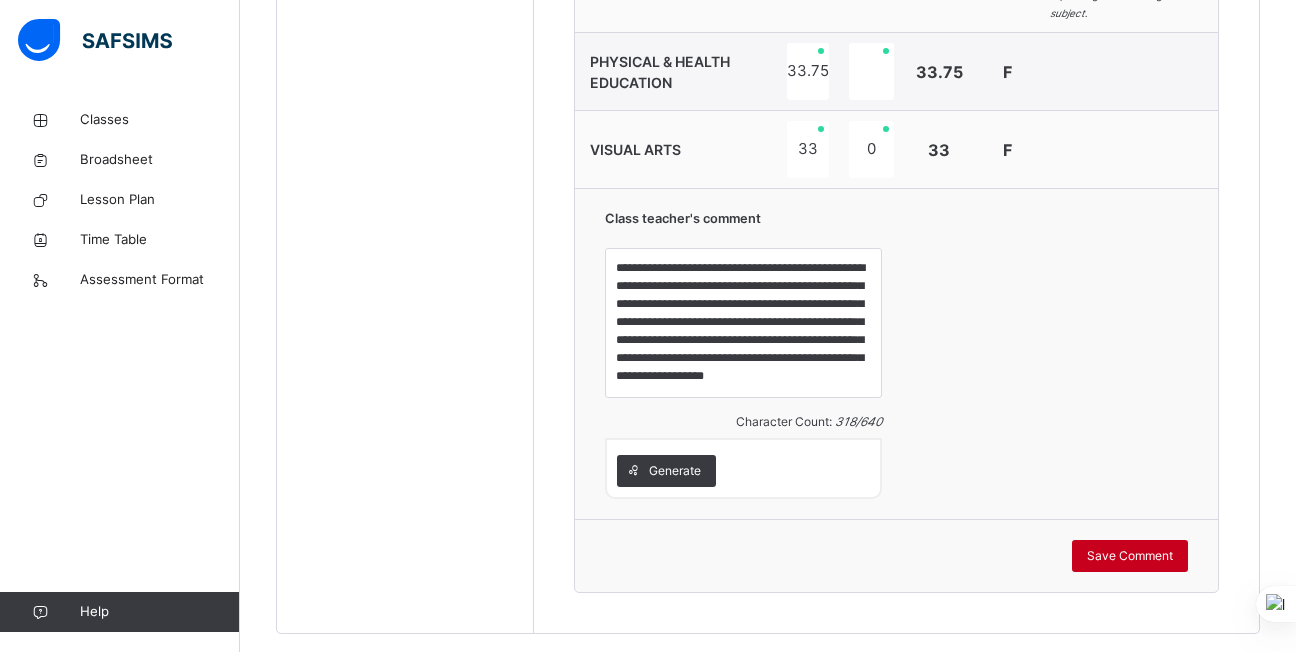 click on "Save Comment" at bounding box center [1130, 556] 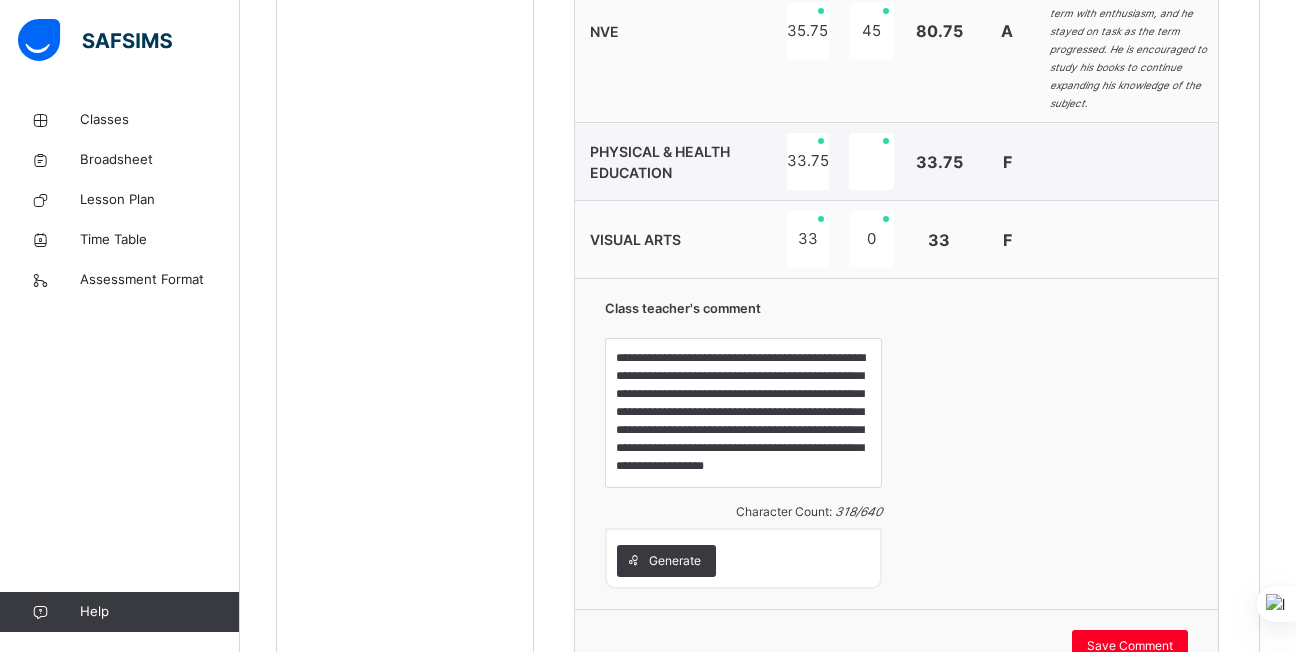scroll, scrollTop: 2027, scrollLeft: 0, axis: vertical 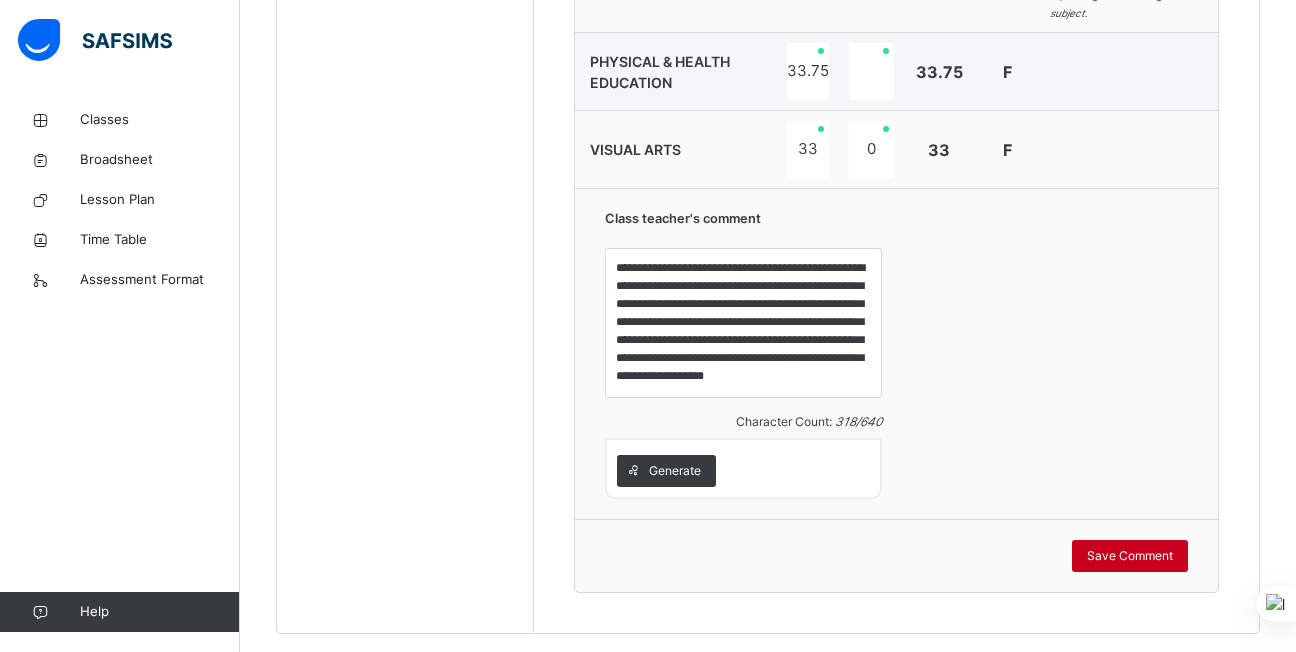 click on "Save Comment" at bounding box center [1130, 556] 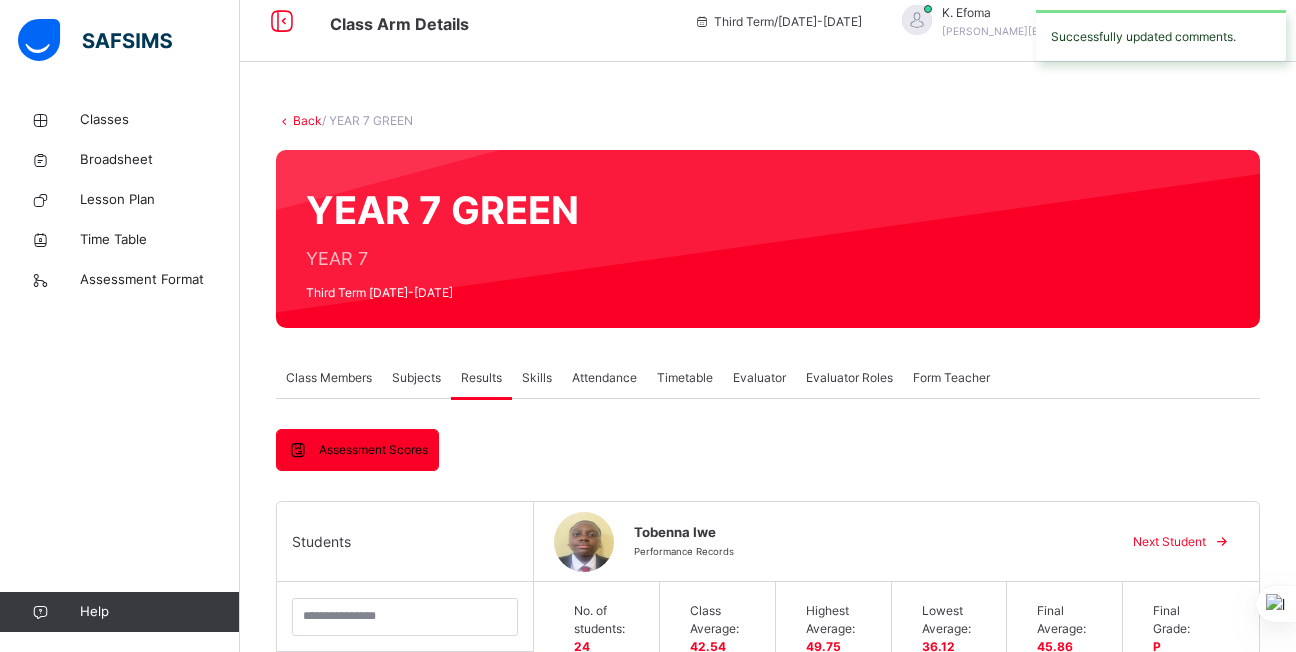 scroll, scrollTop: 0, scrollLeft: 0, axis: both 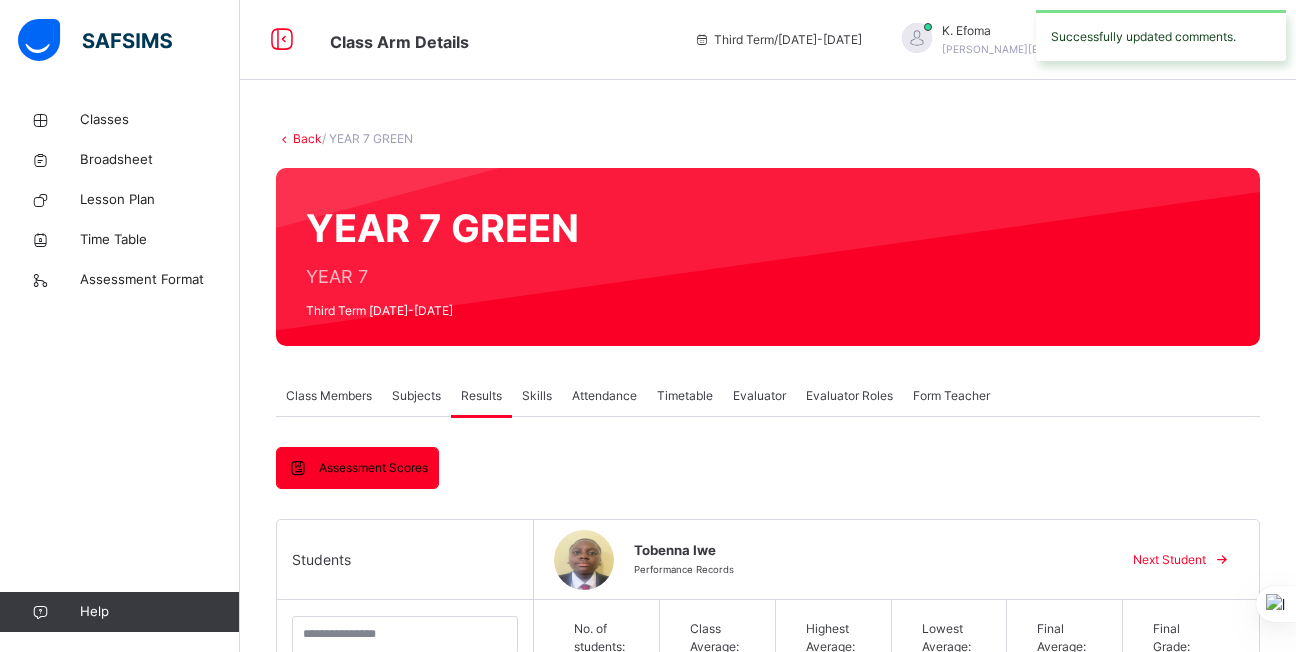 click on "Next Student" at bounding box center [1169, 560] 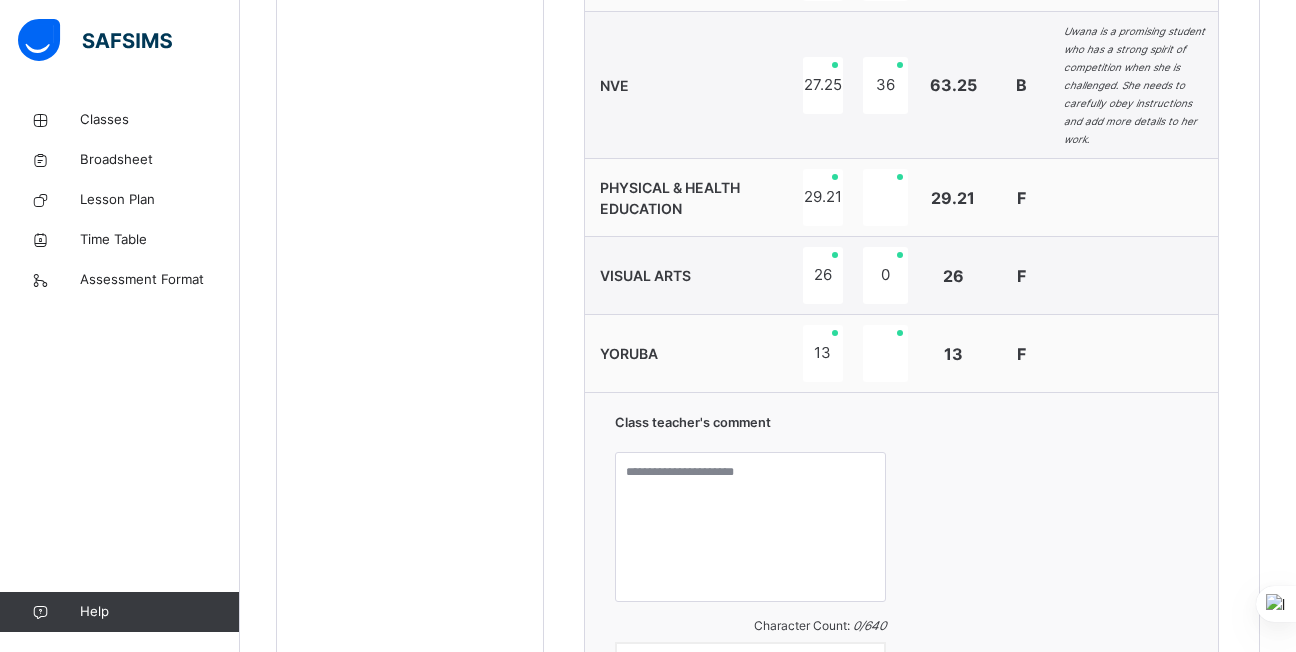 scroll, scrollTop: 1788, scrollLeft: 0, axis: vertical 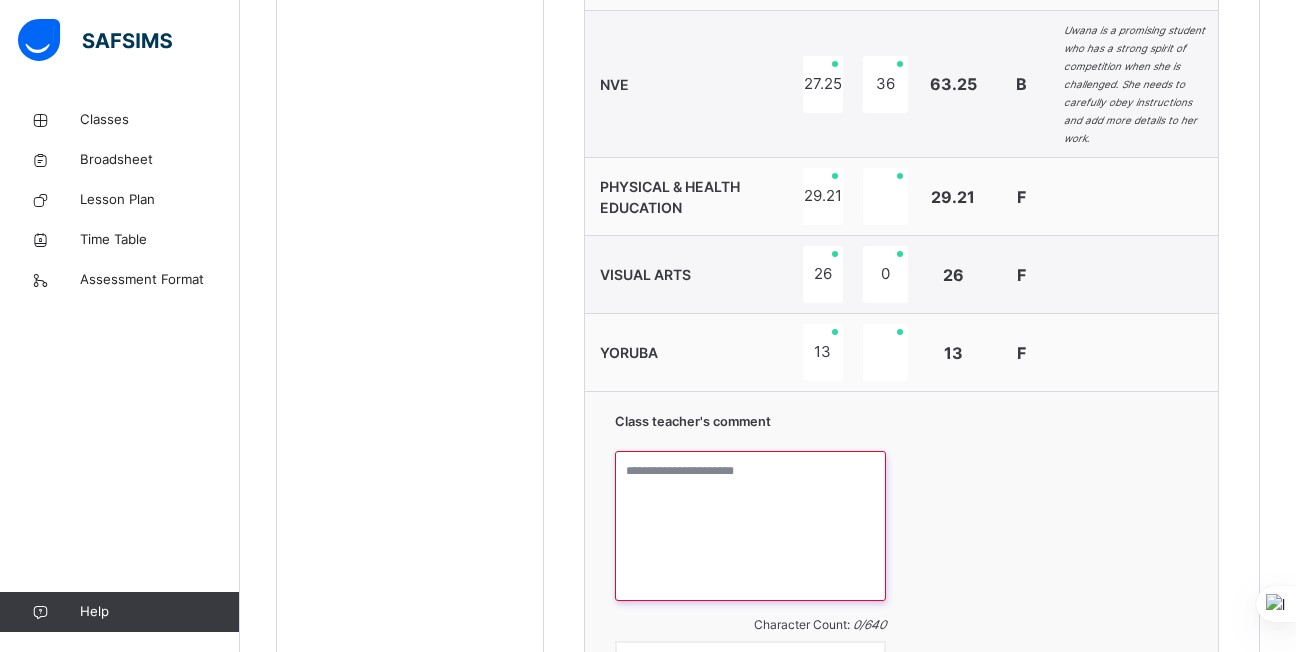 click at bounding box center (751, 526) 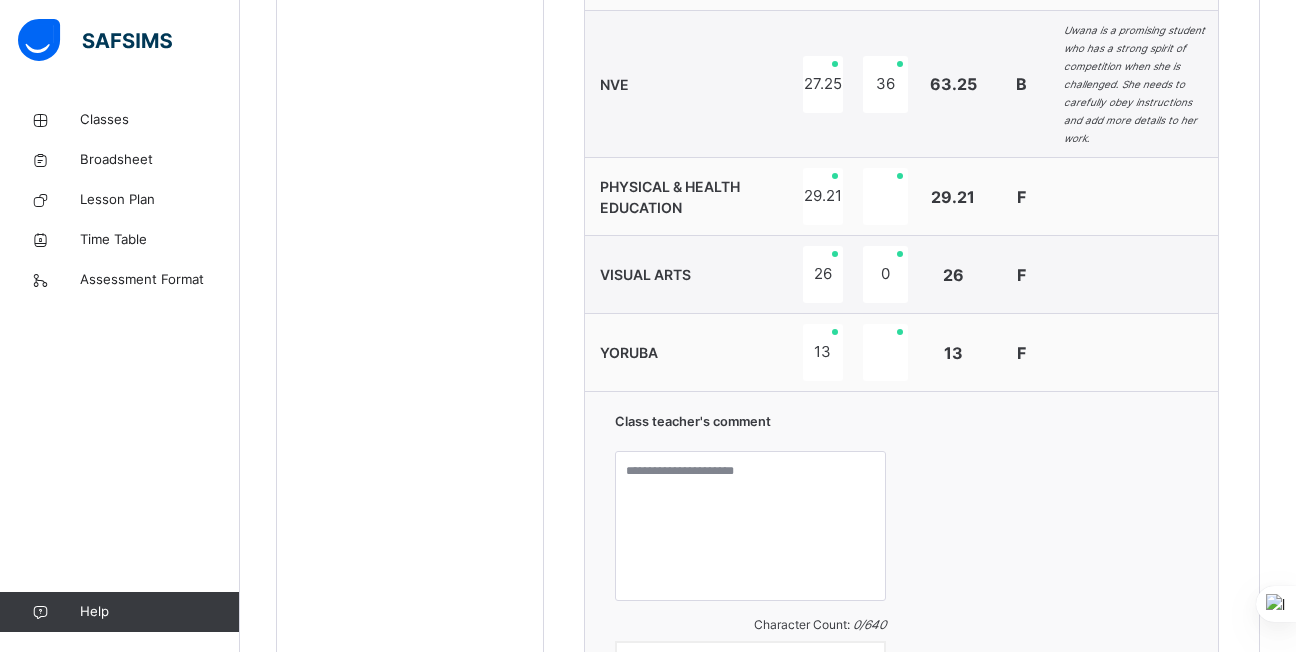 click on "Class teacher's comment Character Count:   0 / 640   Generate" at bounding box center [902, 556] 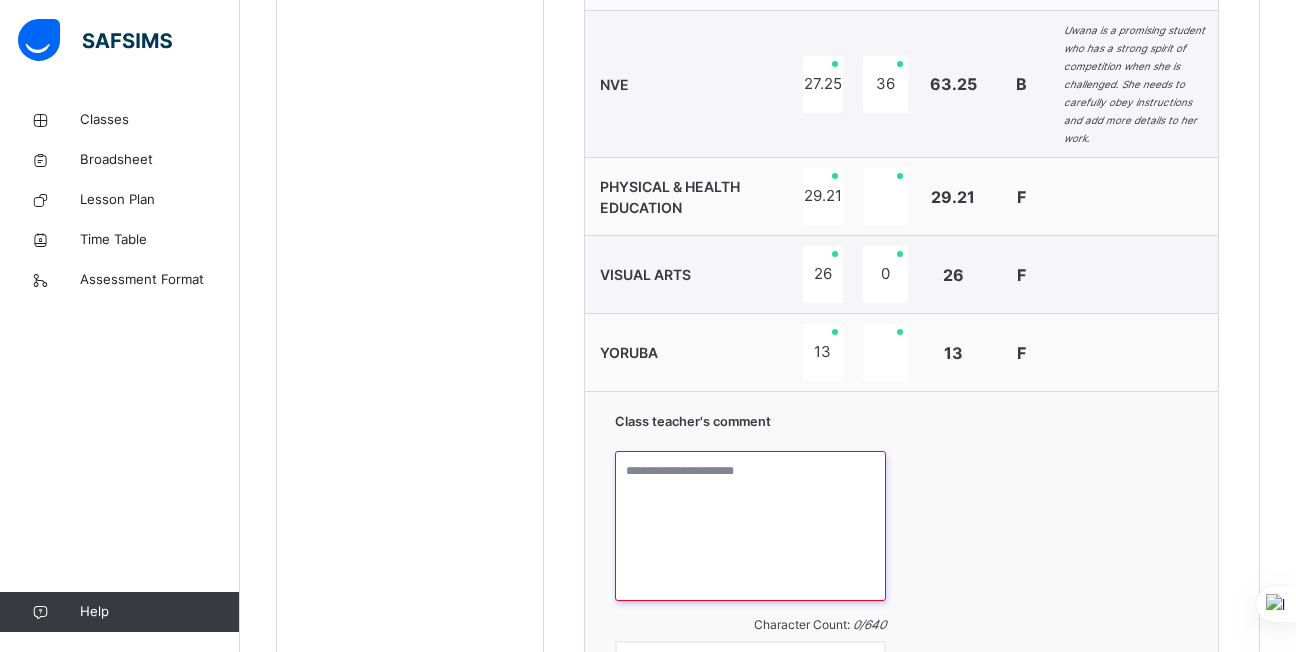 click at bounding box center [751, 526] 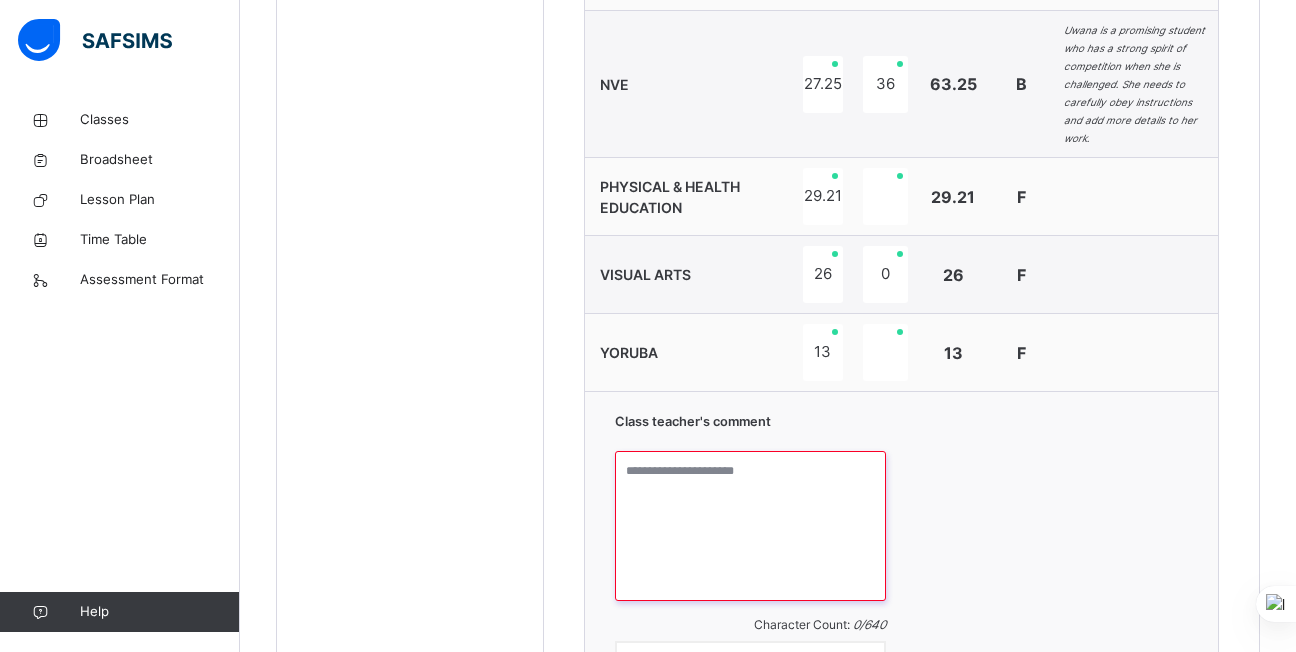 paste on "**********" 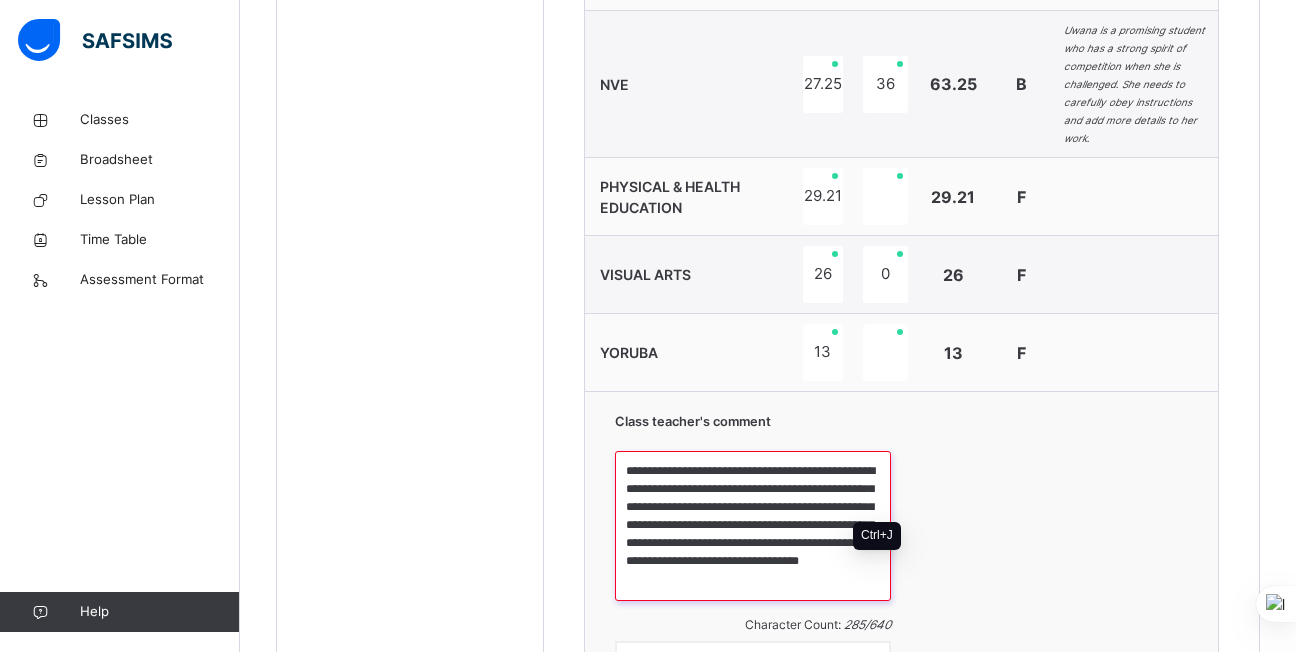scroll, scrollTop: 2009, scrollLeft: 0, axis: vertical 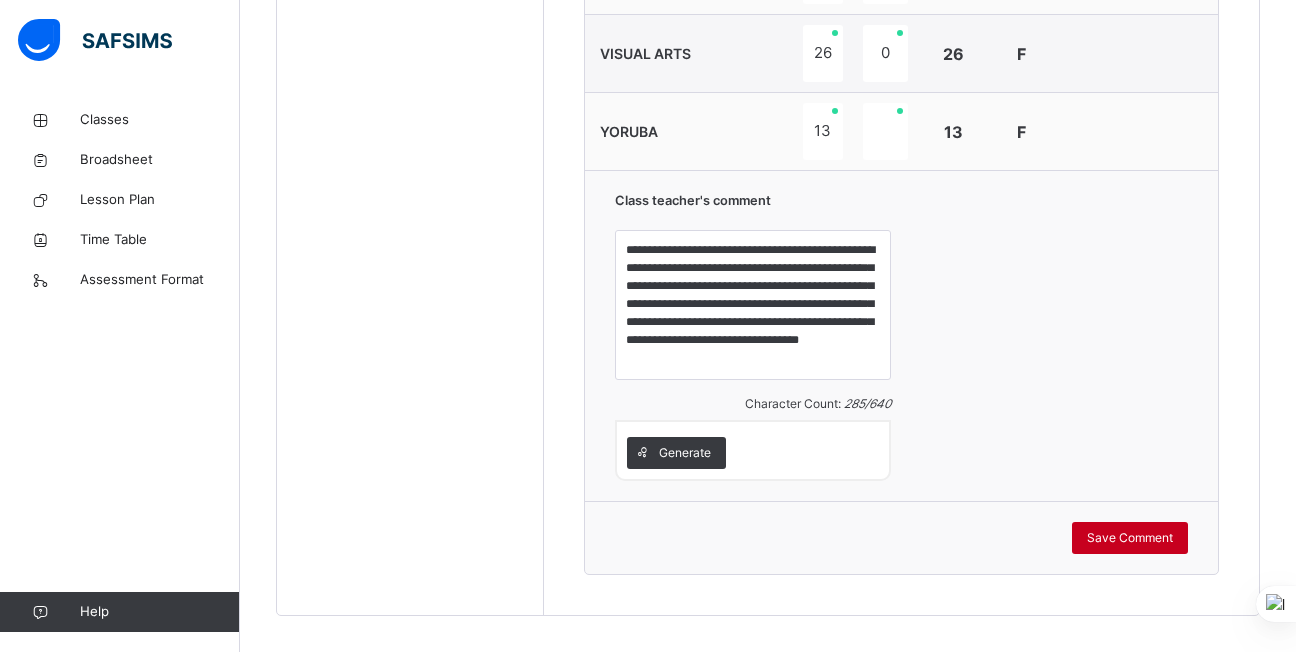 click on "Save Comment" at bounding box center [1130, 538] 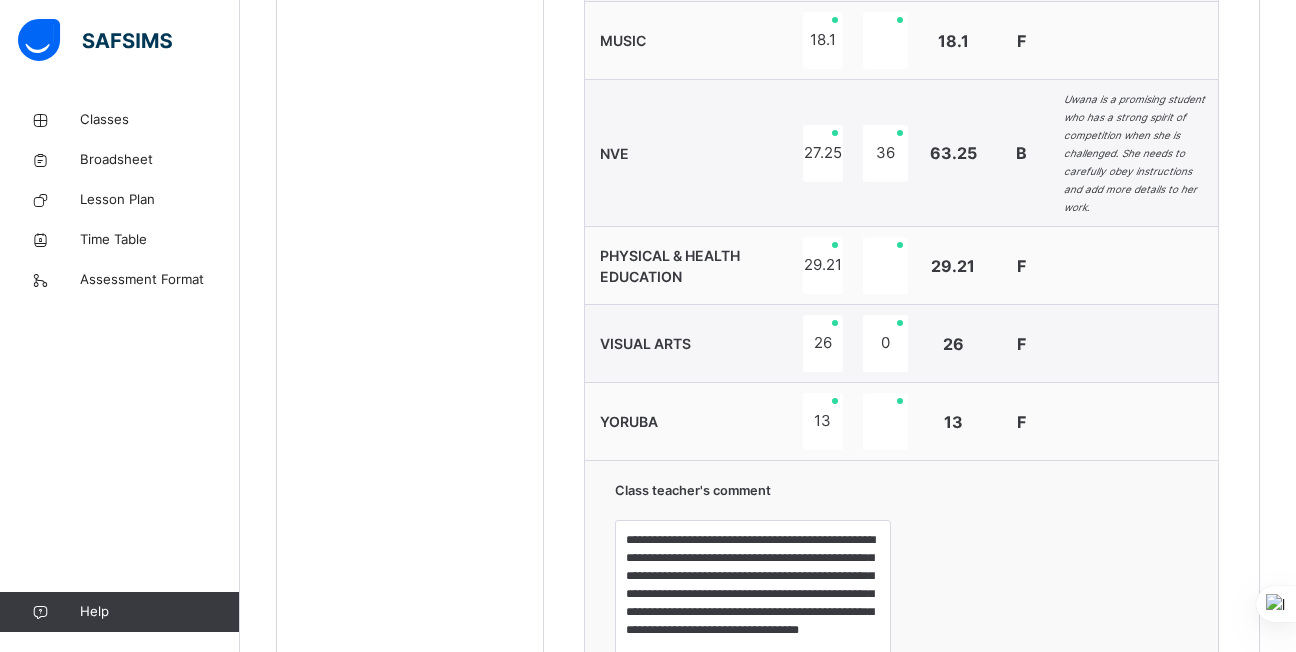 scroll, scrollTop: 2009, scrollLeft: 0, axis: vertical 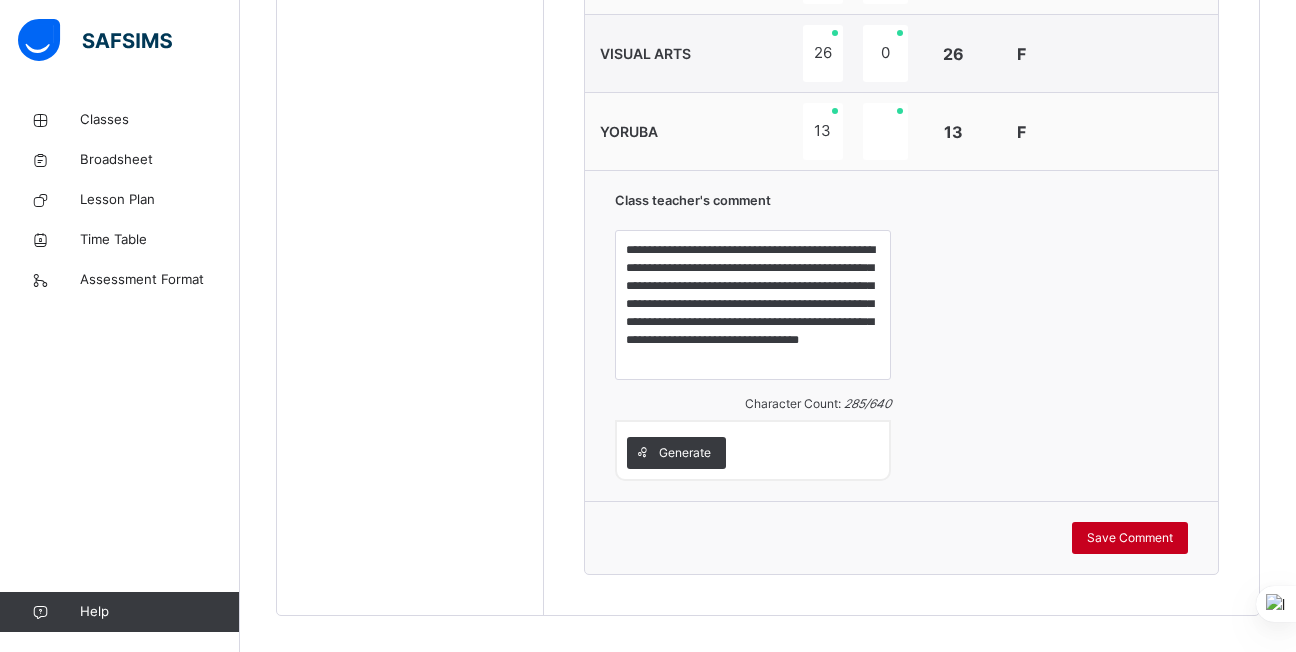 click on "Save Comment" at bounding box center [1130, 538] 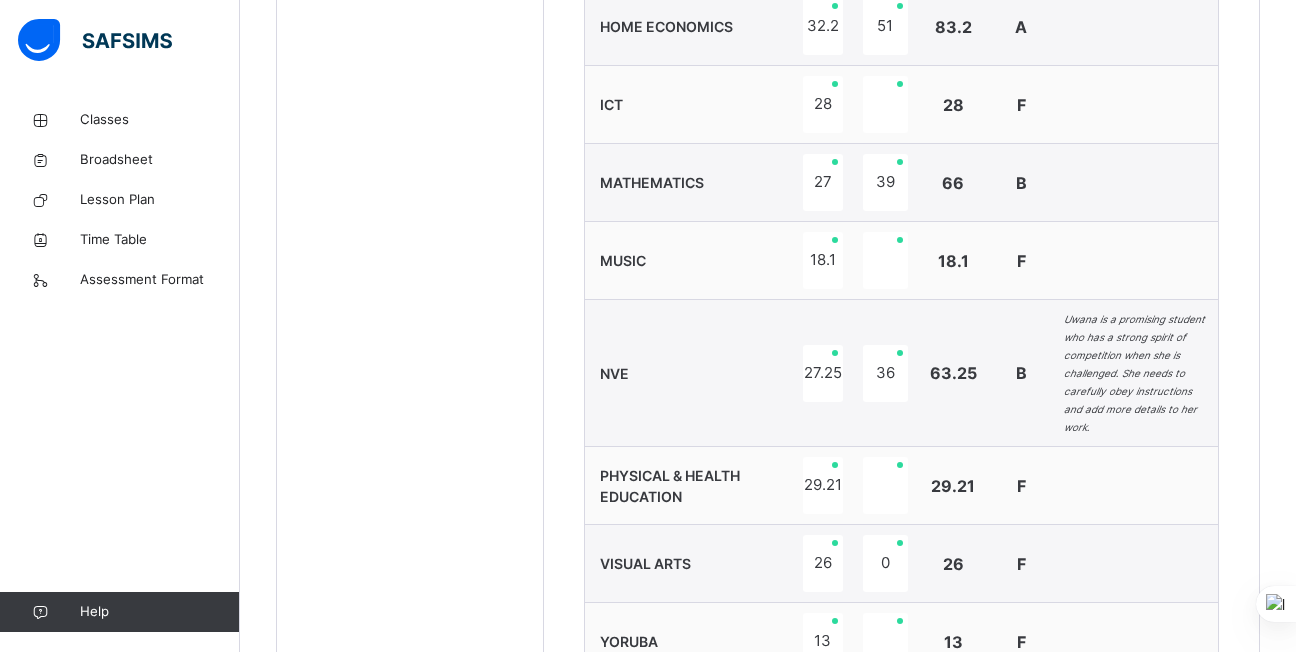 scroll, scrollTop: 2009, scrollLeft: 0, axis: vertical 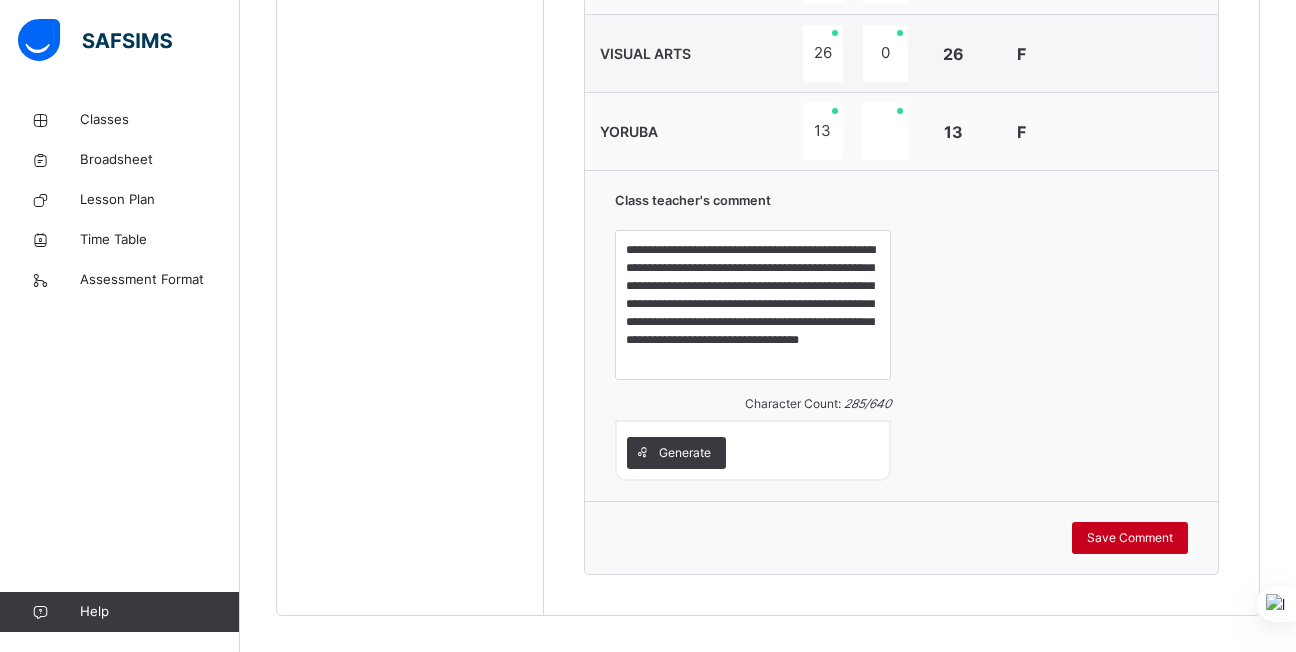 click on "Save Comment" at bounding box center (1130, 538) 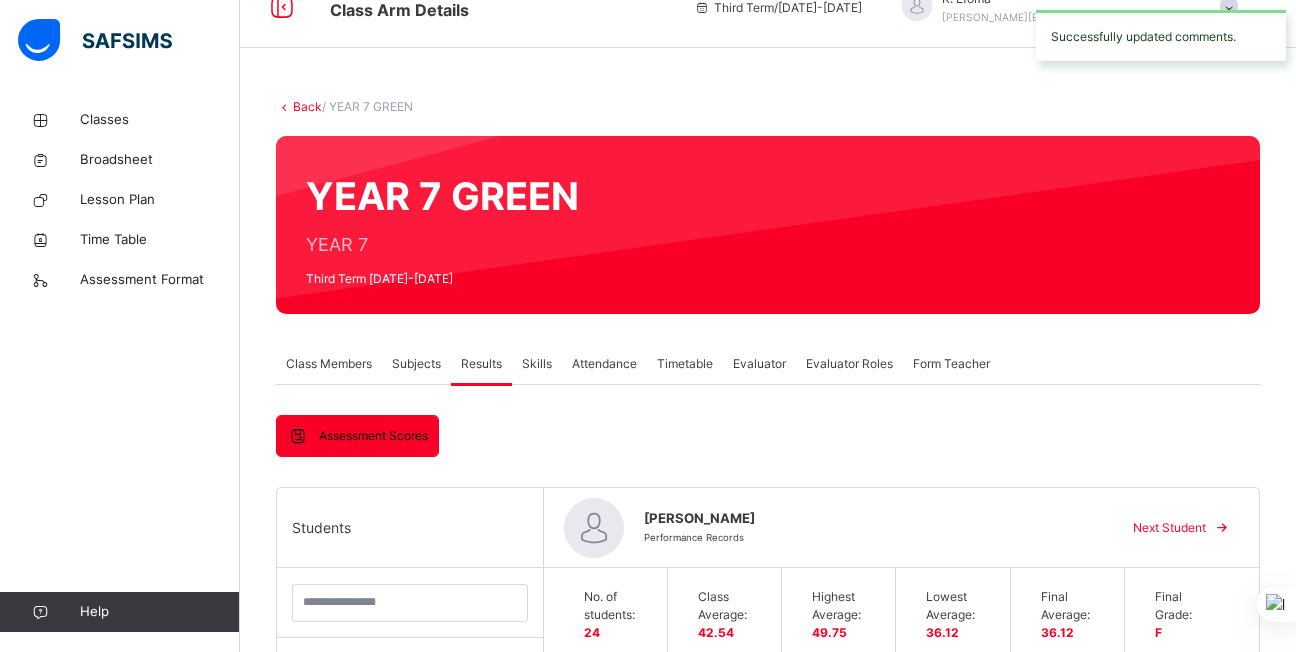 scroll, scrollTop: 31, scrollLeft: 0, axis: vertical 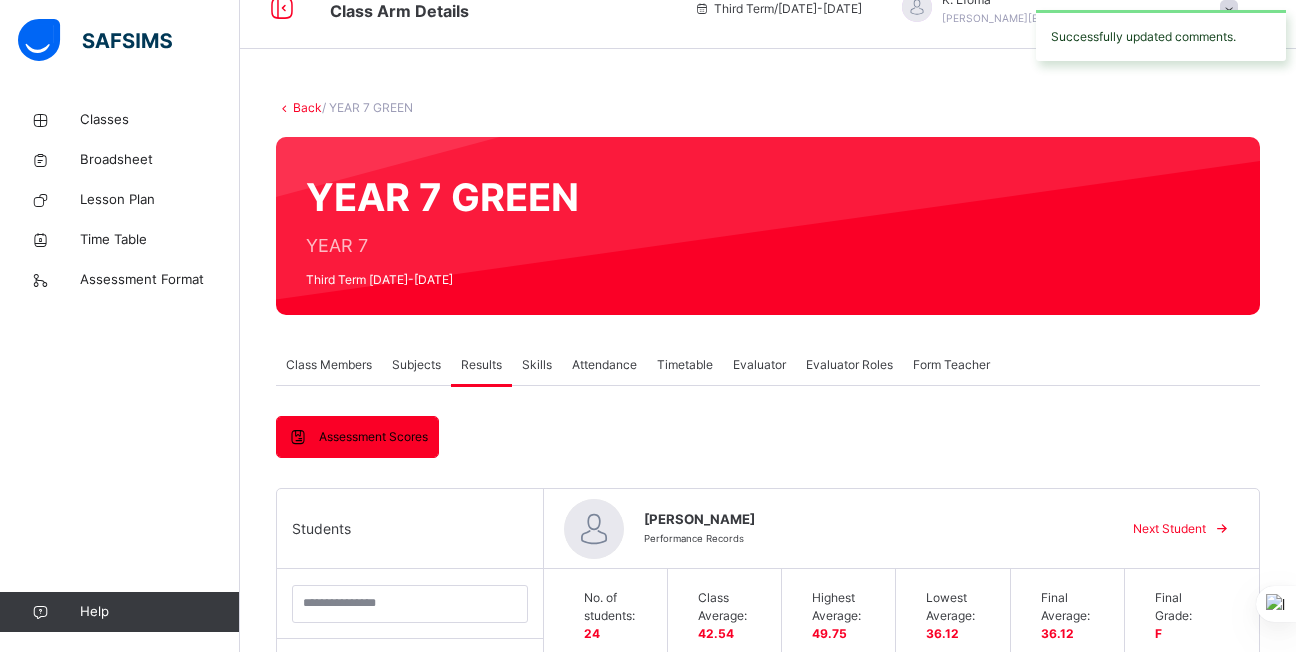 click on "Next Student" at bounding box center [1169, 529] 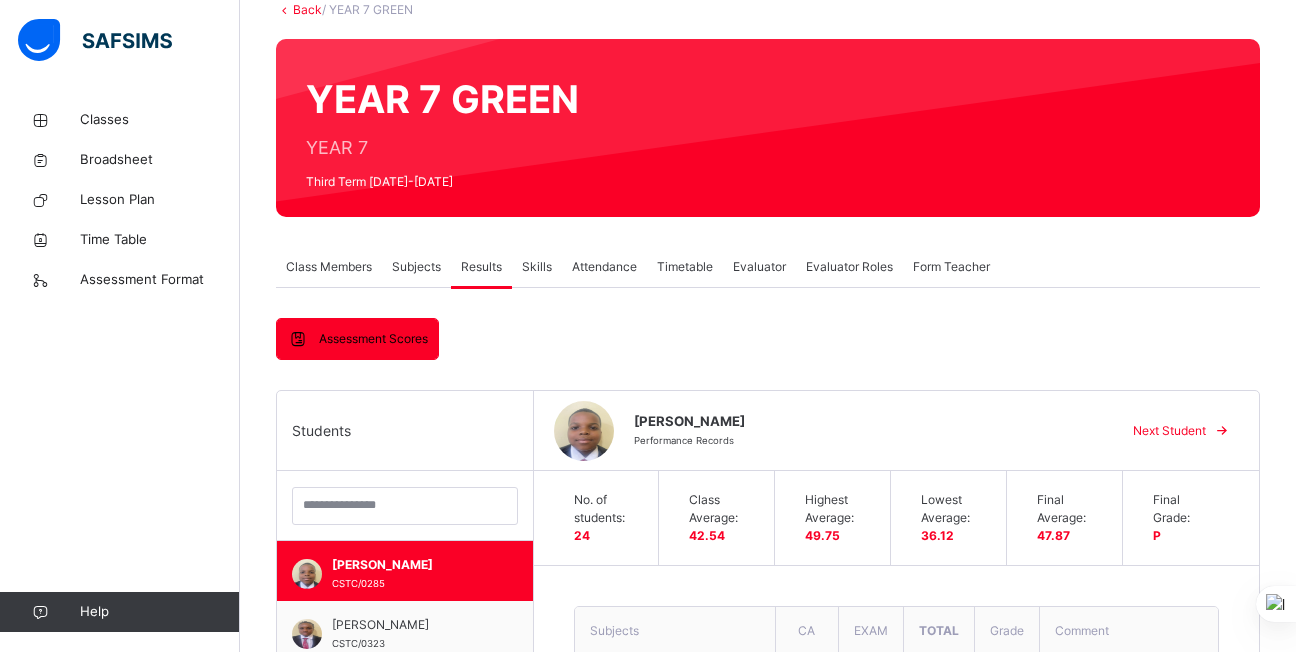 scroll, scrollTop: 0, scrollLeft: 0, axis: both 